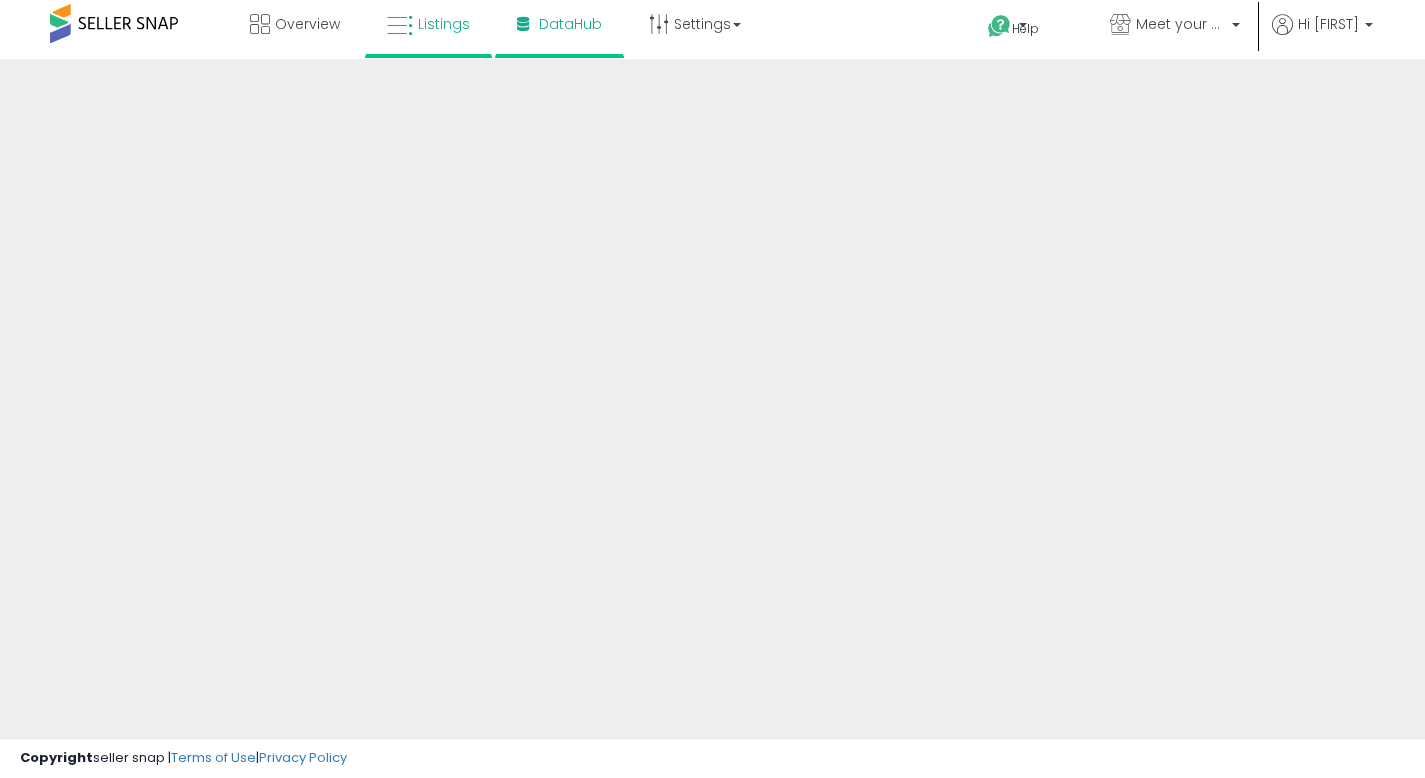 scroll, scrollTop: 4, scrollLeft: 0, axis: vertical 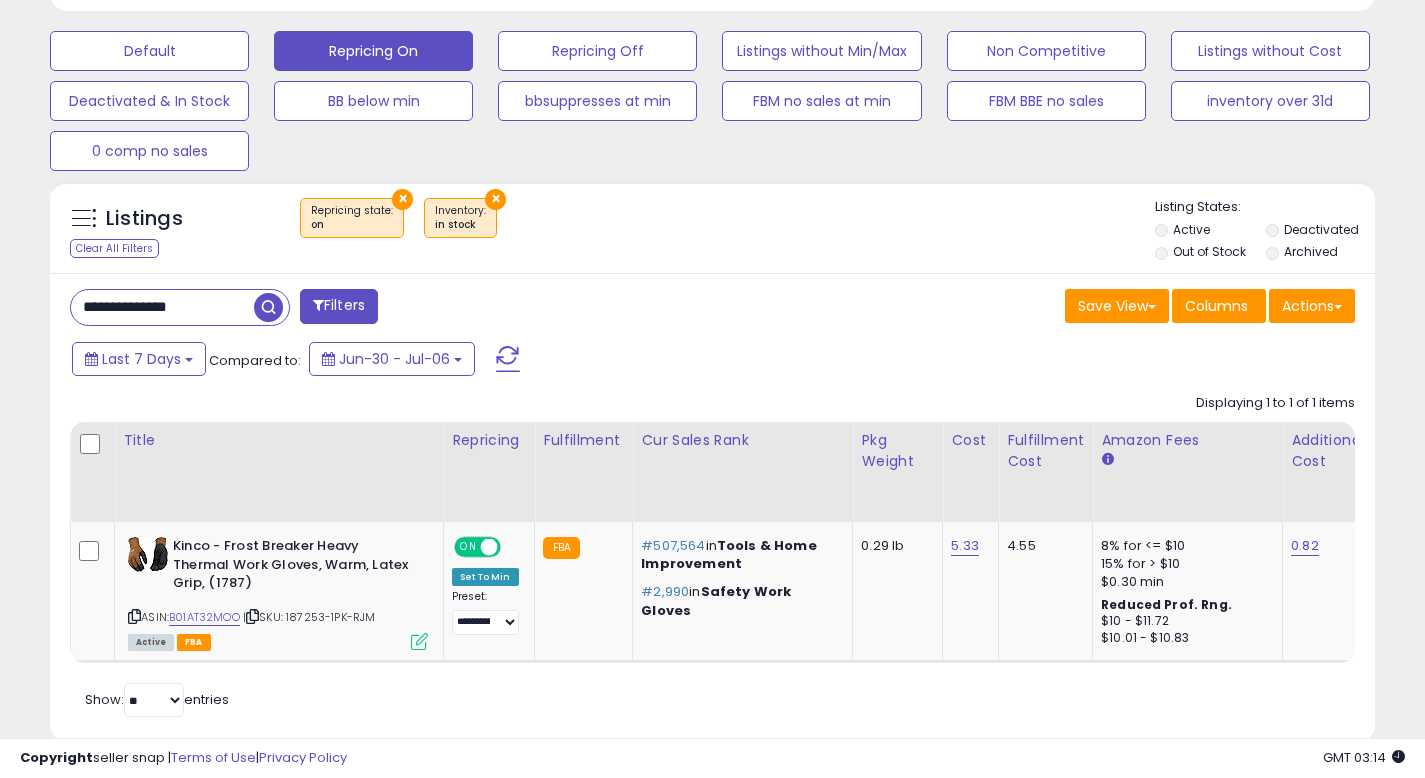 click on "**********" at bounding box center (162, 307) 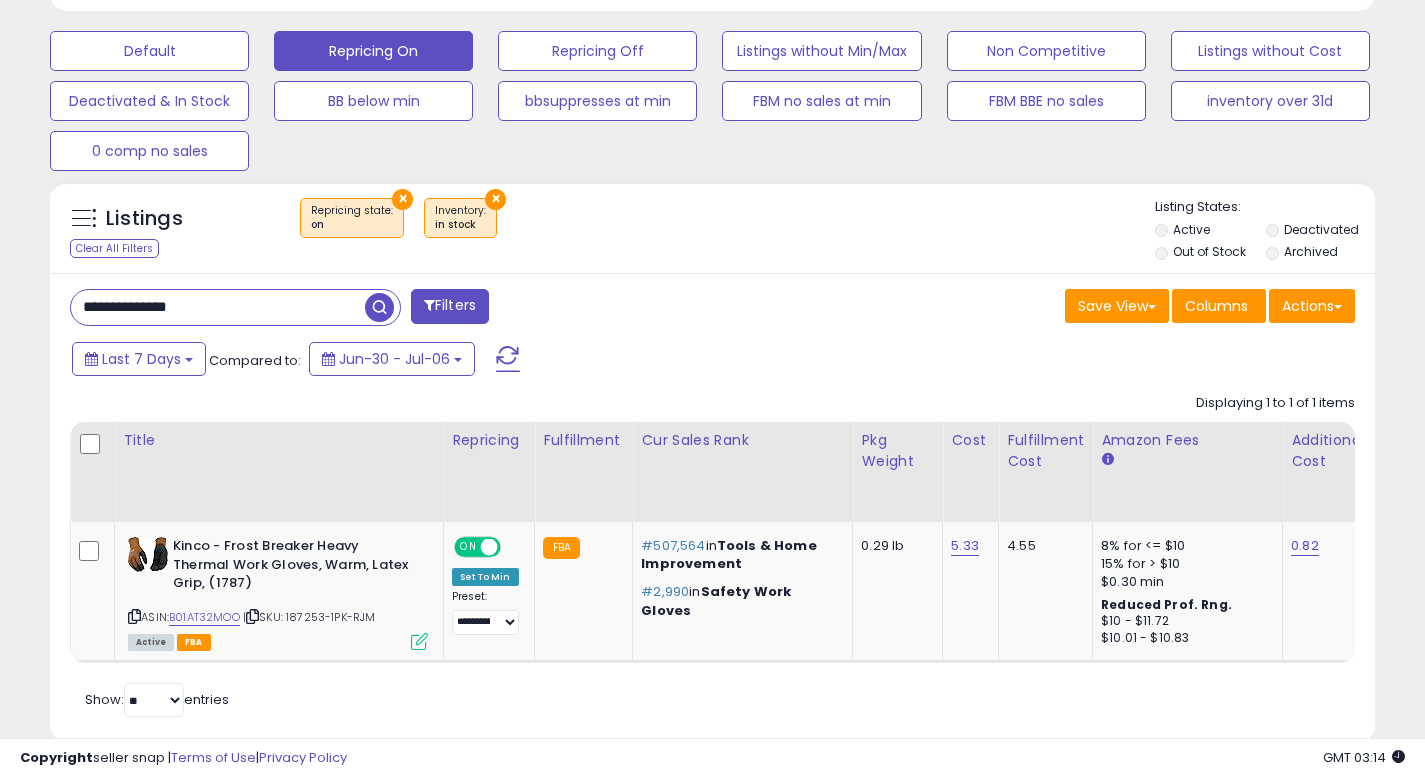 click on "**********" at bounding box center [218, 307] 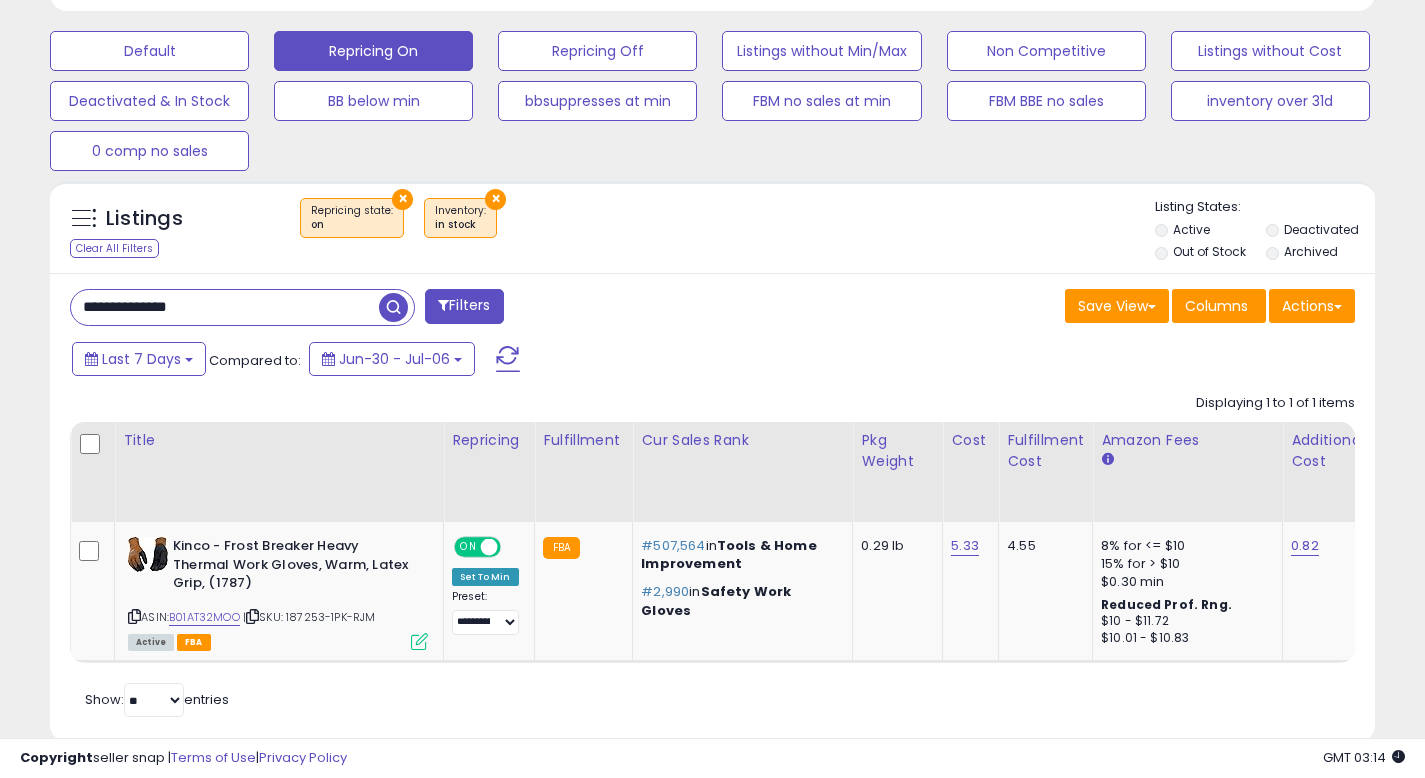 click on "**********" at bounding box center (225, 307) 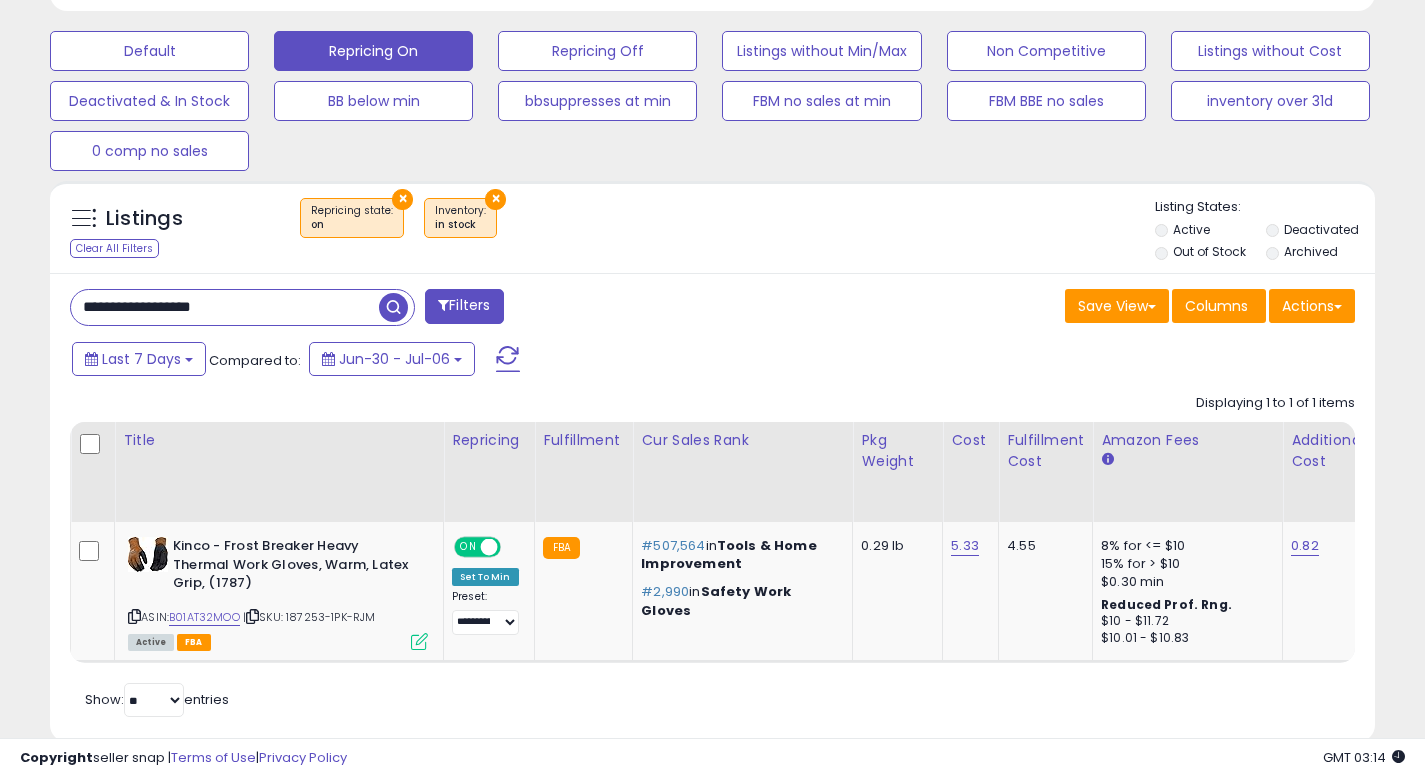 type on "**********" 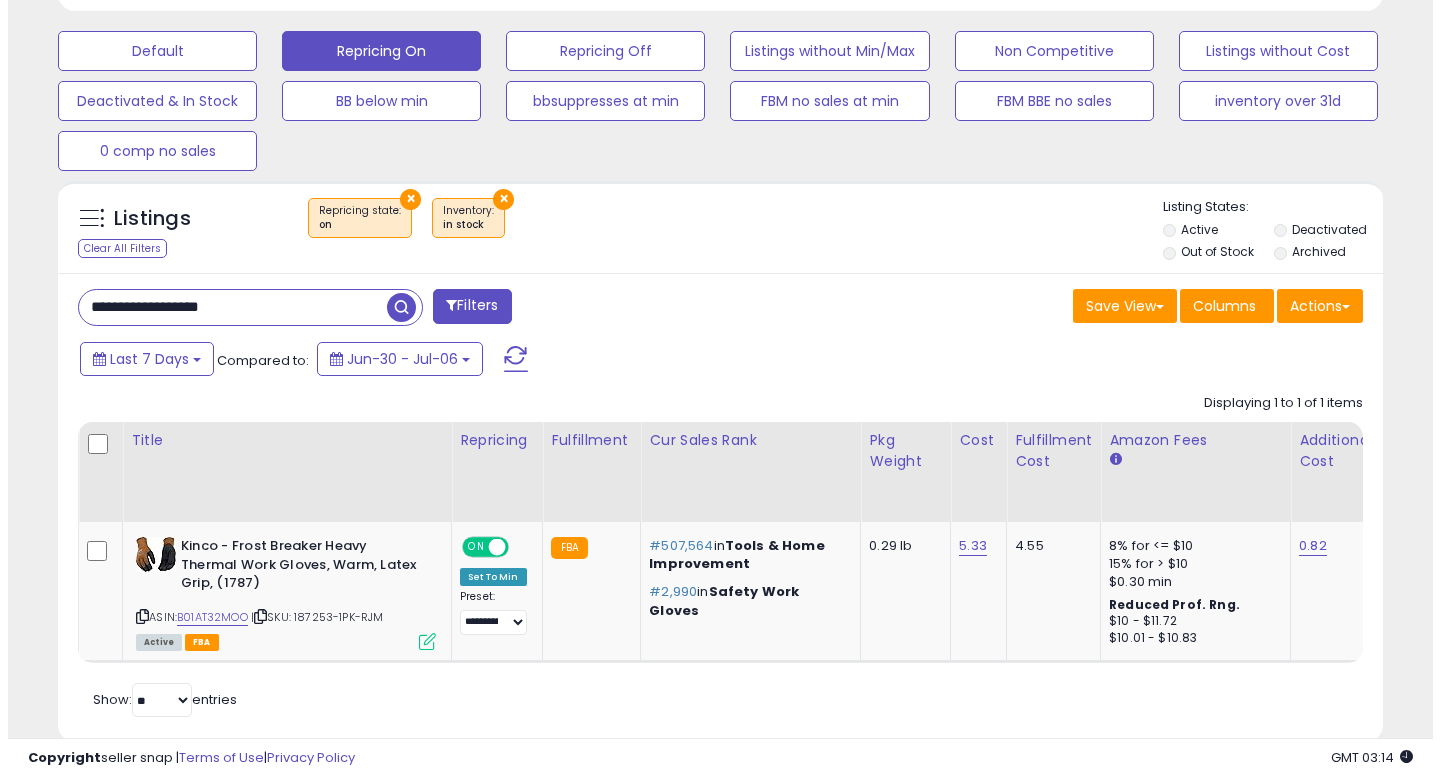 scroll, scrollTop: 513, scrollLeft: 0, axis: vertical 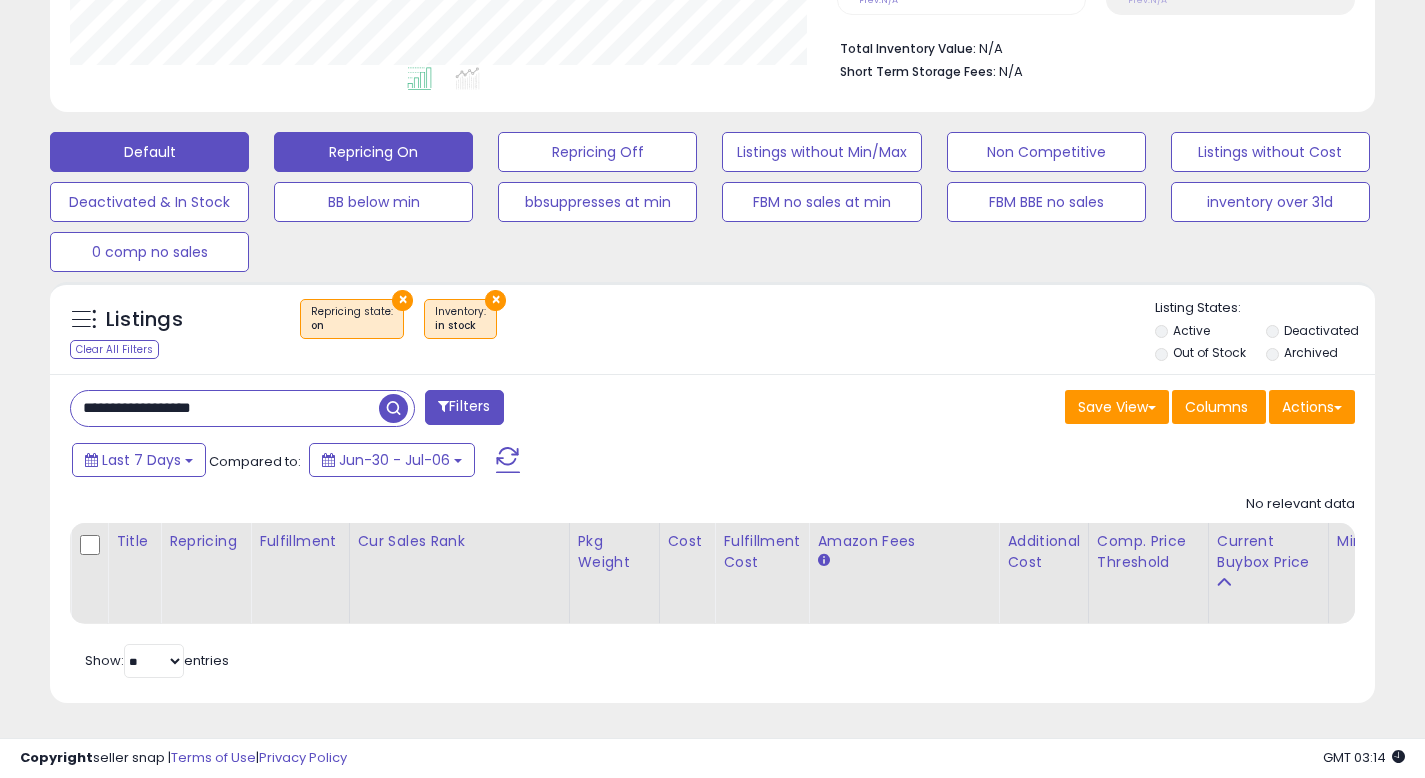 click on "Default" at bounding box center (149, 152) 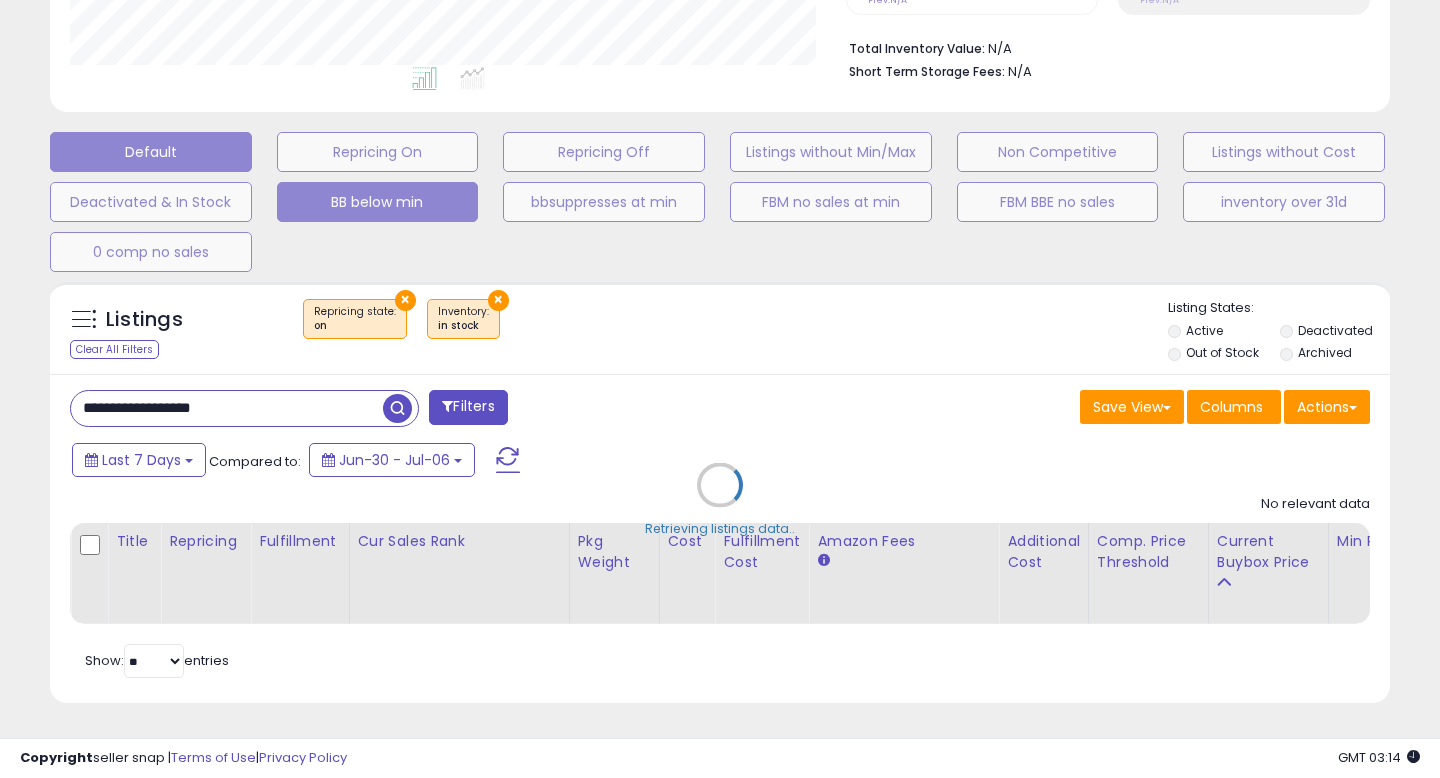 scroll, scrollTop: 999590, scrollLeft: 999224, axis: both 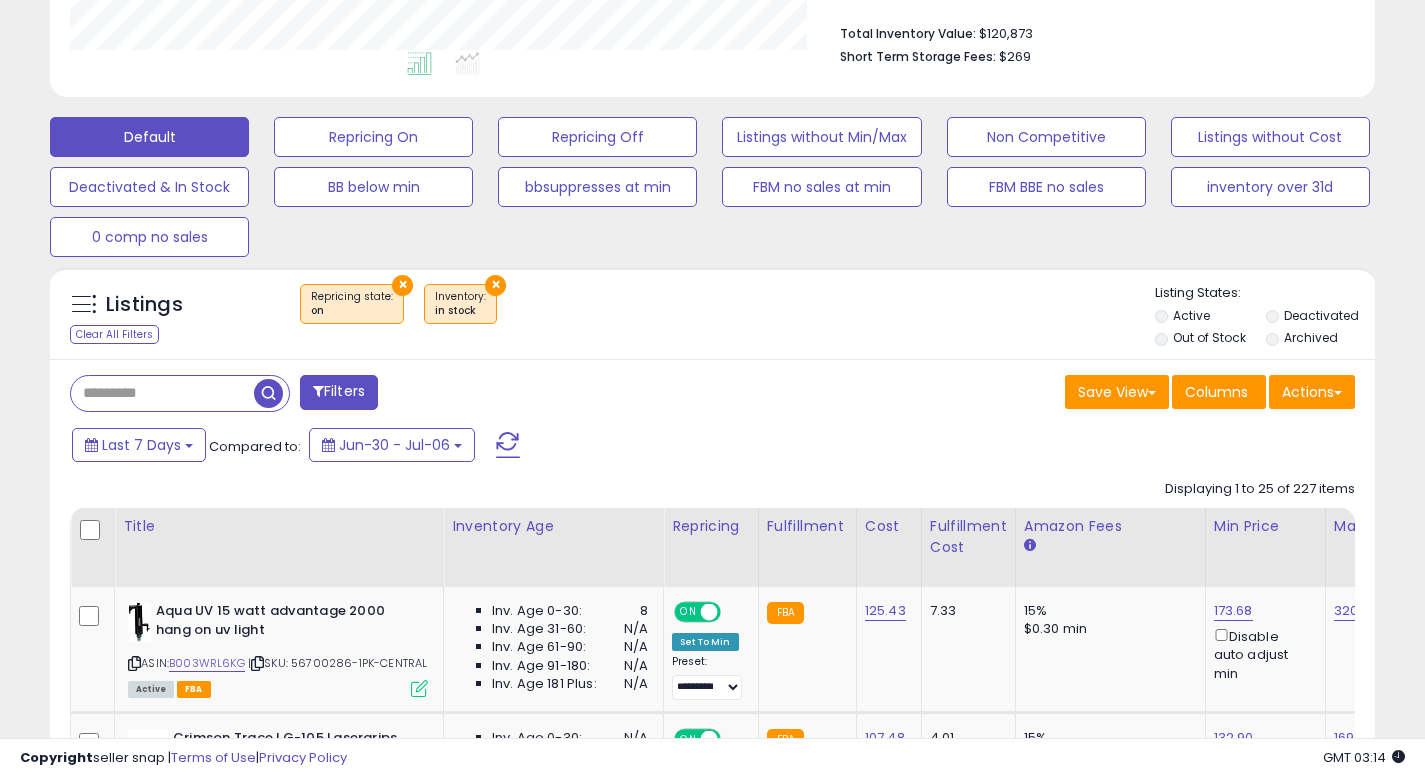 click at bounding box center [162, 393] 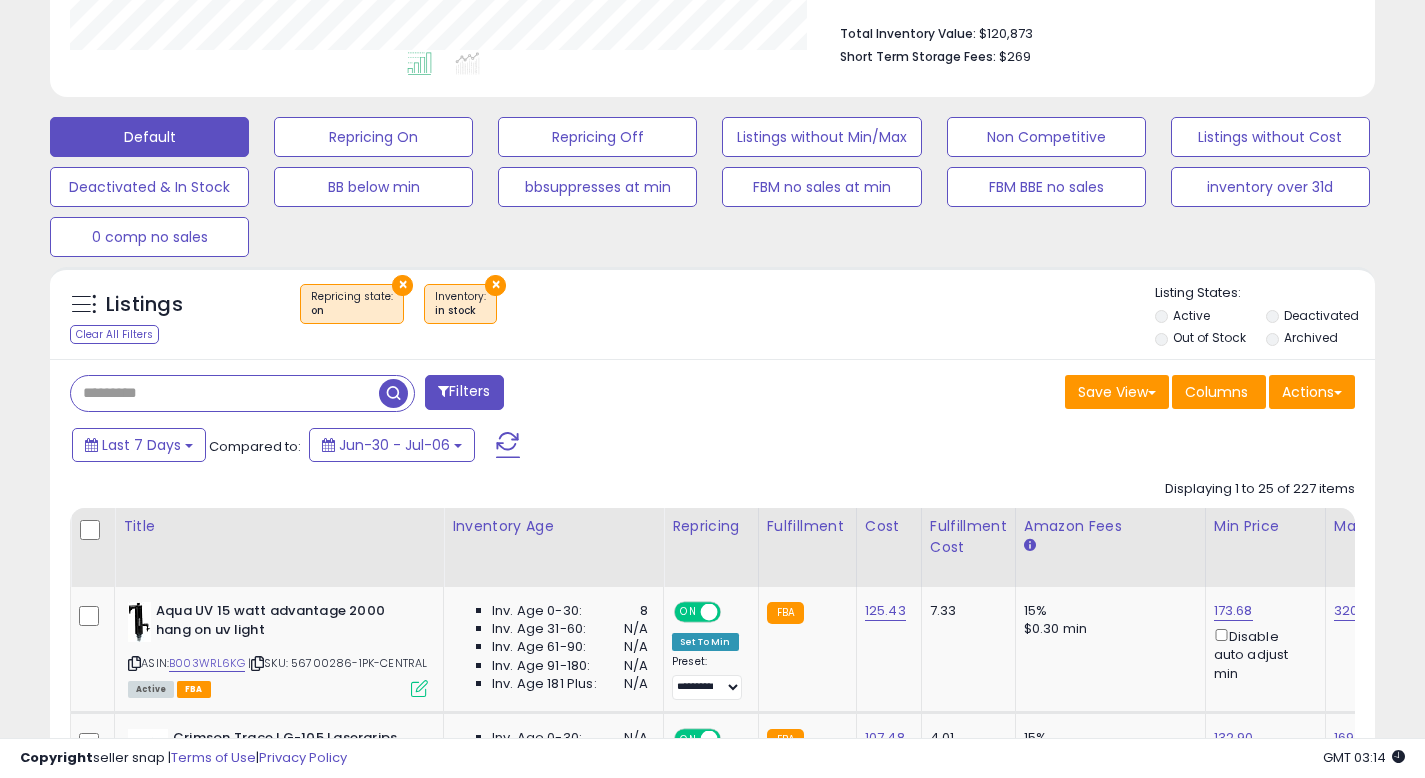 paste on "**********" 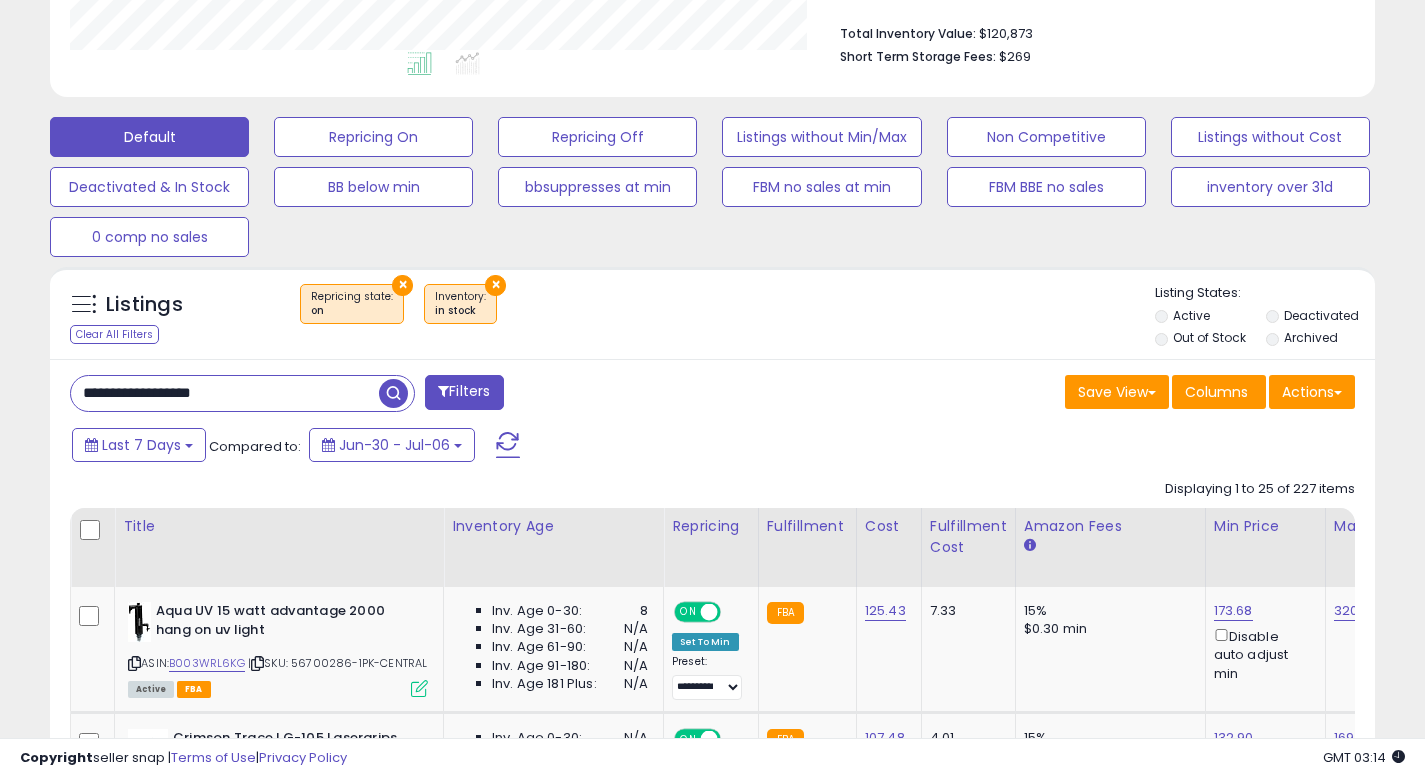 type on "**********" 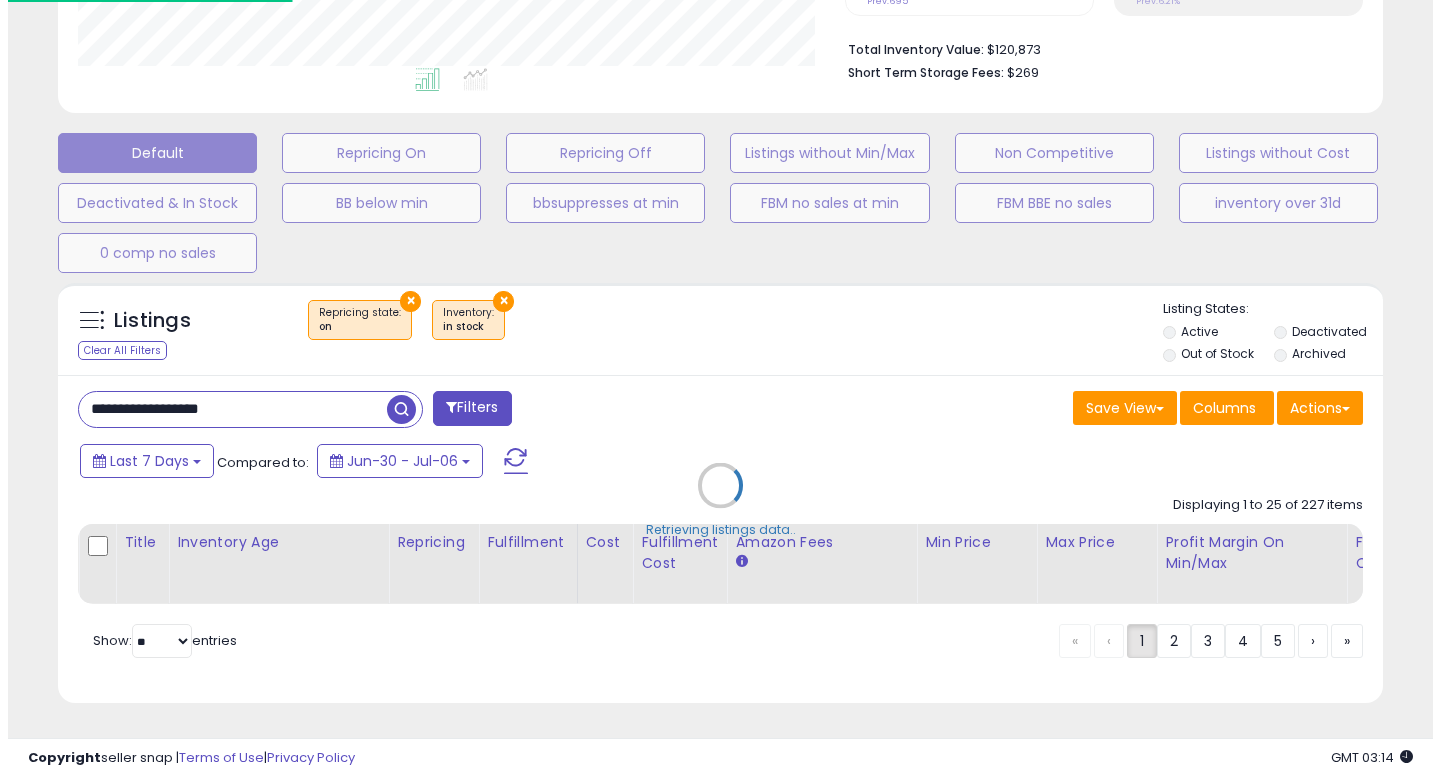 scroll, scrollTop: 512, scrollLeft: 0, axis: vertical 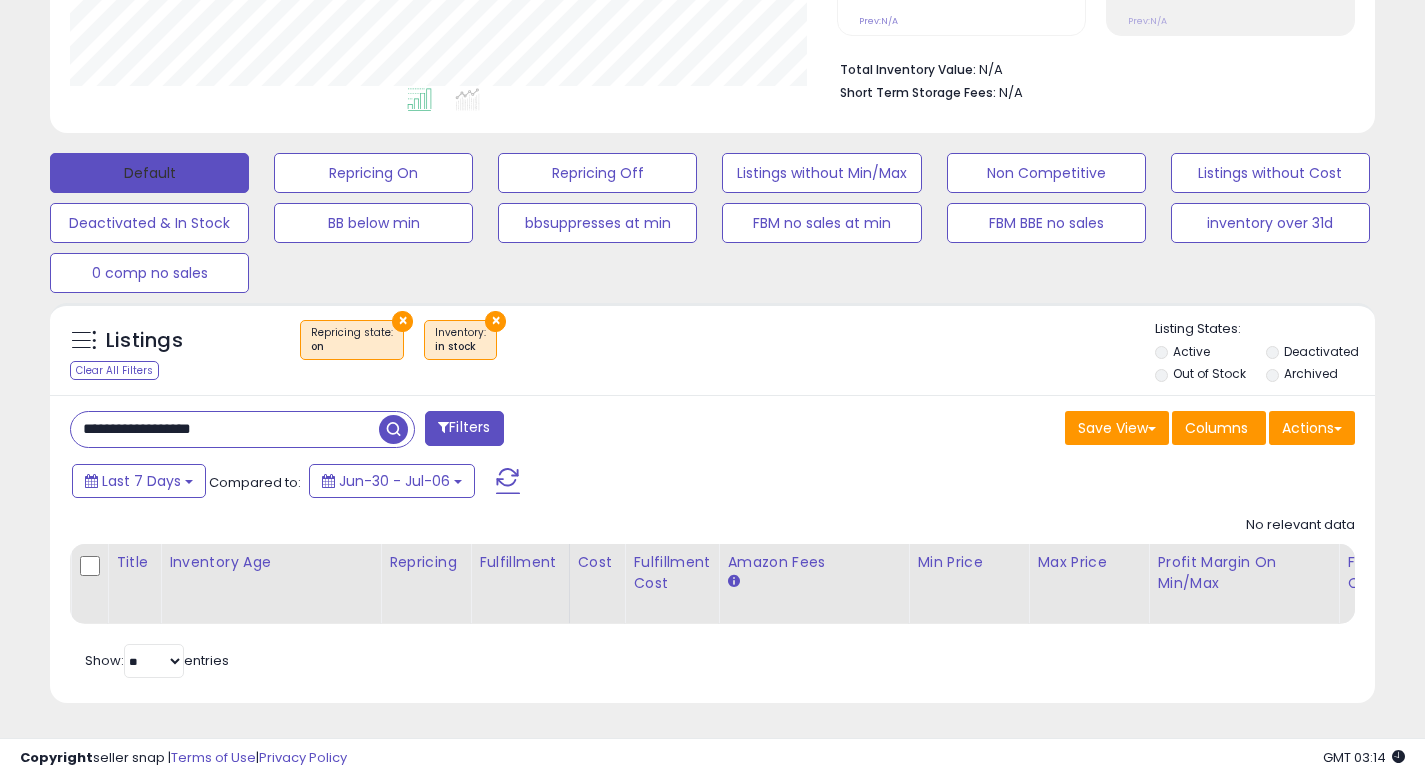 click on "Default" at bounding box center (149, 173) 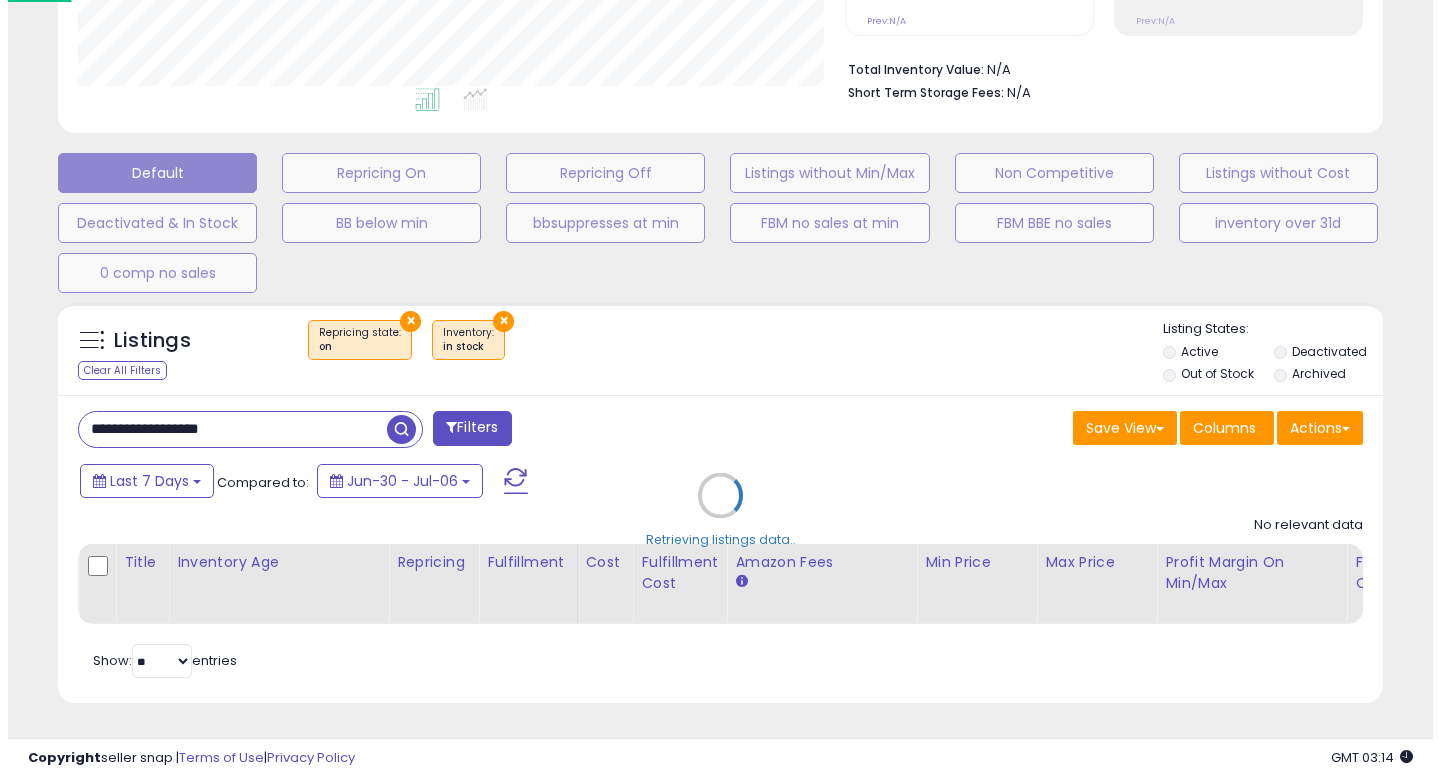 scroll, scrollTop: 999590, scrollLeft: 999224, axis: both 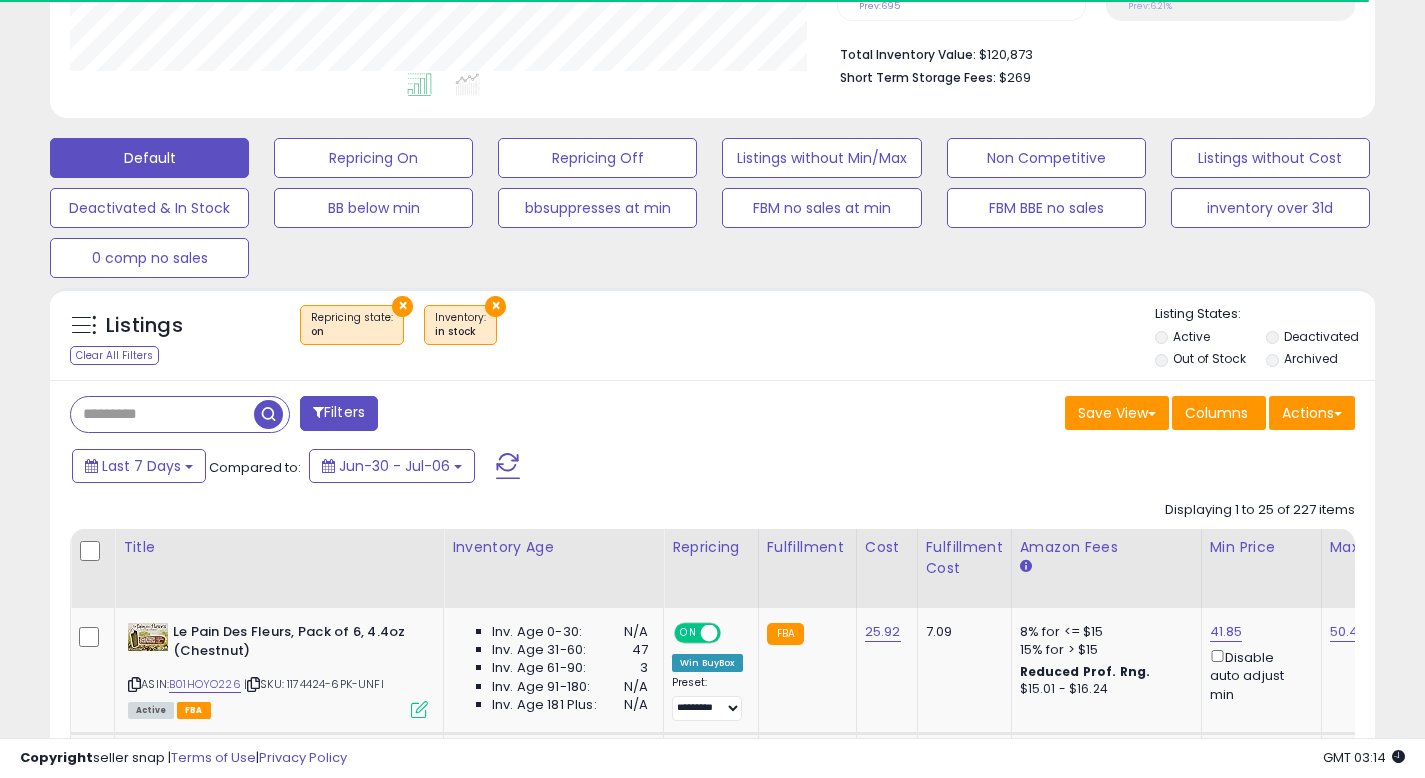 click on "×
Repricing state :
on
× Inventory in stock" at bounding box center [715, 333] 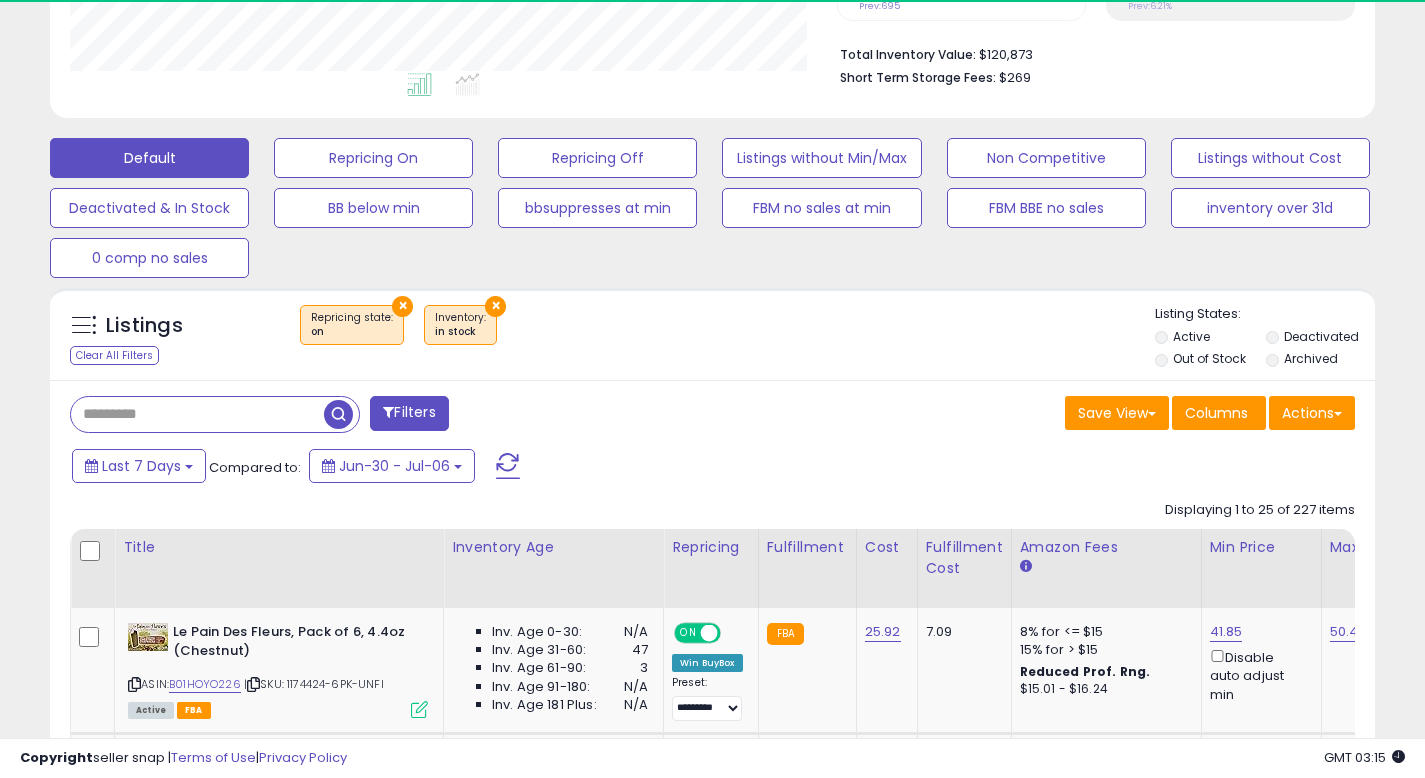 click at bounding box center [197, 414] 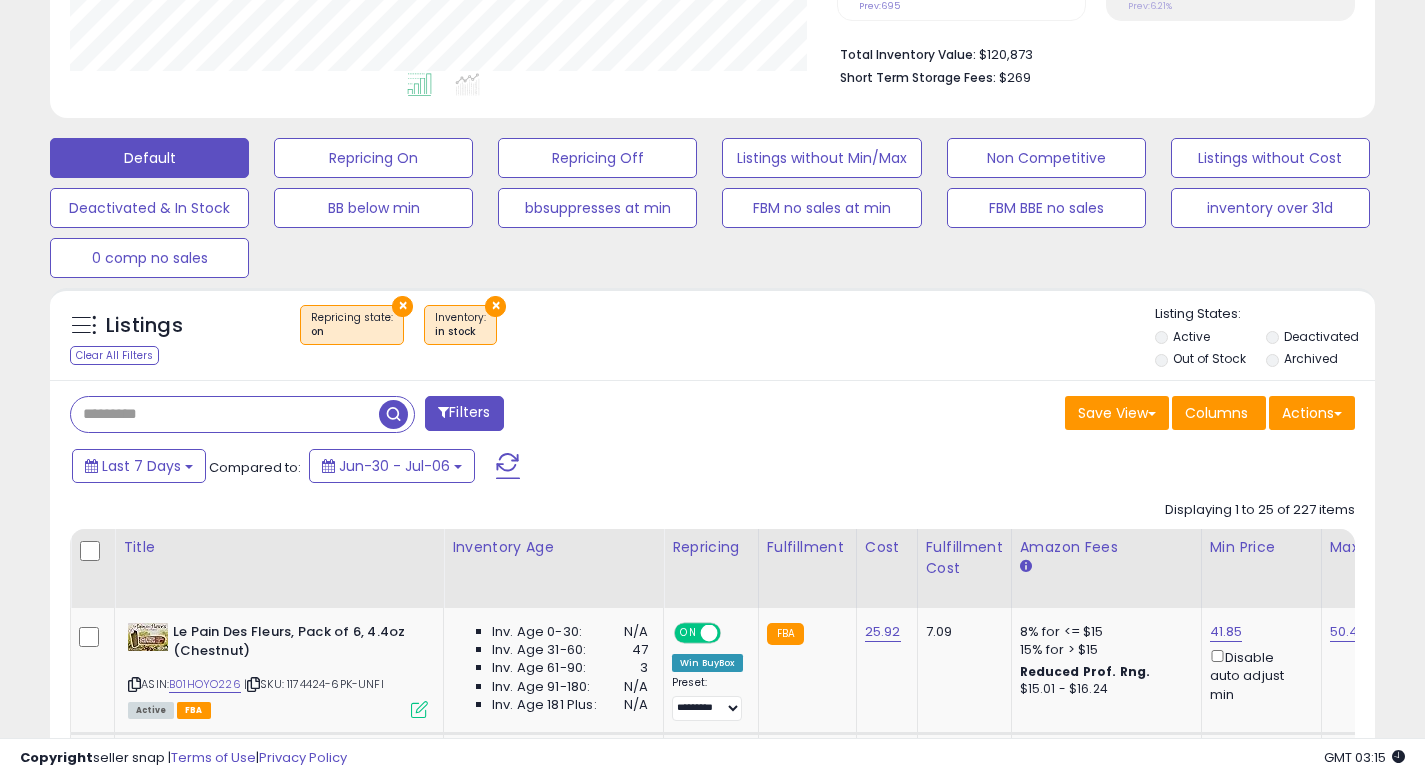 scroll, scrollTop: 999590, scrollLeft: 999233, axis: both 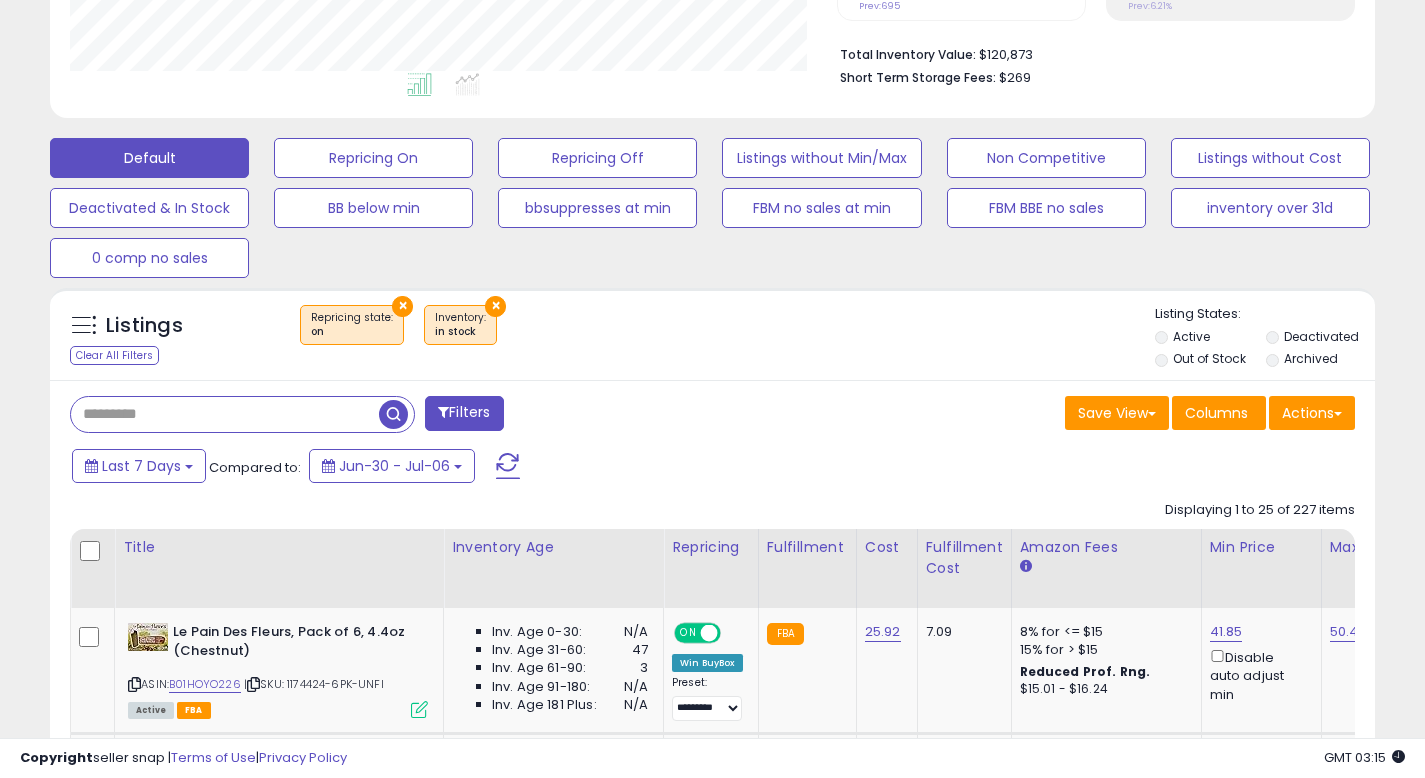 click on "×" at bounding box center (402, 306) 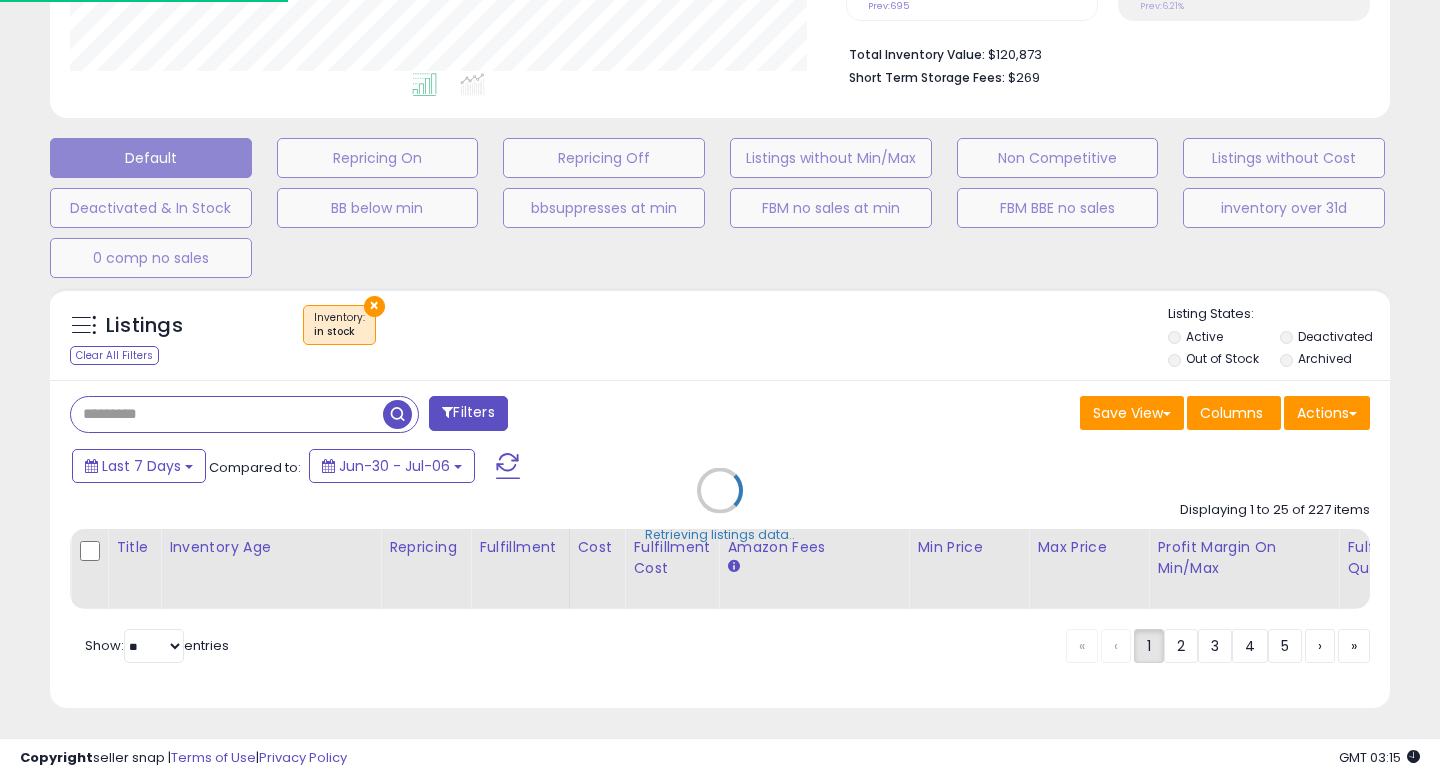 scroll, scrollTop: 999590, scrollLeft: 999224, axis: both 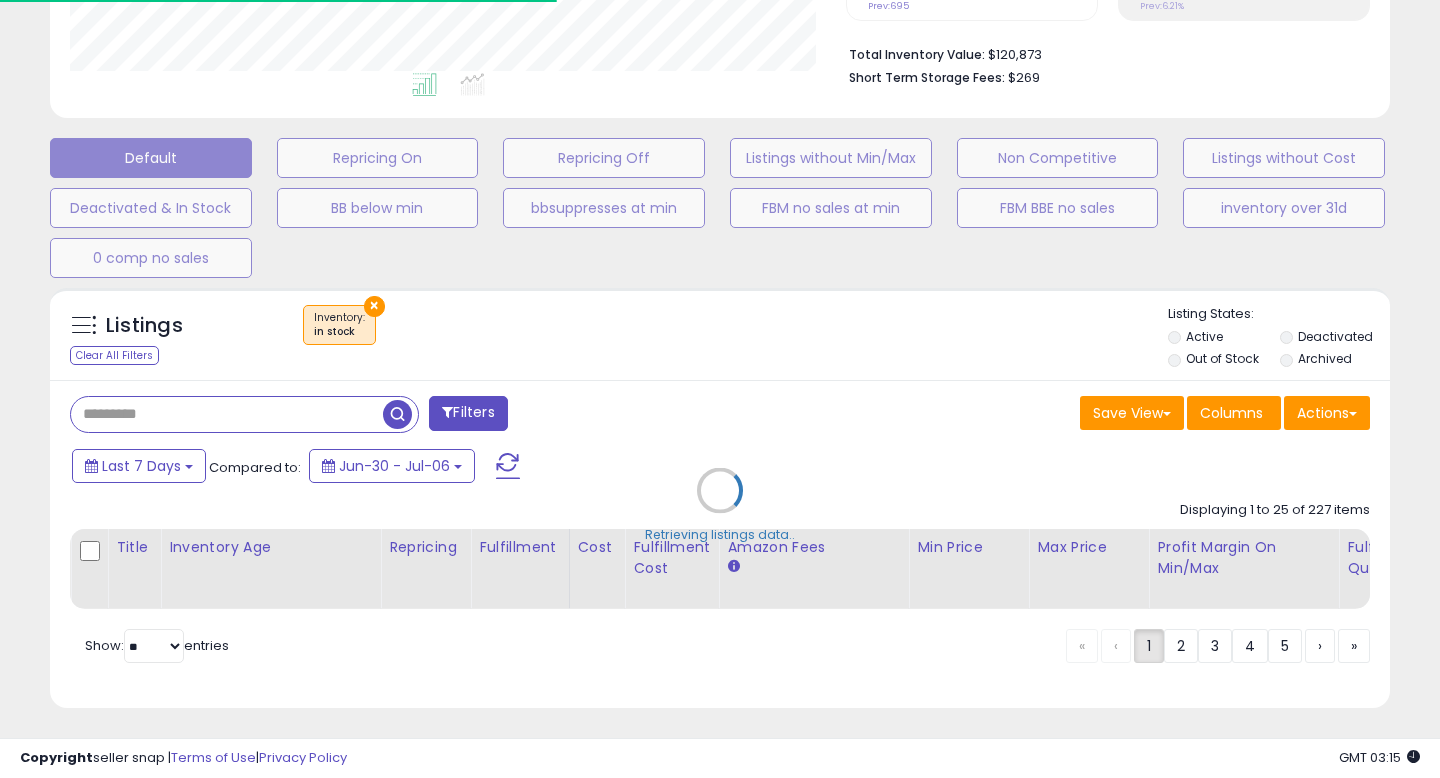 click on "Retrieving listings data.." at bounding box center [720, 505] 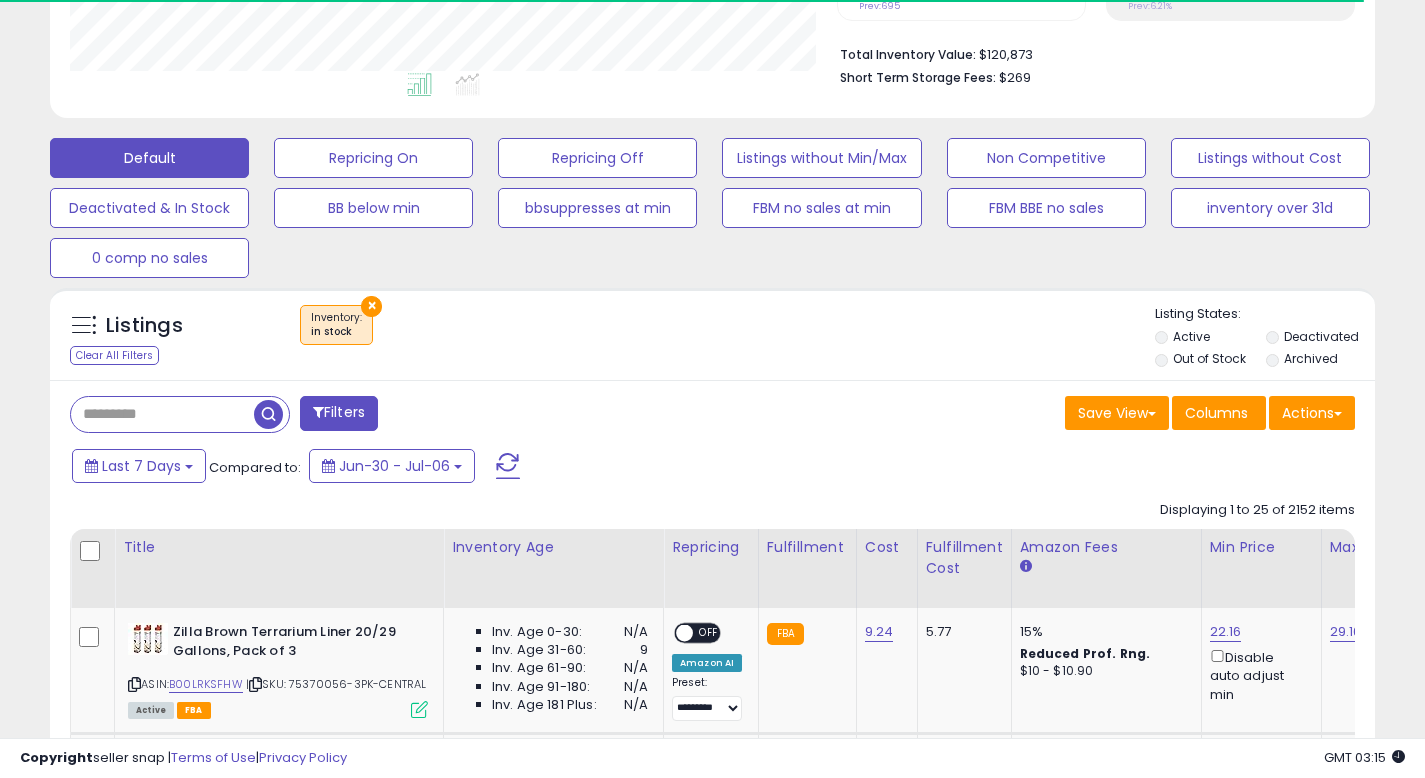 scroll, scrollTop: 410, scrollLeft: 767, axis: both 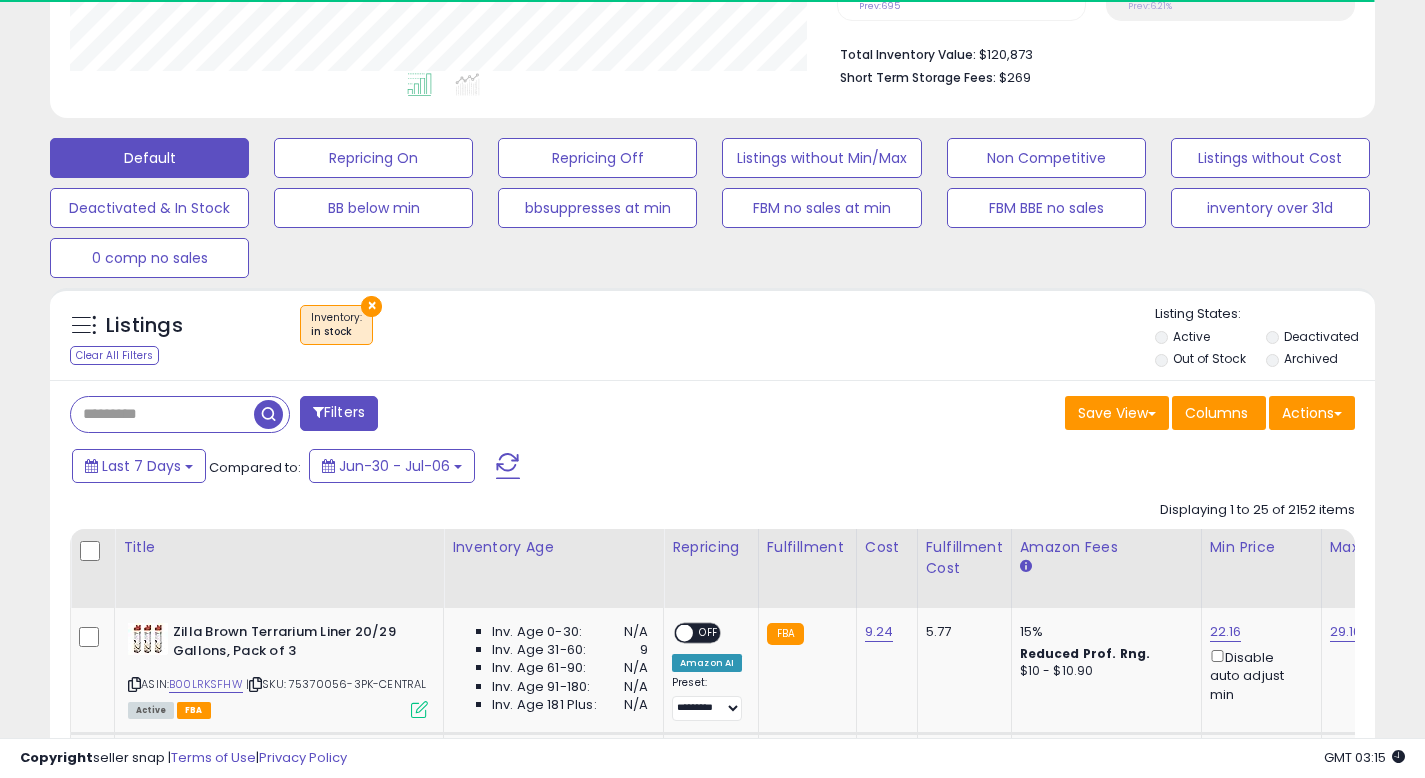 click on "×" at bounding box center [371, 306] 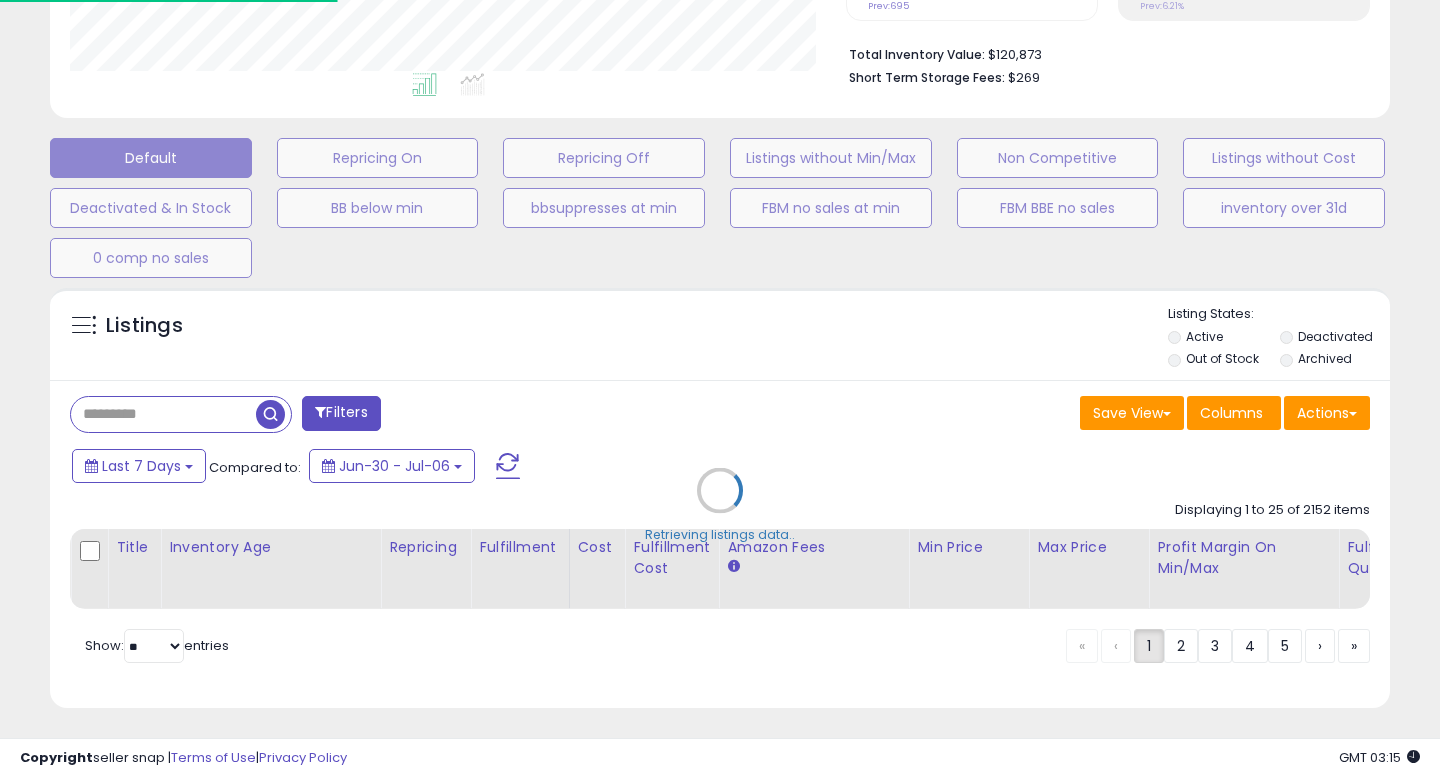 scroll 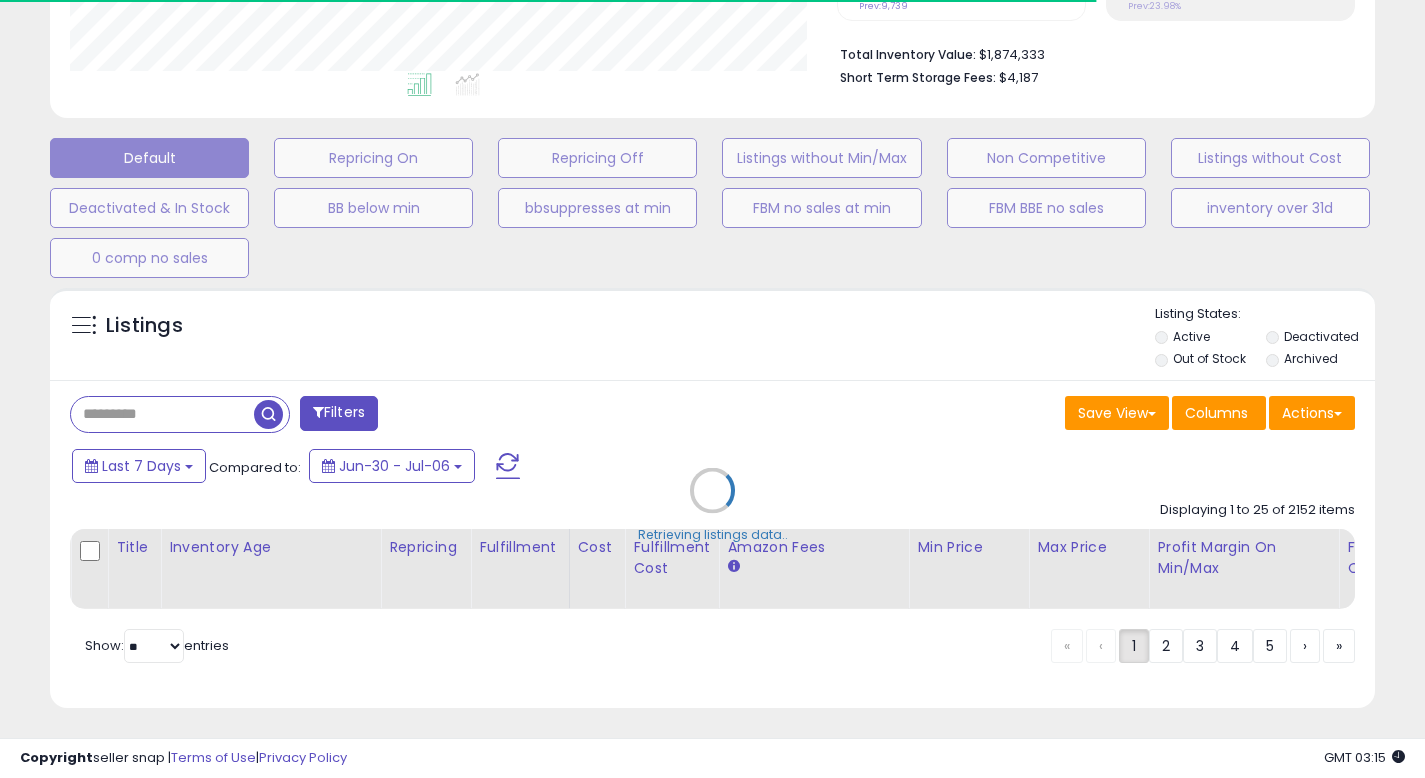 click on "Retrieving listings data.." at bounding box center (712, 505) 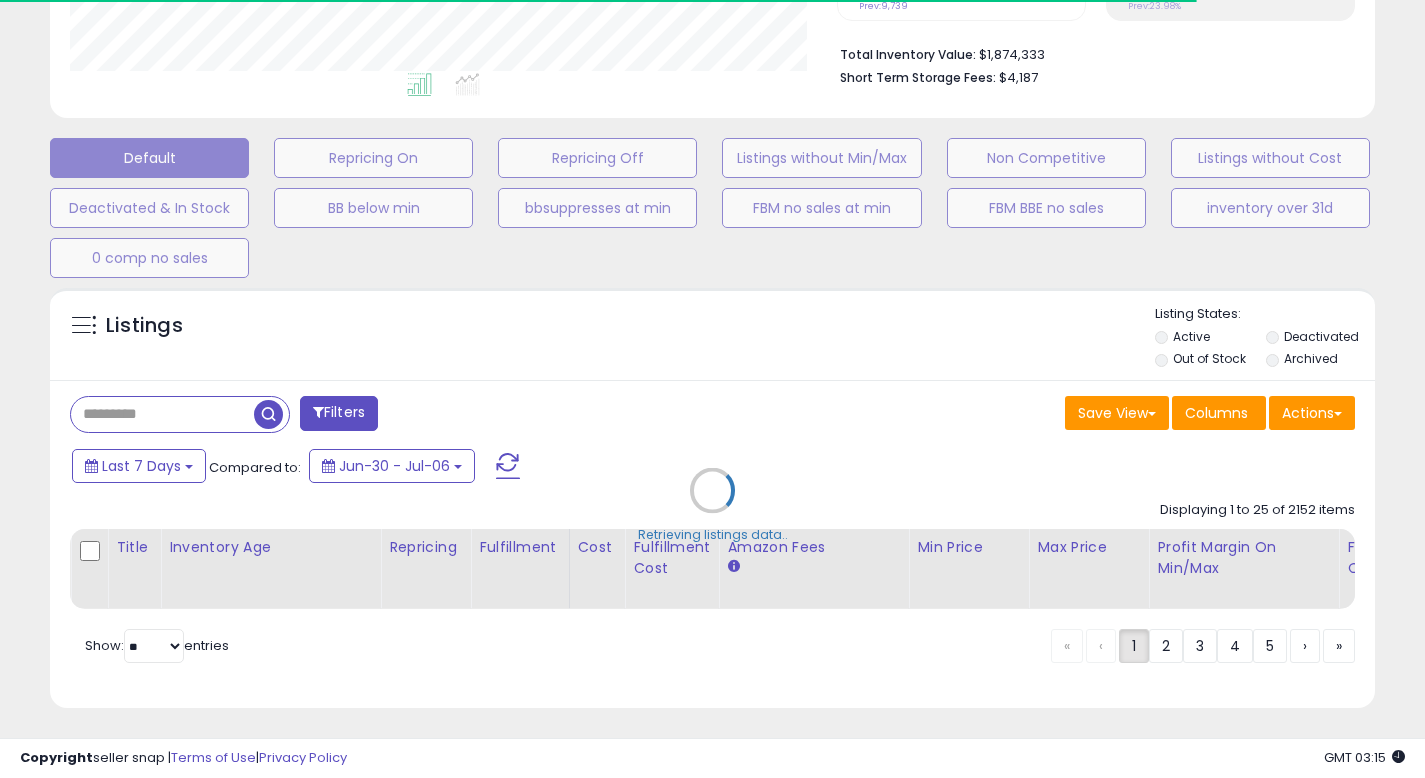 click on "Retrieving listings data.." at bounding box center [712, 505] 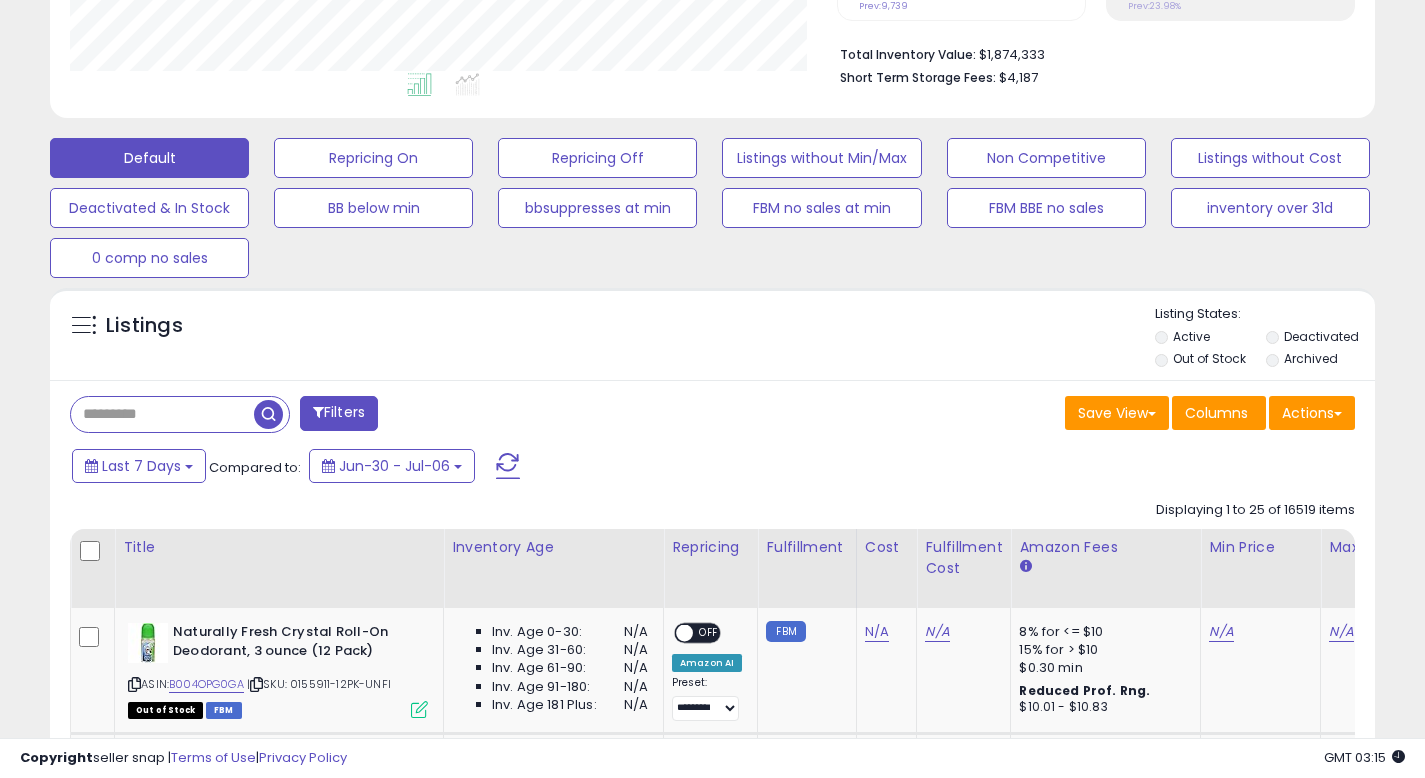 click at bounding box center [162, 414] 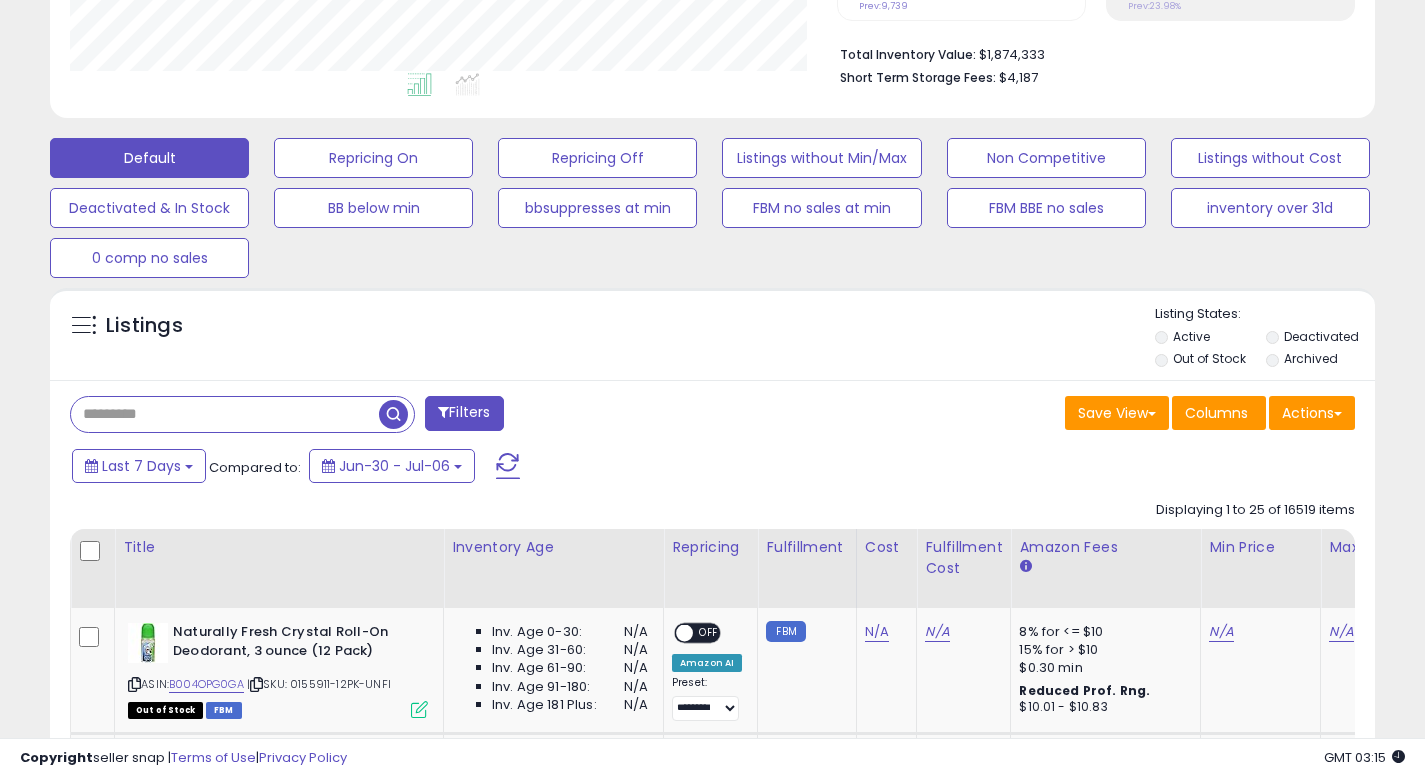 paste on "**********" 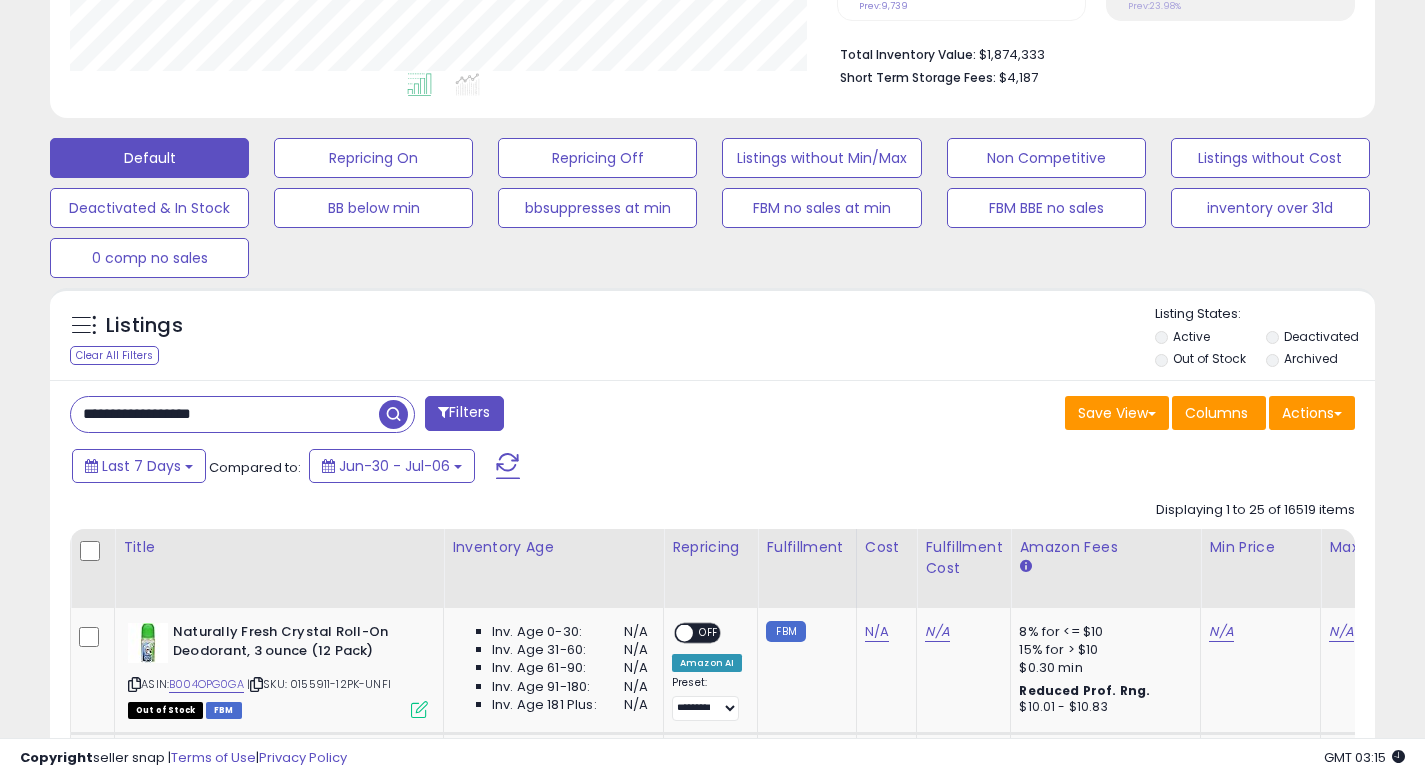 click at bounding box center (393, 414) 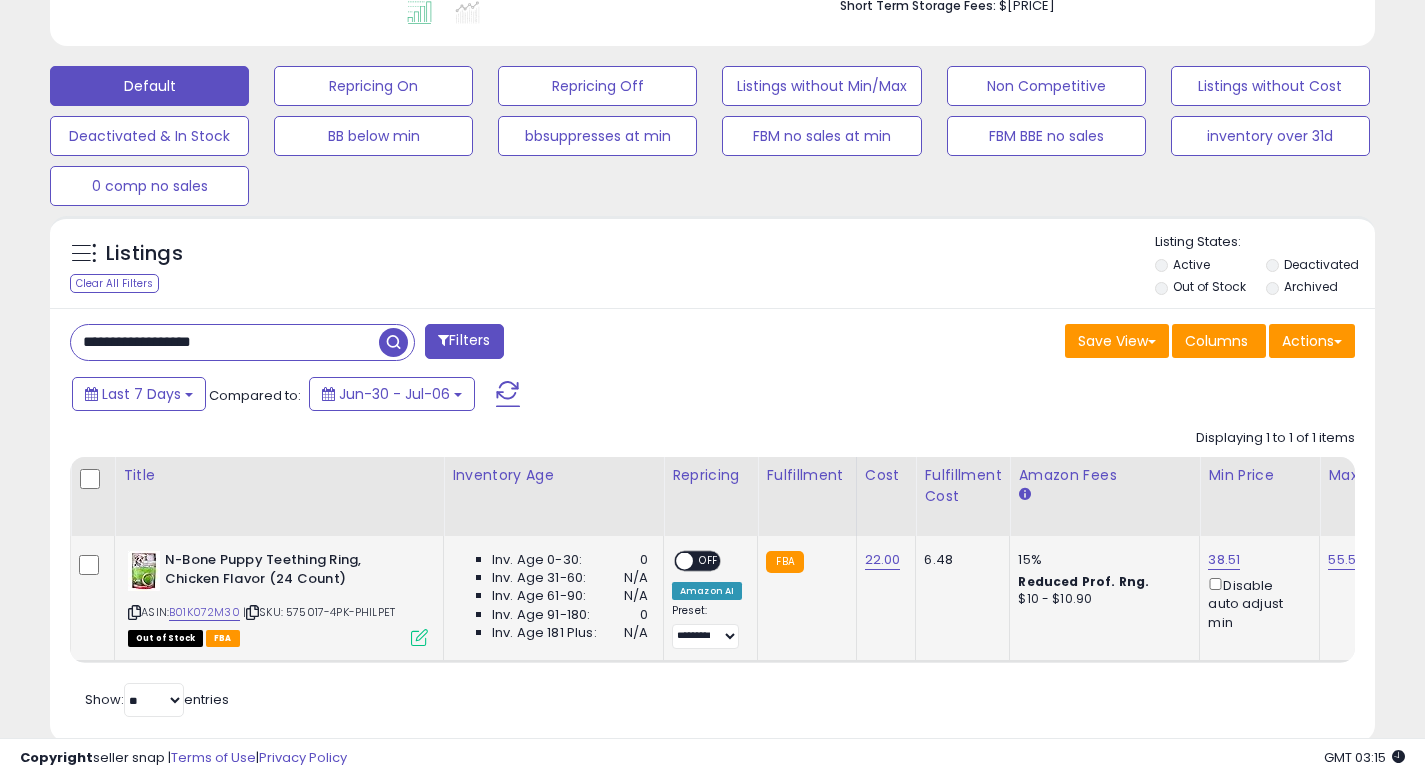 click at bounding box center [419, 637] 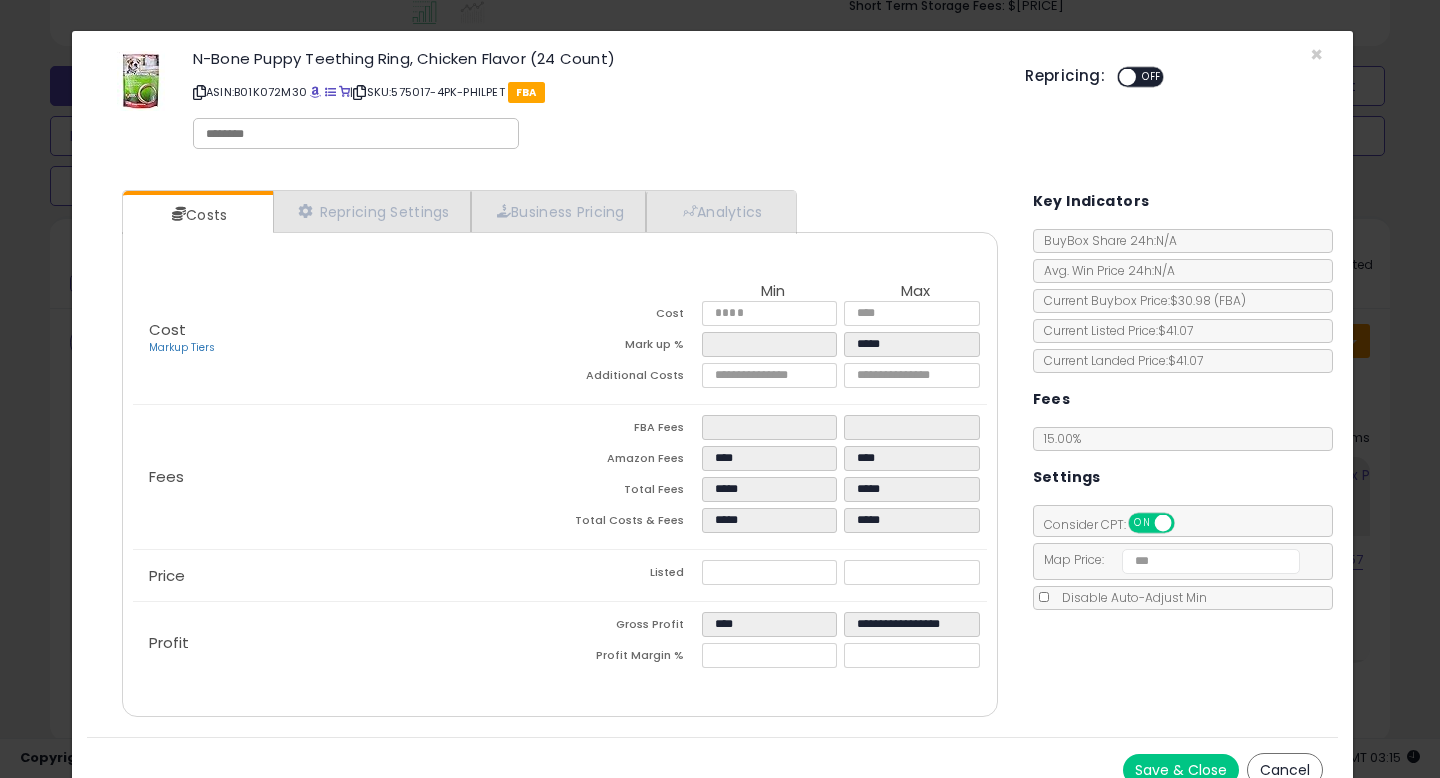 click on "Cancel" at bounding box center [1285, 770] 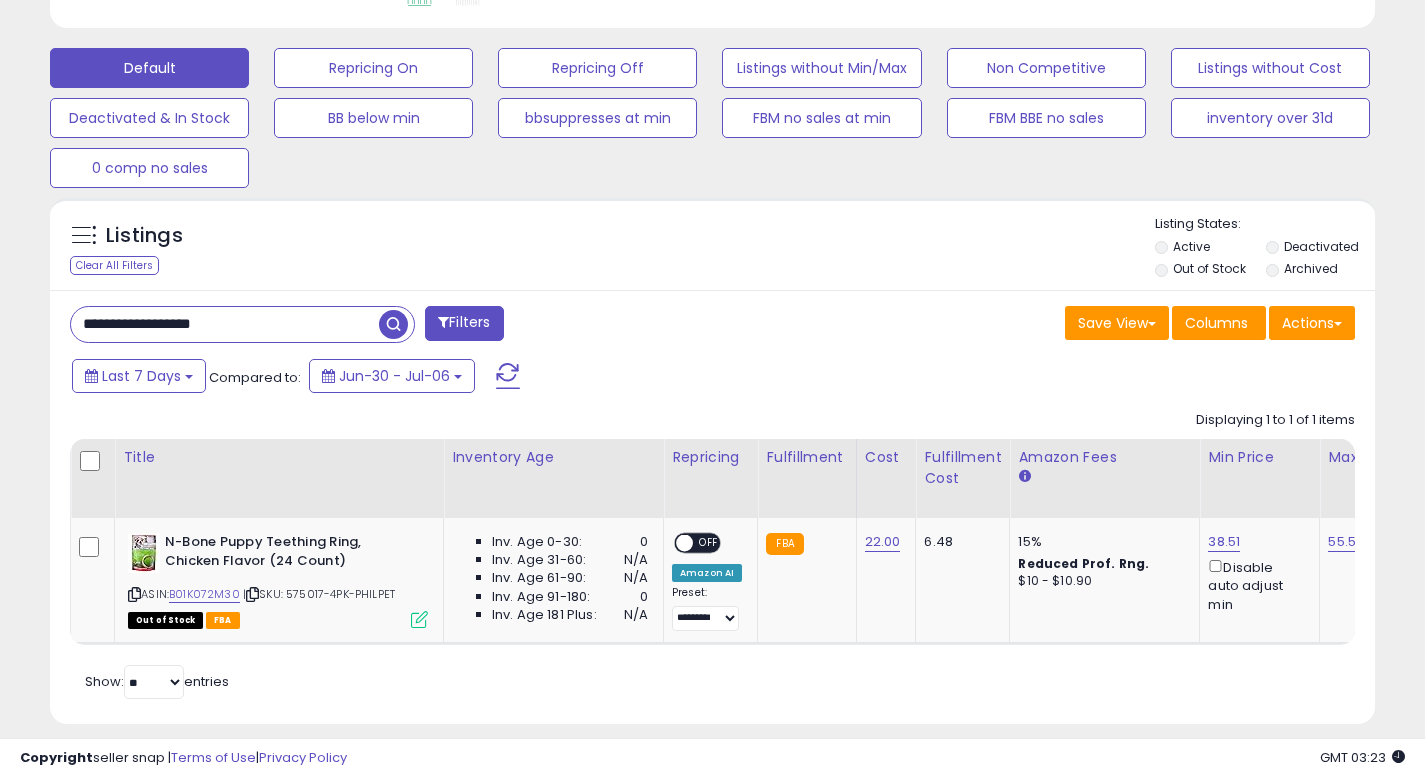 scroll, scrollTop: 615, scrollLeft: 0, axis: vertical 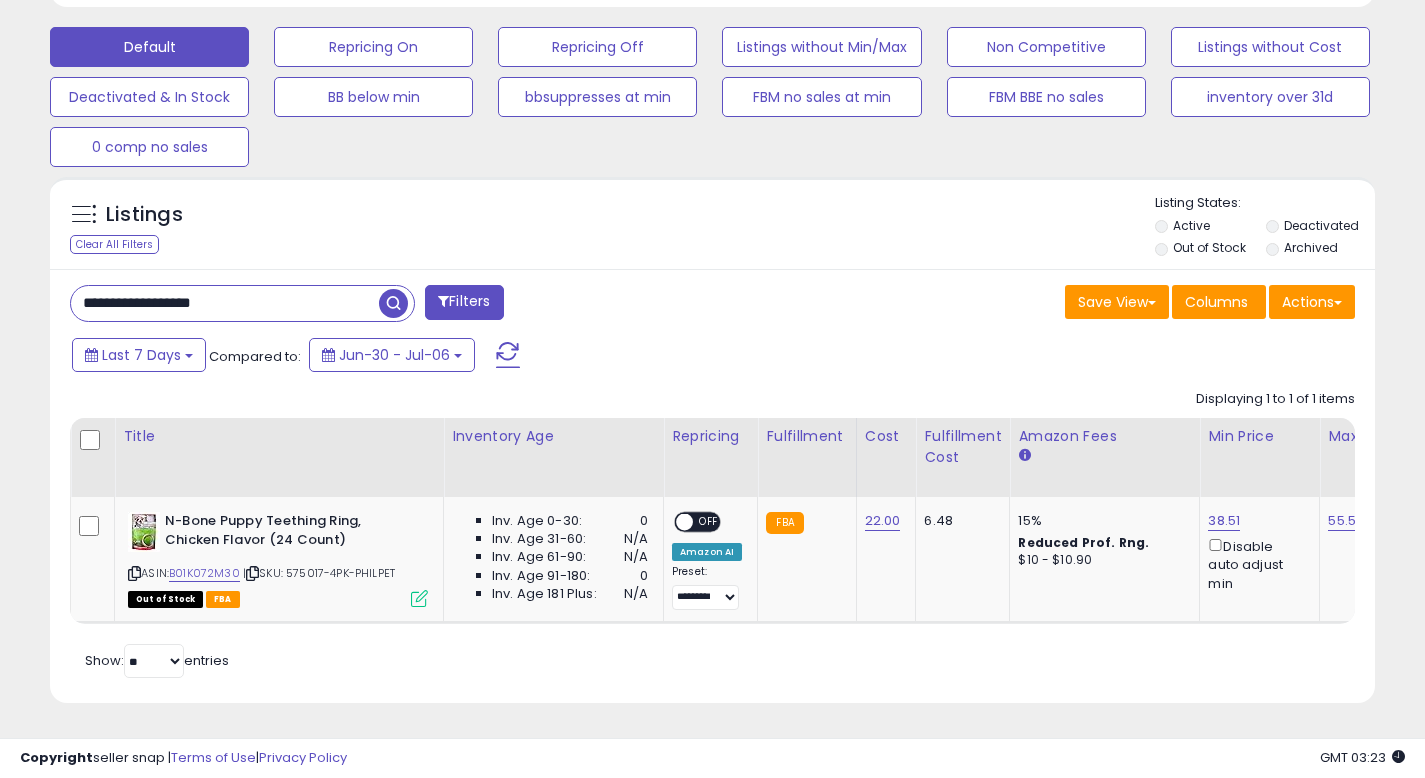 click on "**********" at bounding box center (712, 486) 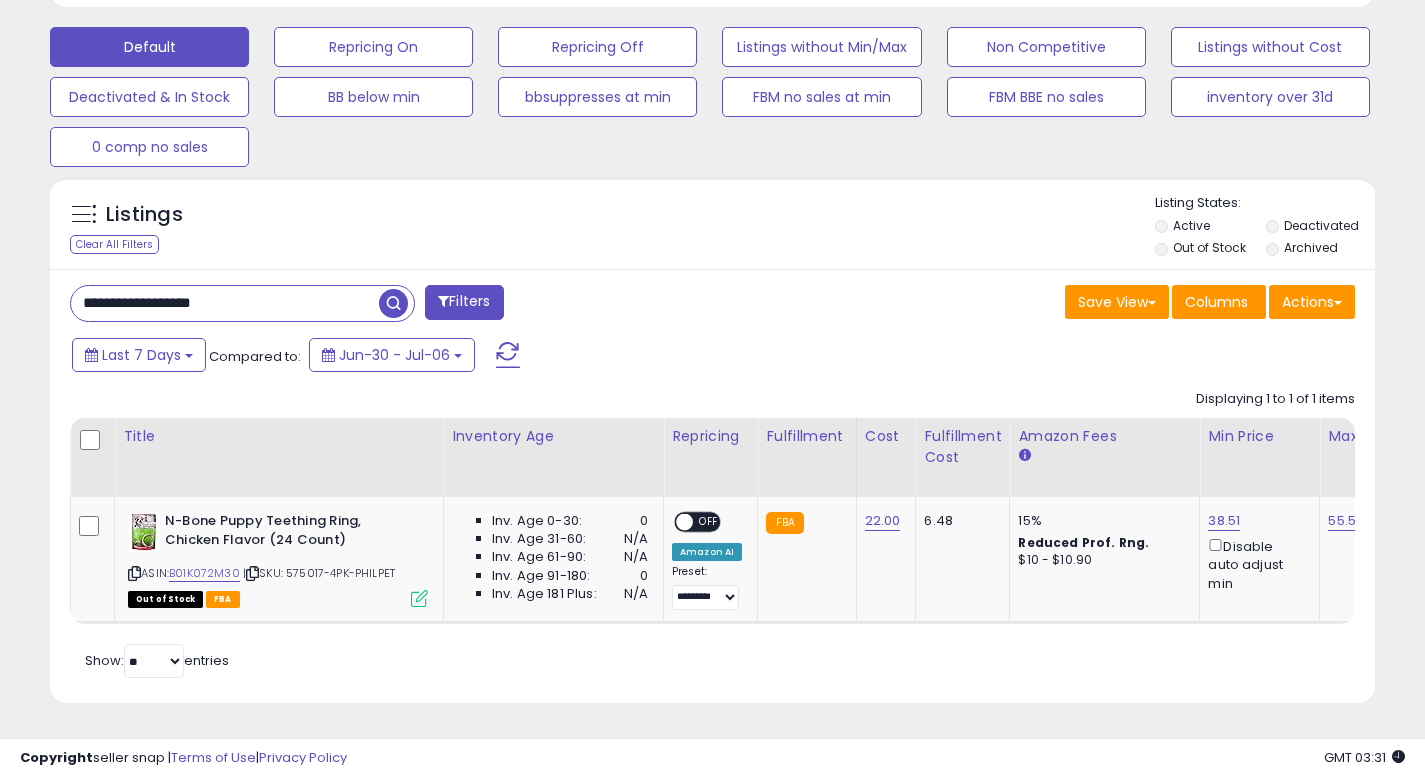click on "**********" at bounding box center [225, 303] 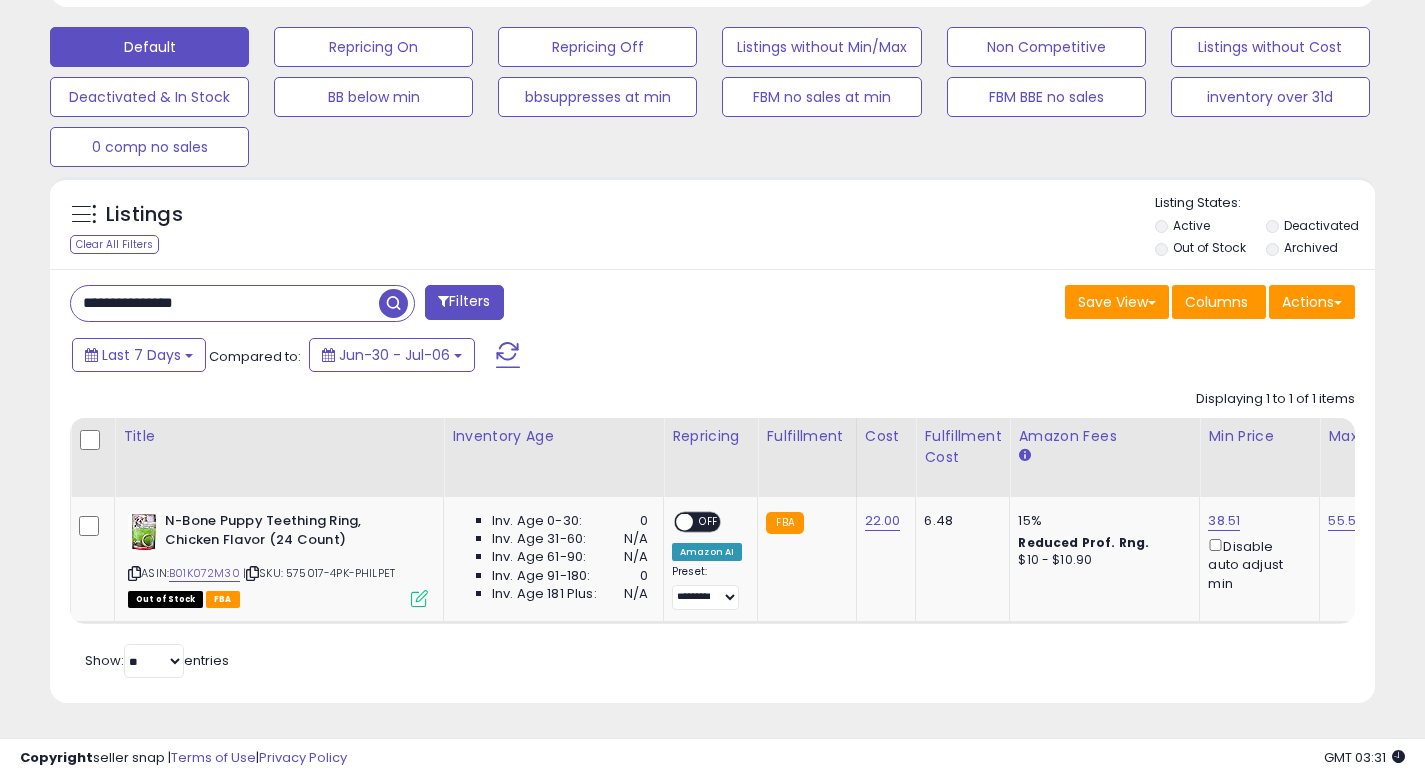 type on "**********" 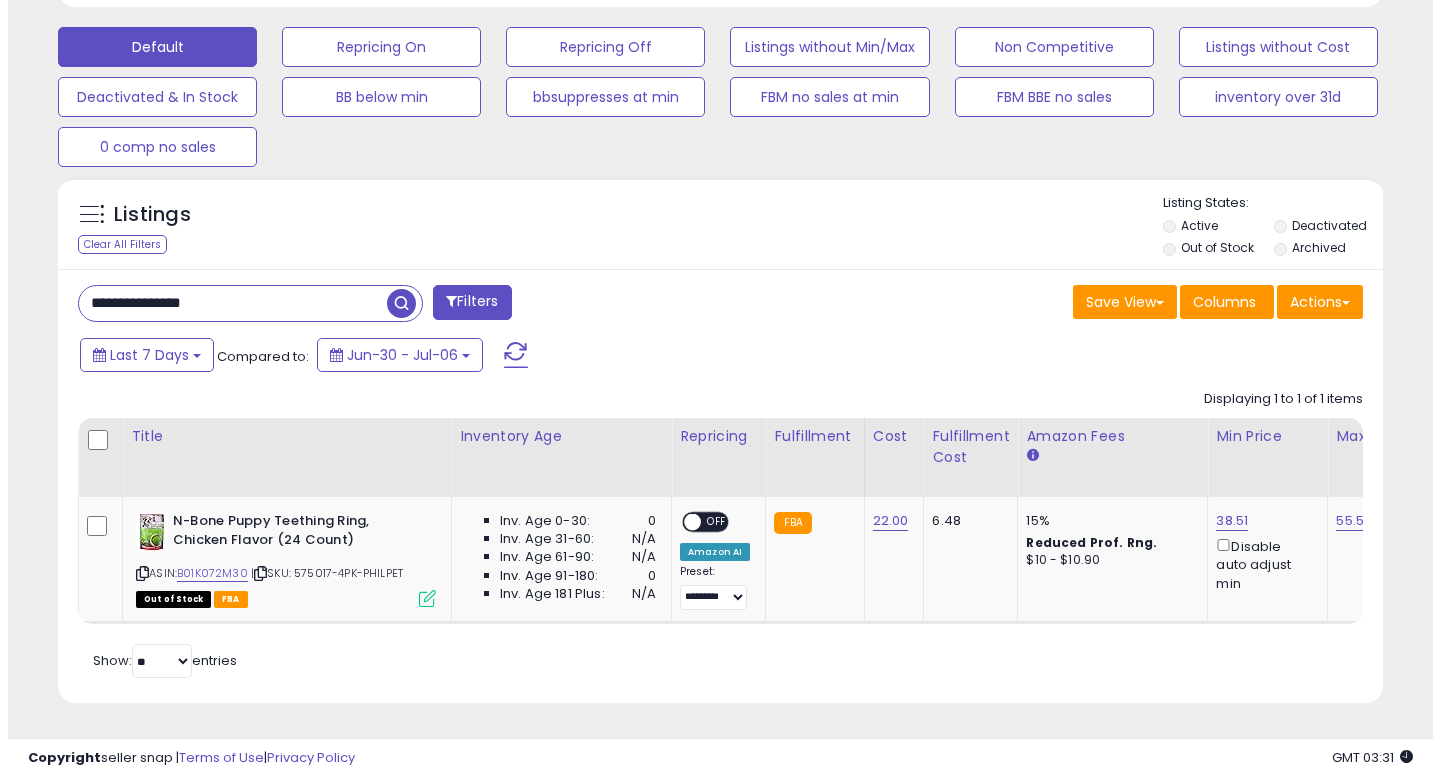 scroll, scrollTop: 492, scrollLeft: 0, axis: vertical 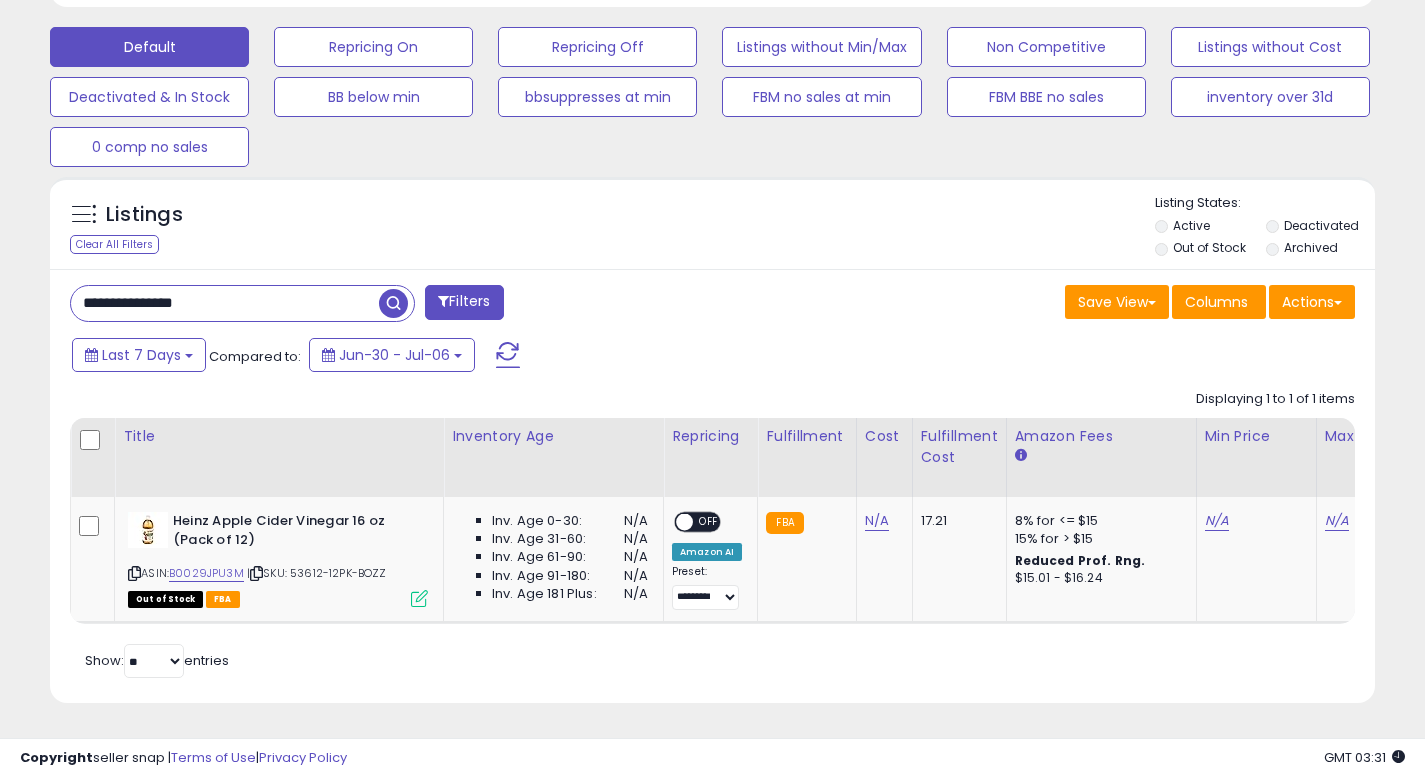 click on "Last 7 Days
Compared to:
Jun-30 - Jul-06" at bounding box center [549, 357] 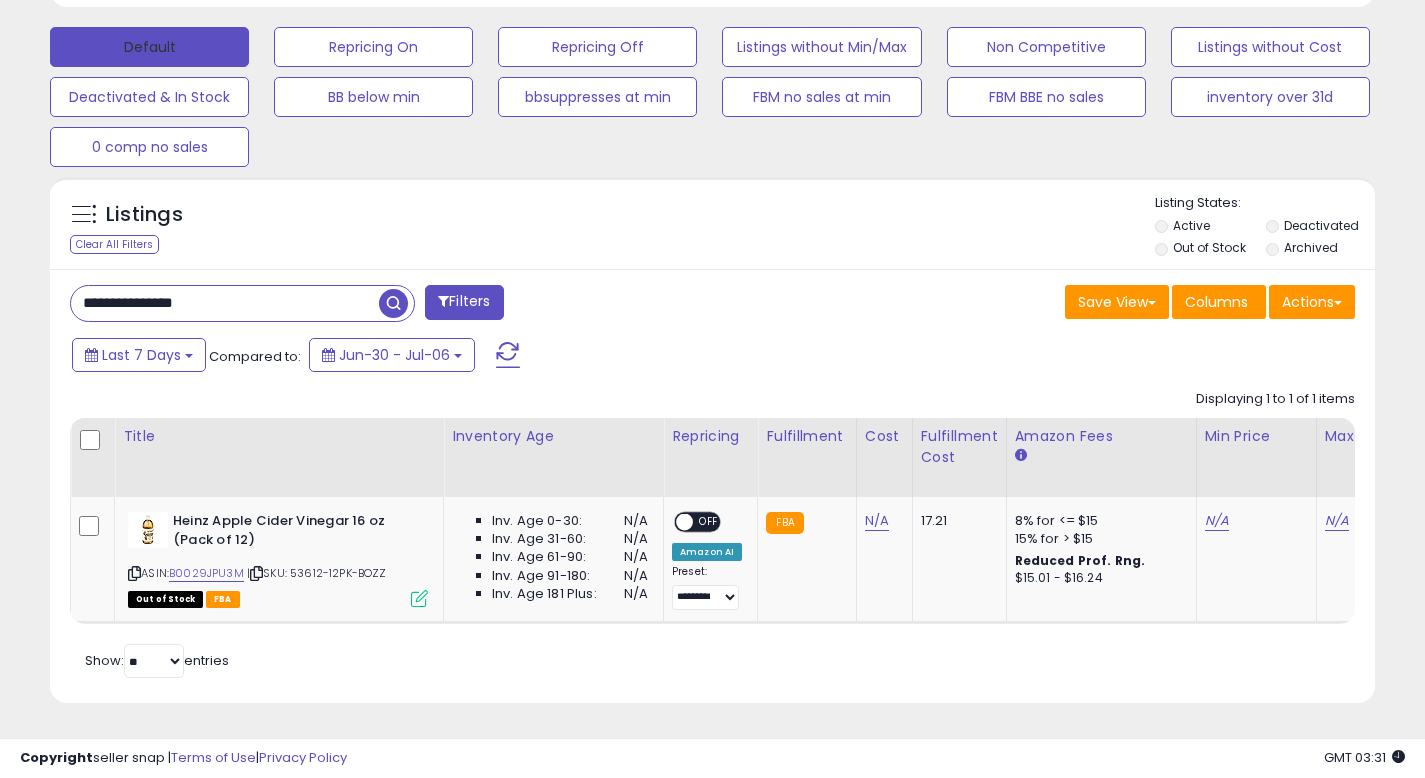 click on "Default" at bounding box center (149, 47) 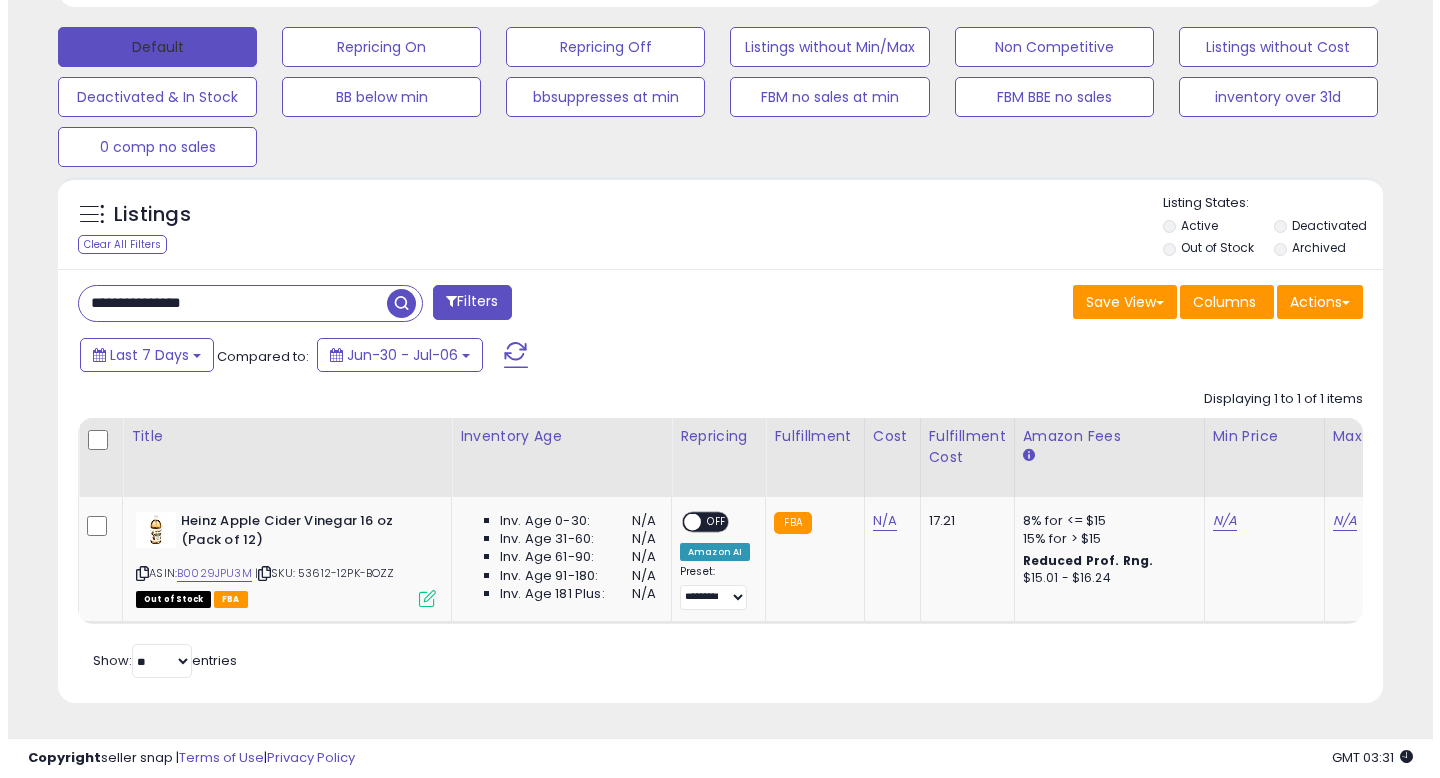 scroll, scrollTop: 492, scrollLeft: 0, axis: vertical 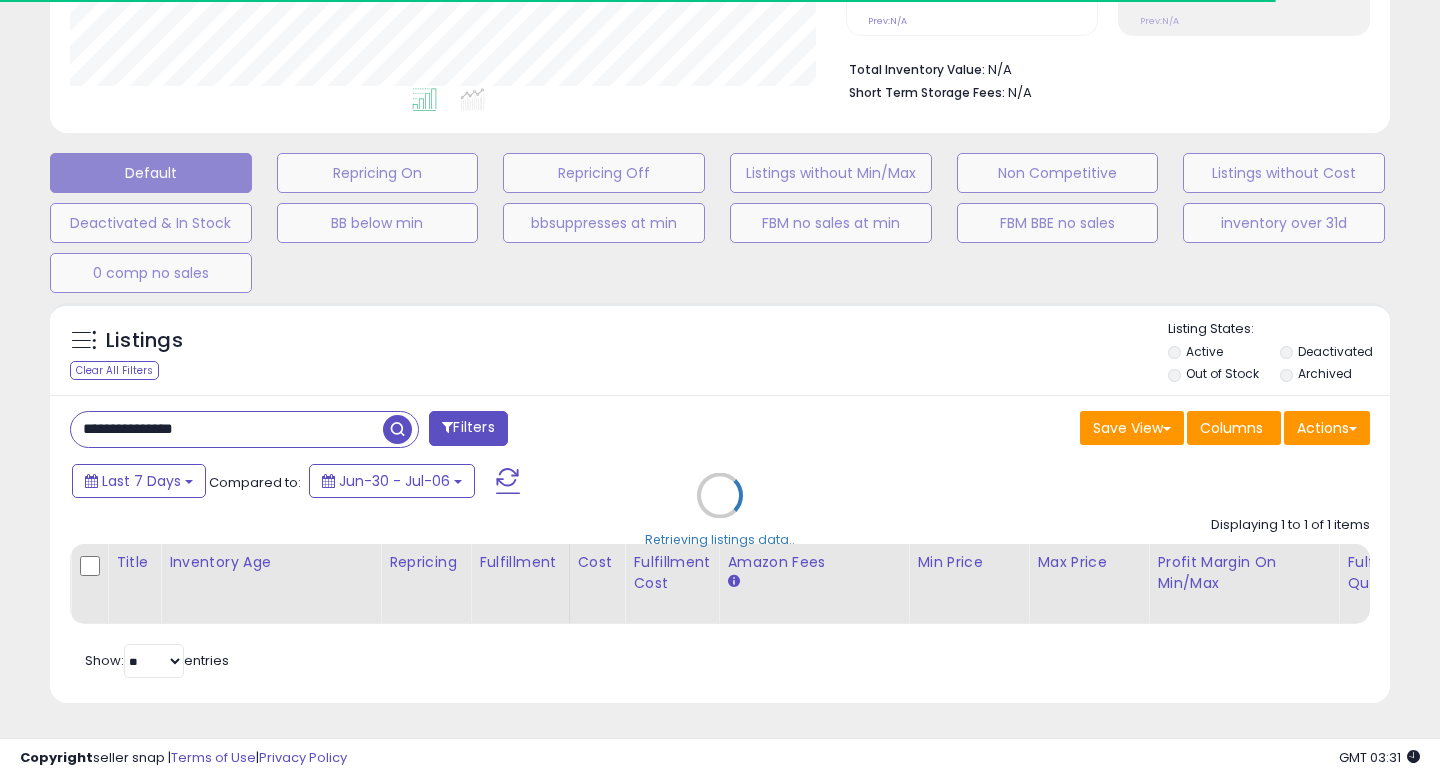 type 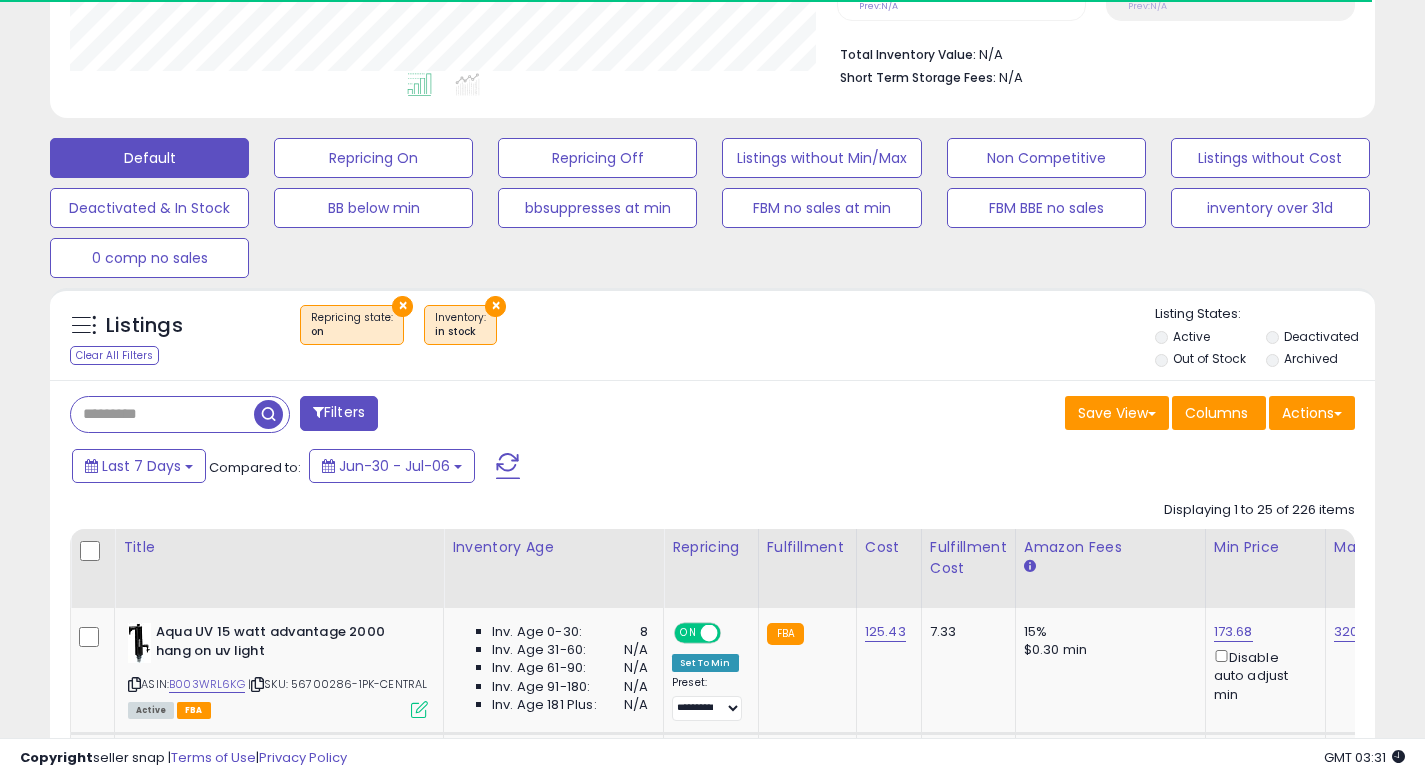 scroll, scrollTop: 410, scrollLeft: 767, axis: both 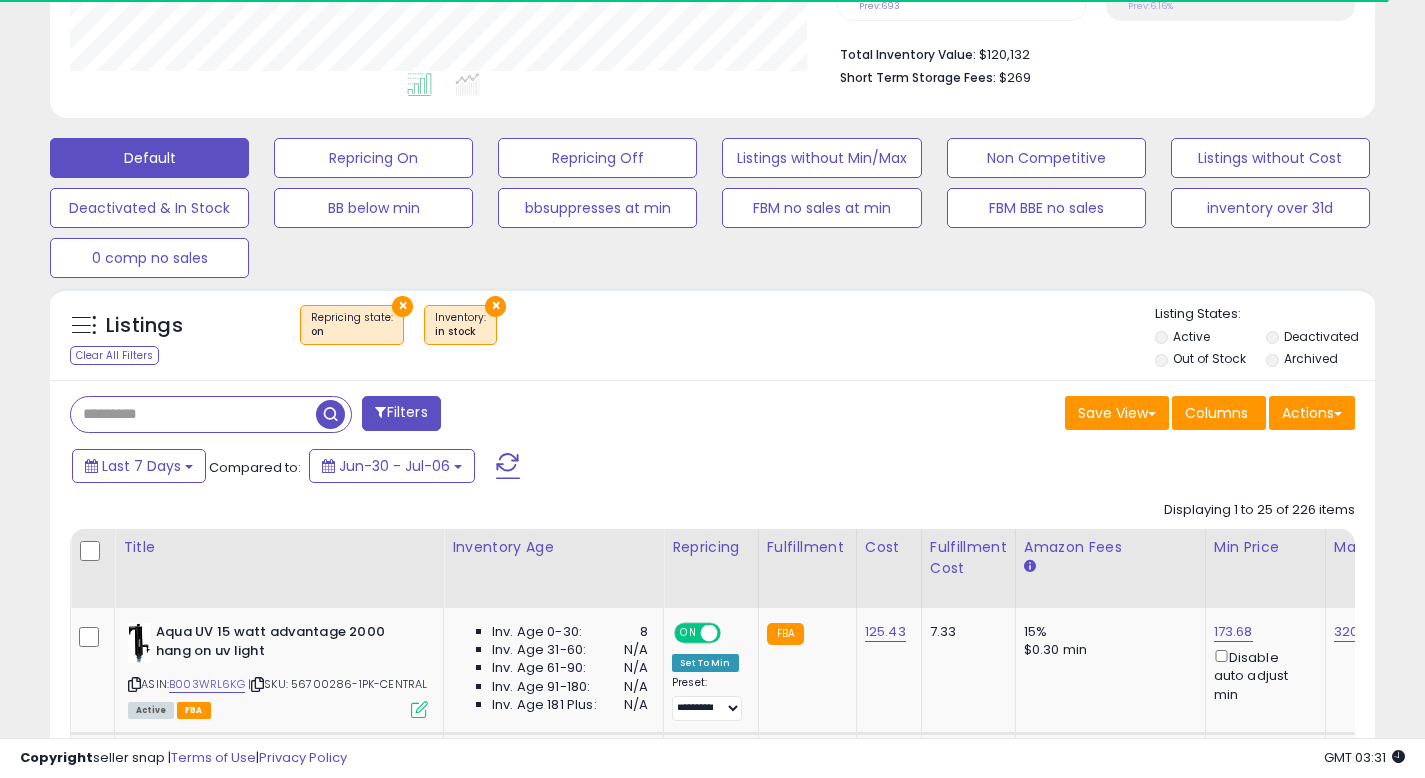 click at bounding box center [193, 414] 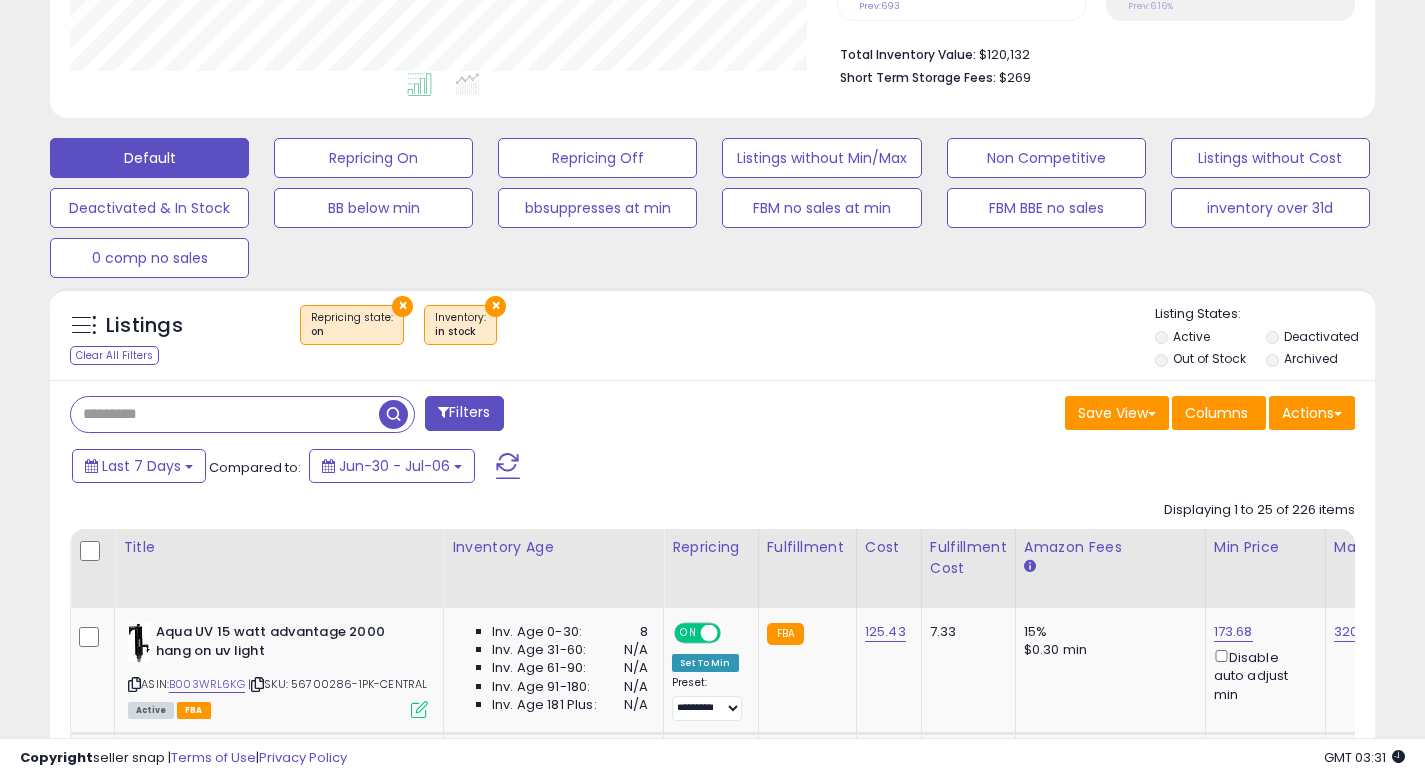 scroll, scrollTop: 999590, scrollLeft: 999233, axis: both 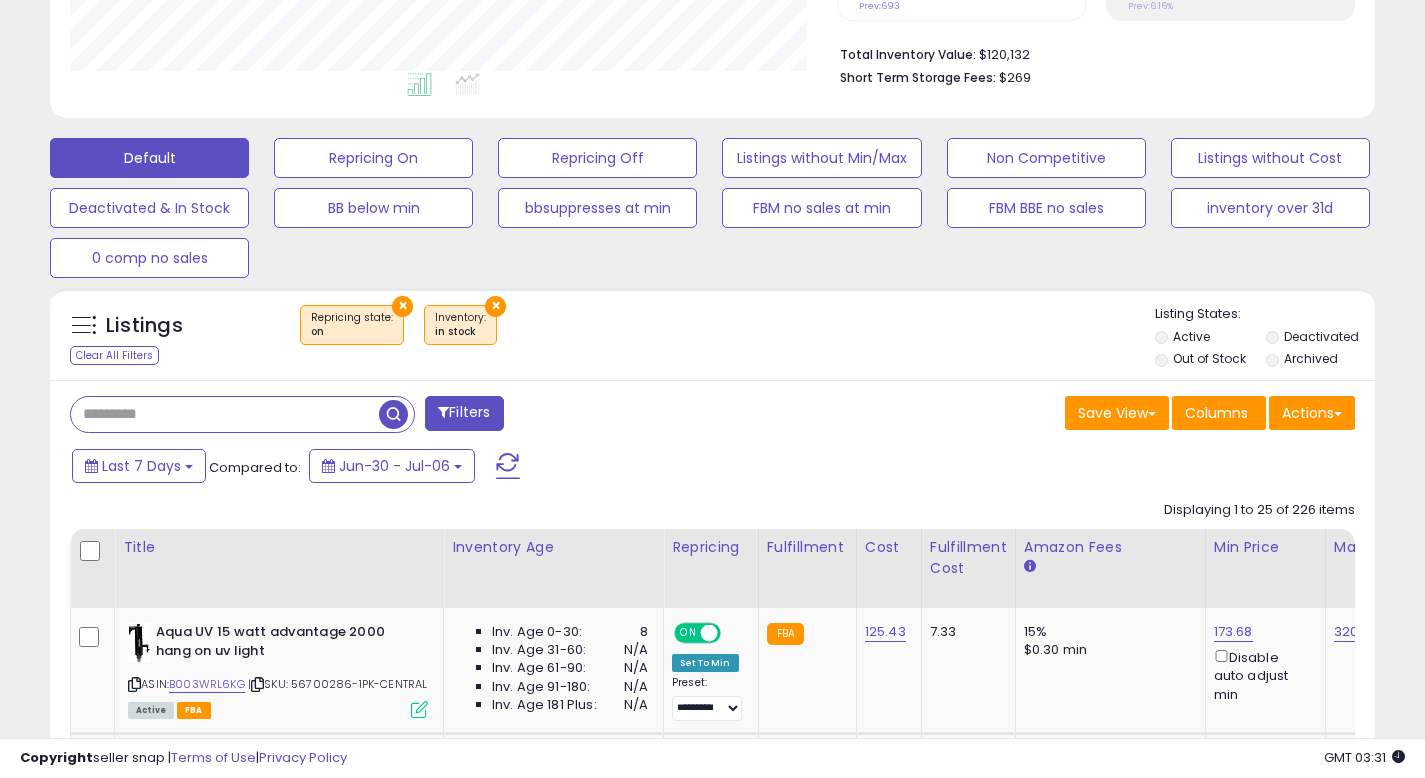 click on "Filters" at bounding box center (464, 413) 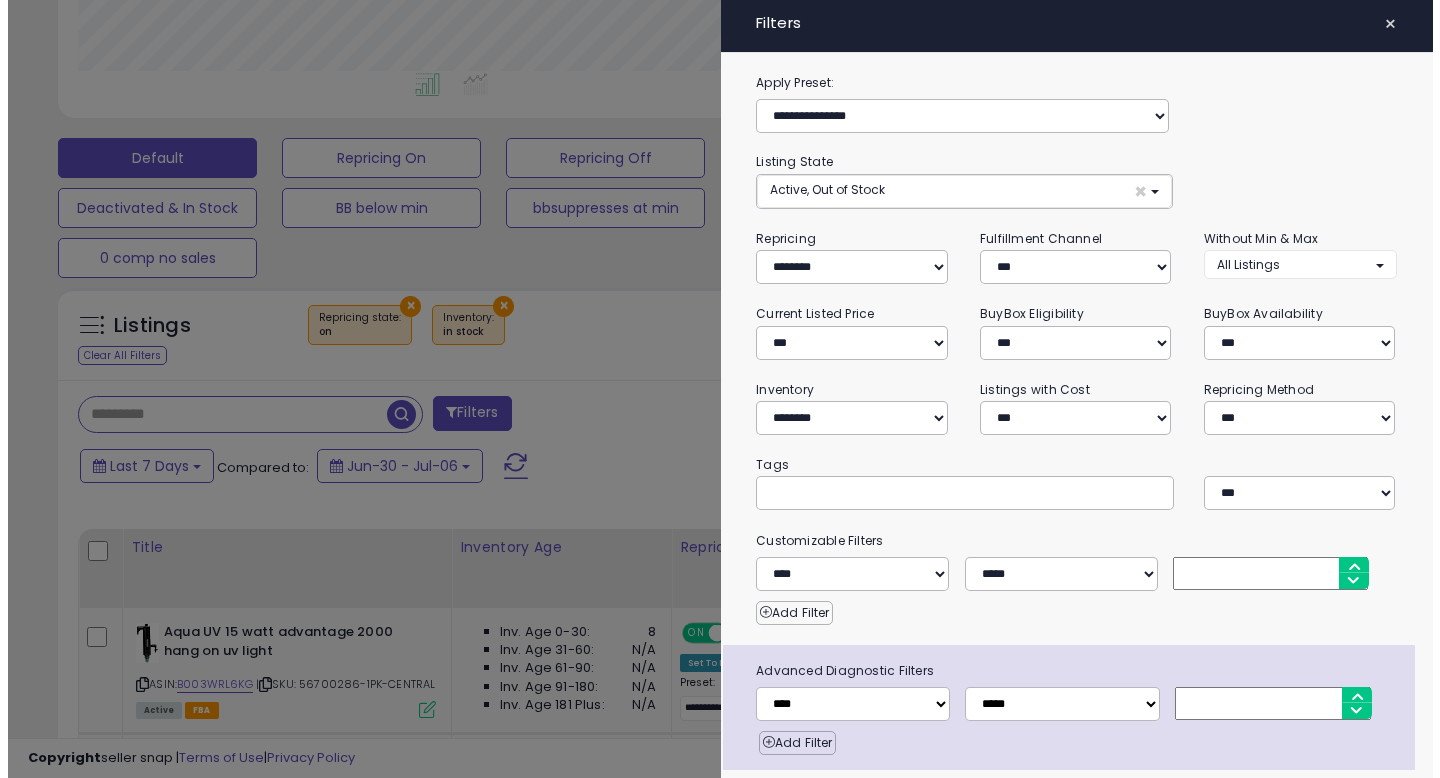 scroll, scrollTop: 999590, scrollLeft: 999224, axis: both 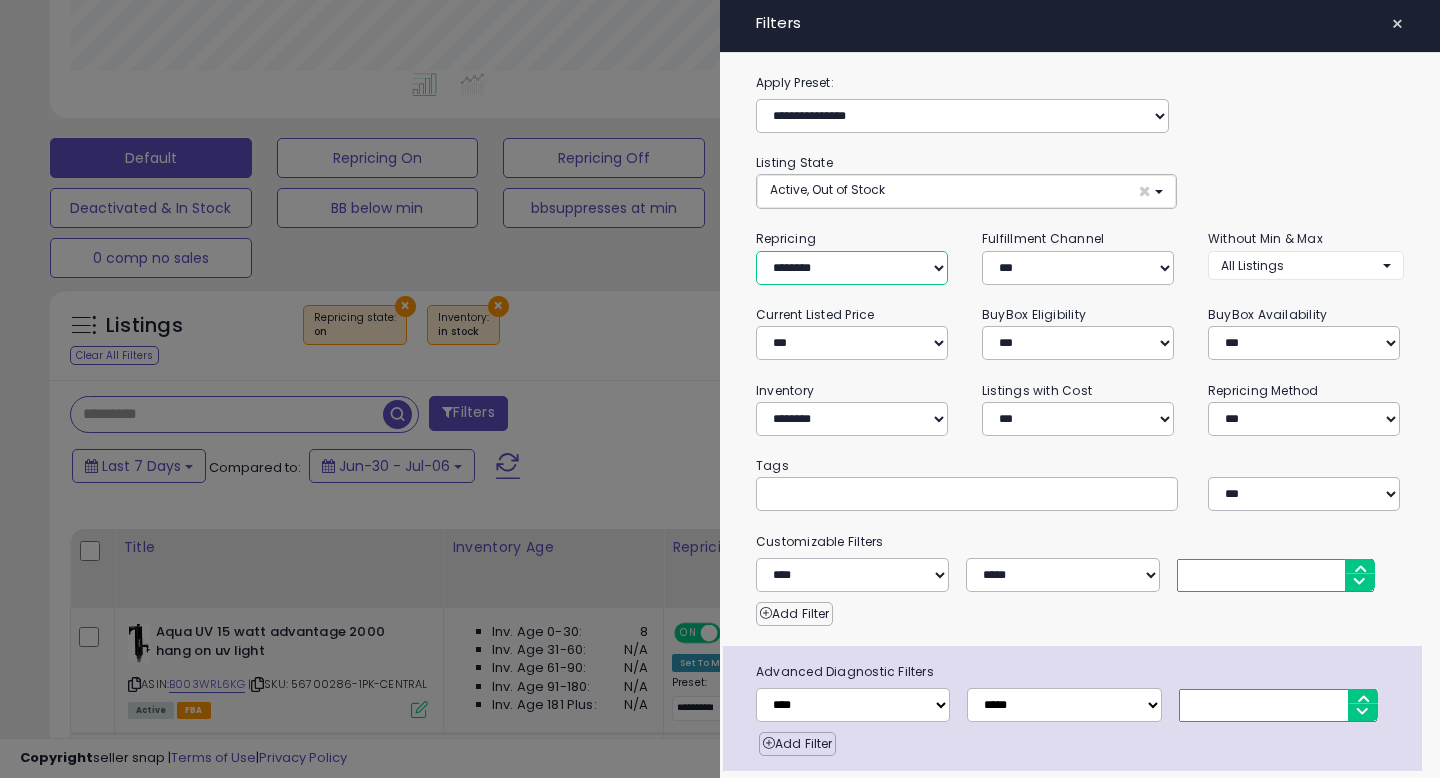 click on "**********" at bounding box center [852, 268] 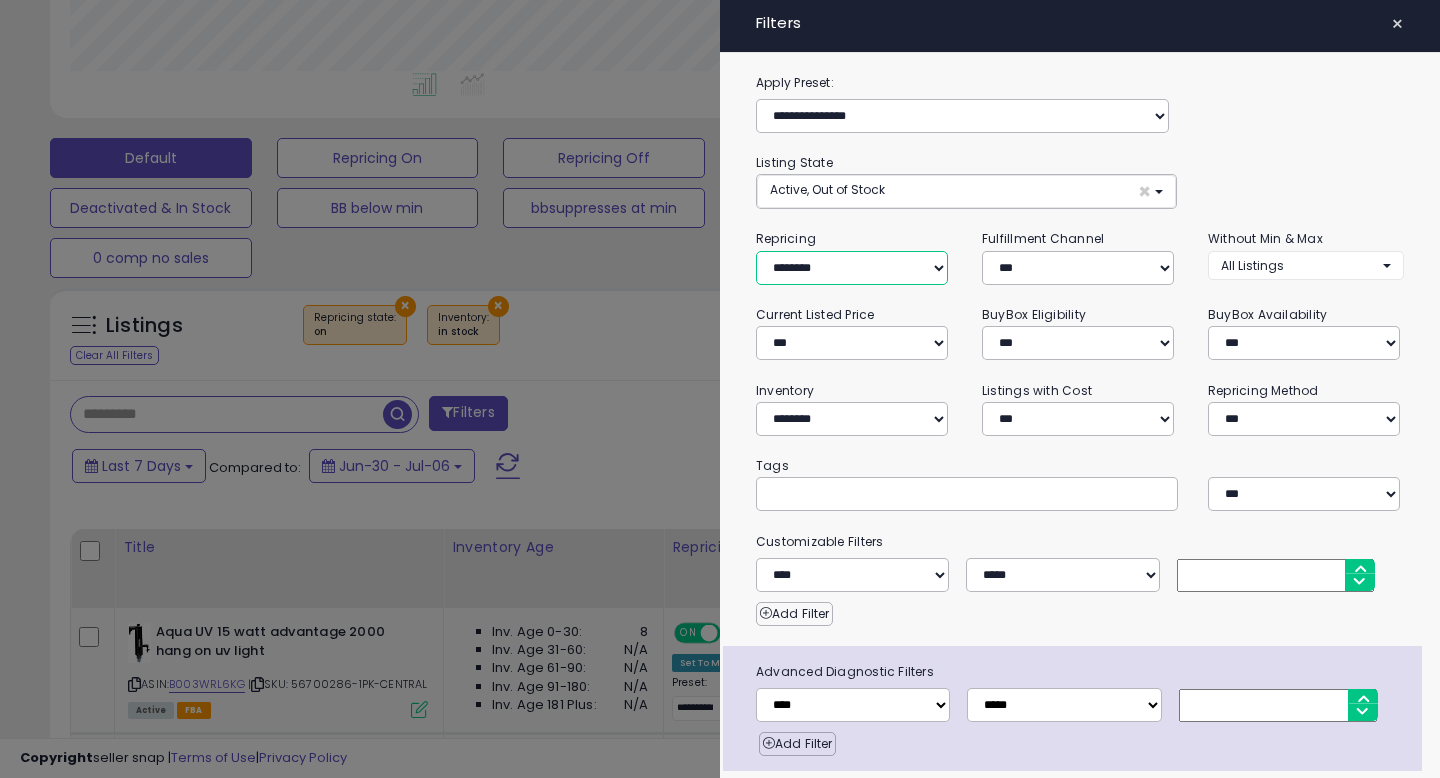 select on "***" 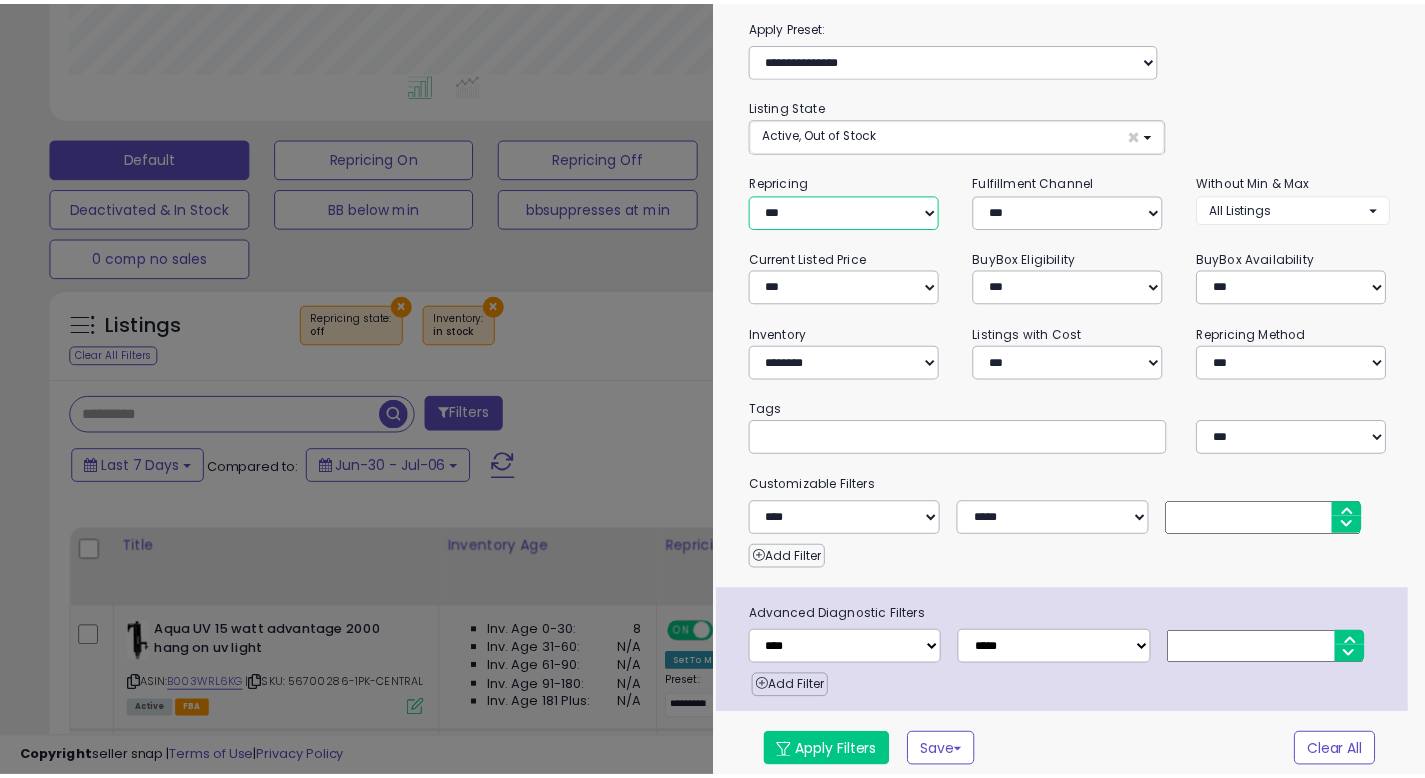 scroll, scrollTop: 63, scrollLeft: 0, axis: vertical 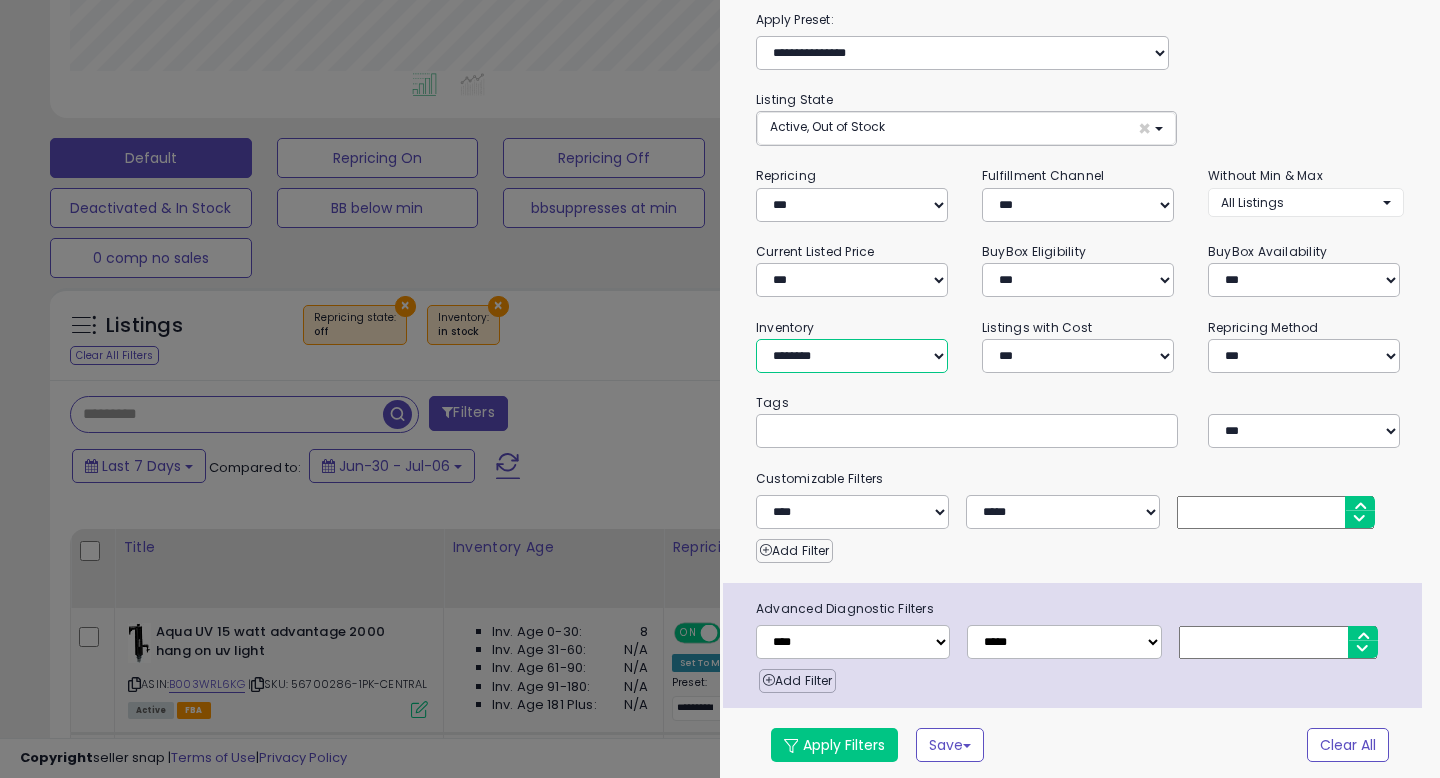 click on "**********" at bounding box center [852, 356] 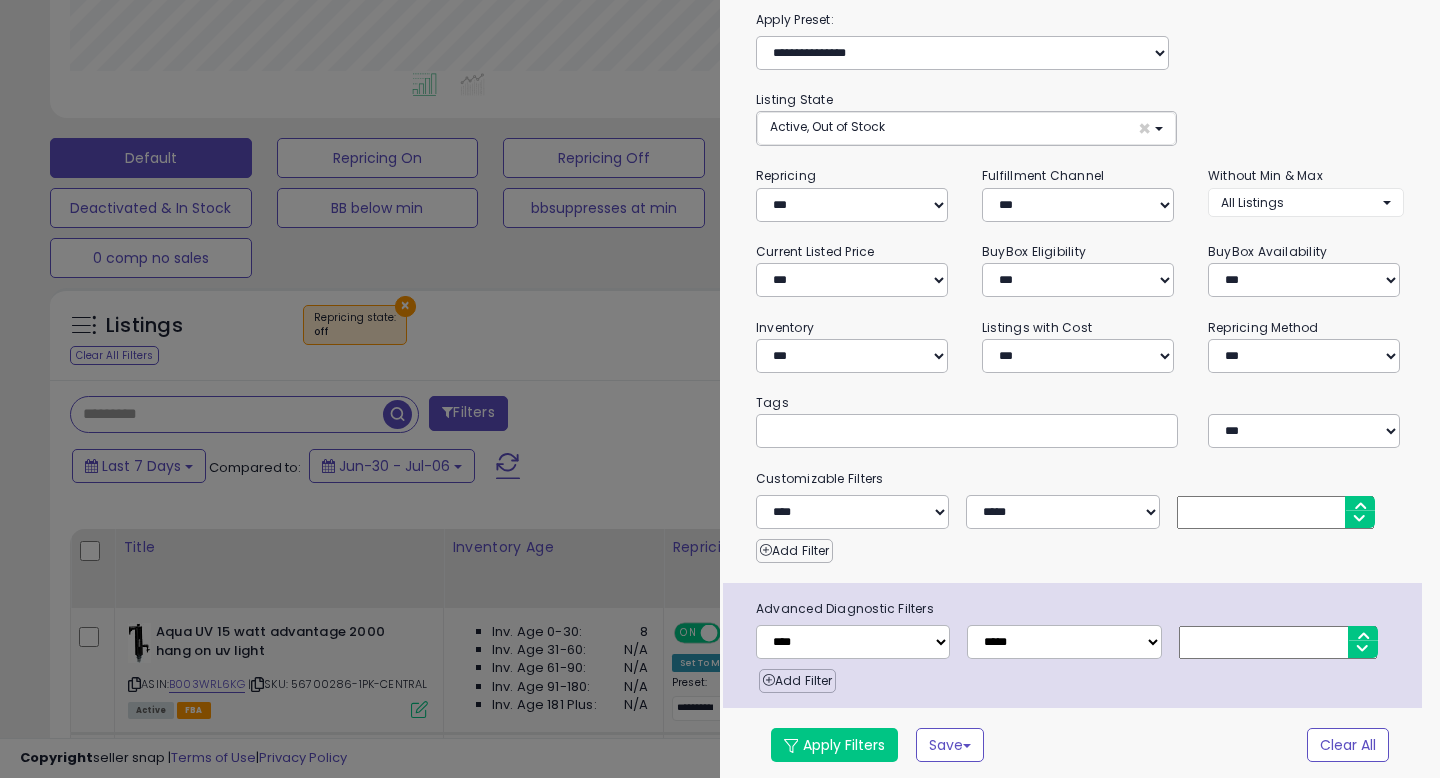click on "Tags" at bounding box center (1080, 403) 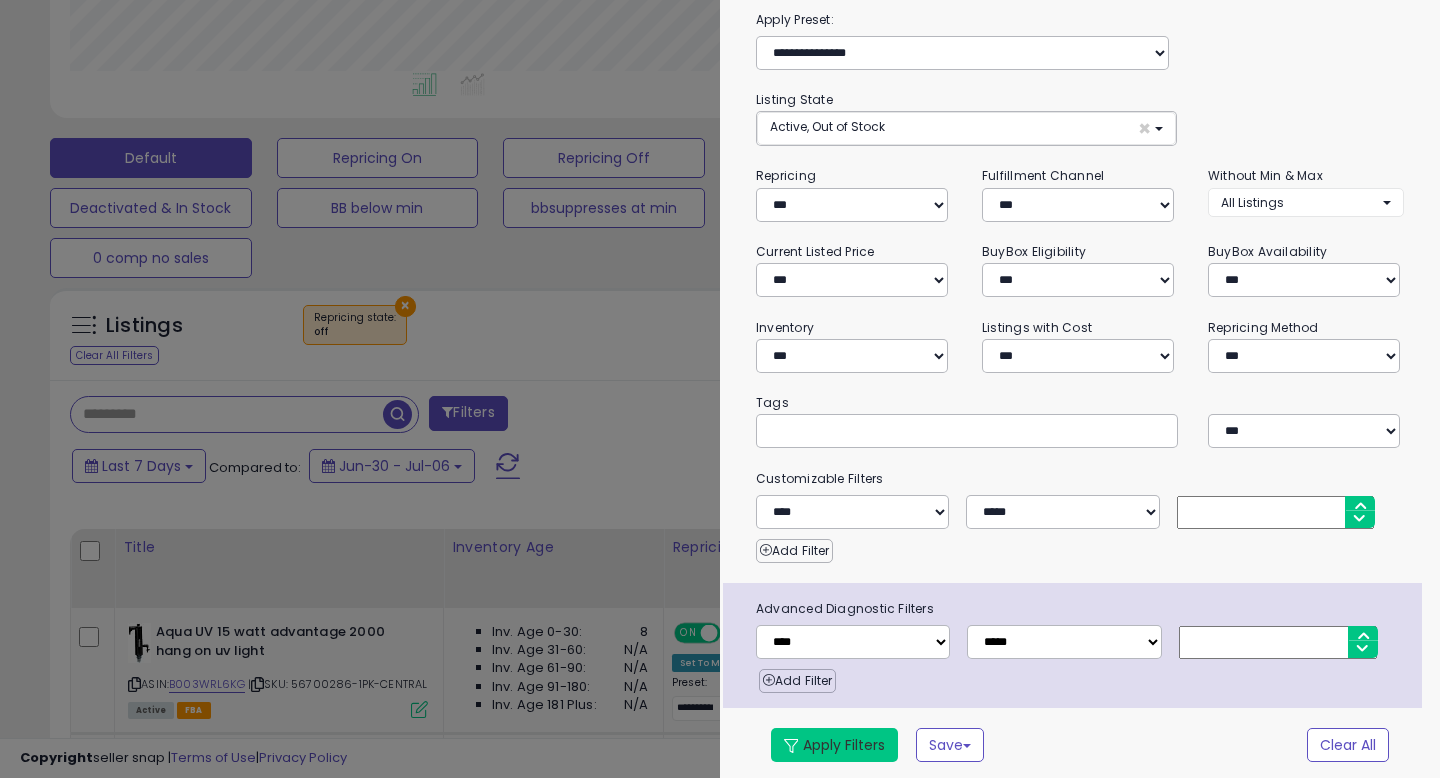 click on "Apply Filters" at bounding box center [834, 745] 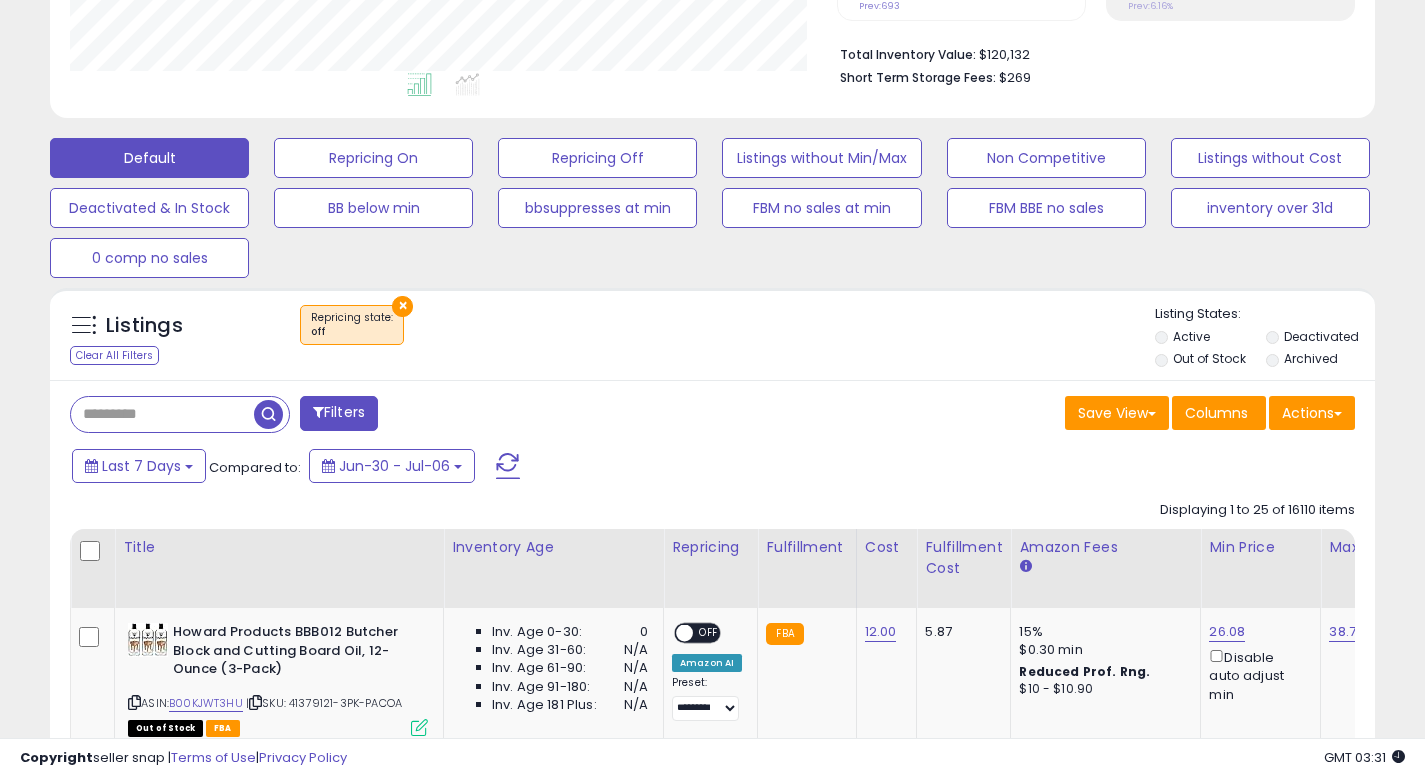 scroll, scrollTop: 410, scrollLeft: 767, axis: both 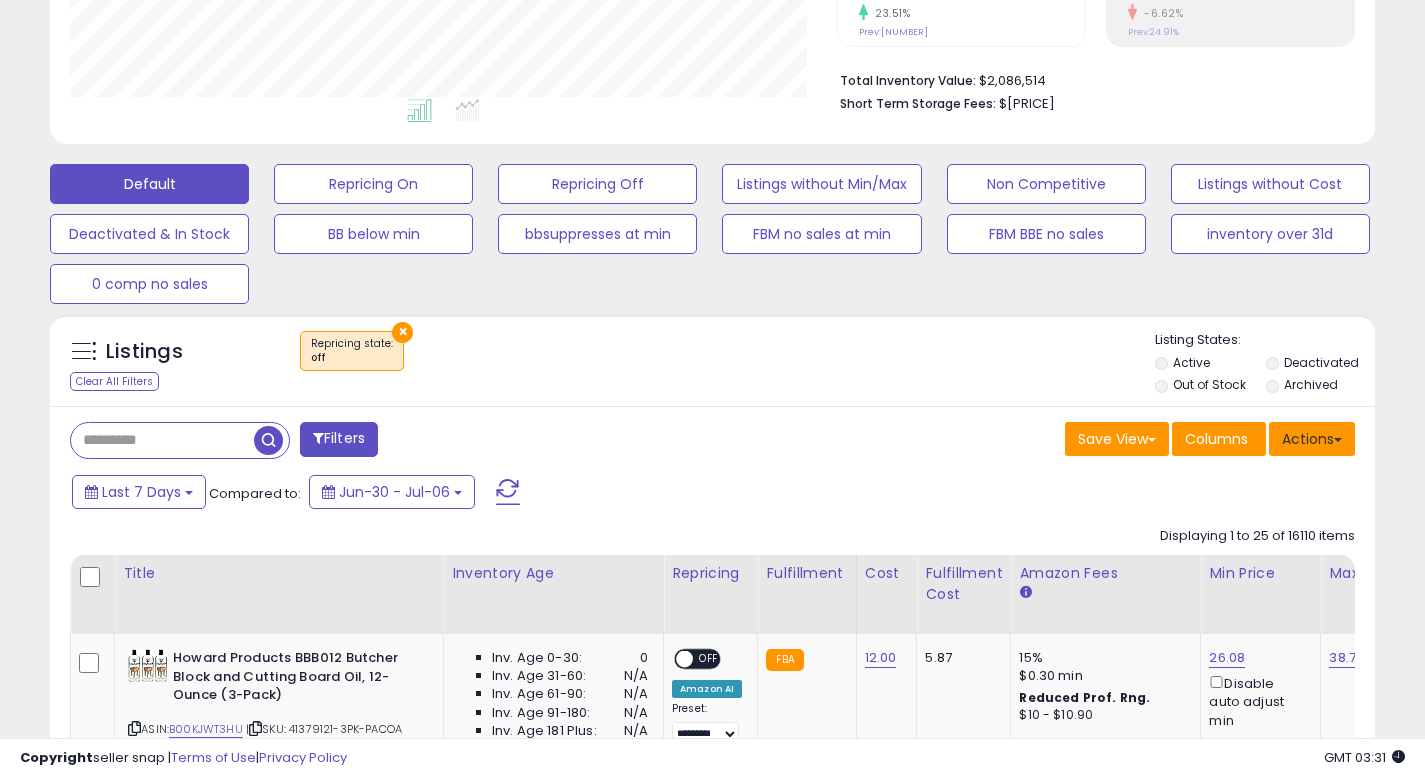 click on "Actions" at bounding box center (1312, 439) 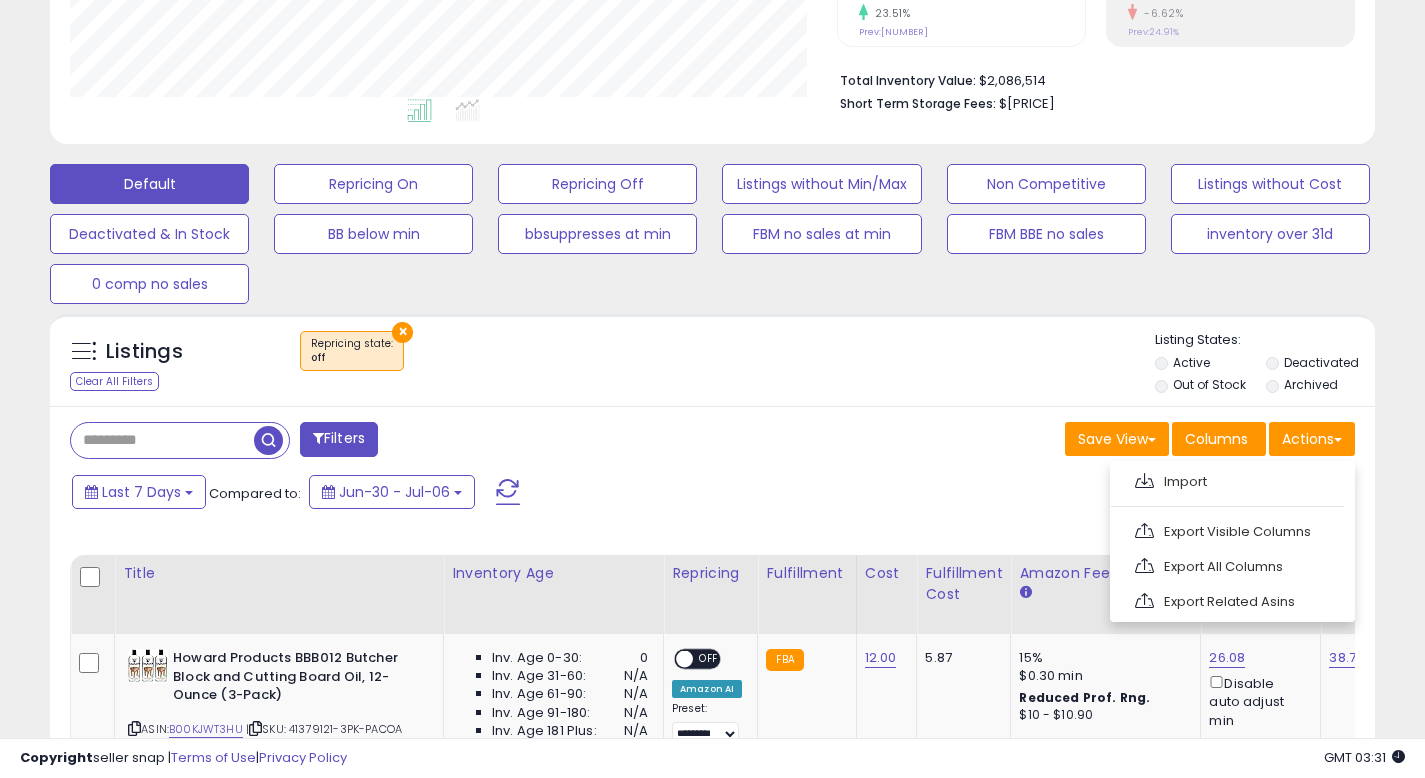 click on "Export Visible Columns" at bounding box center [1230, 531] 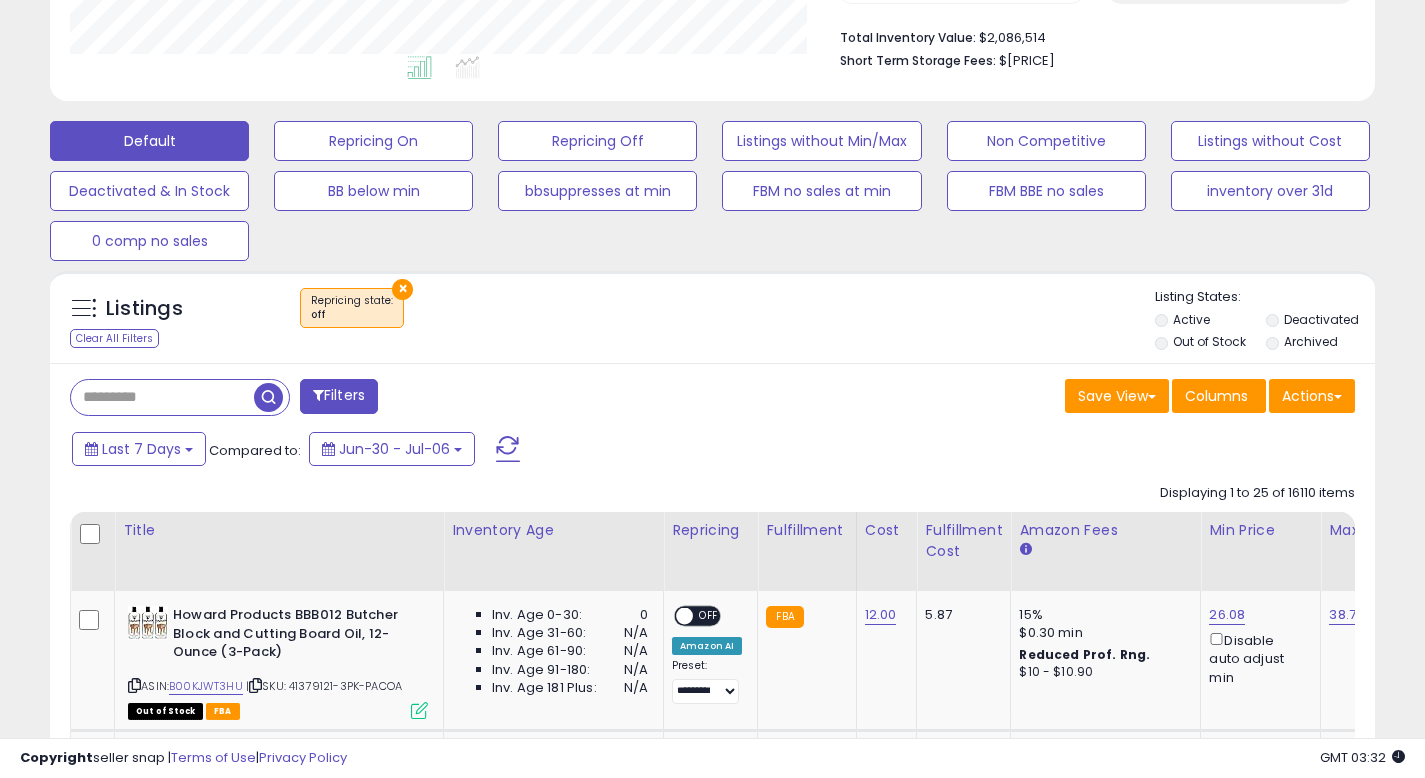 scroll, scrollTop: 515, scrollLeft: 0, axis: vertical 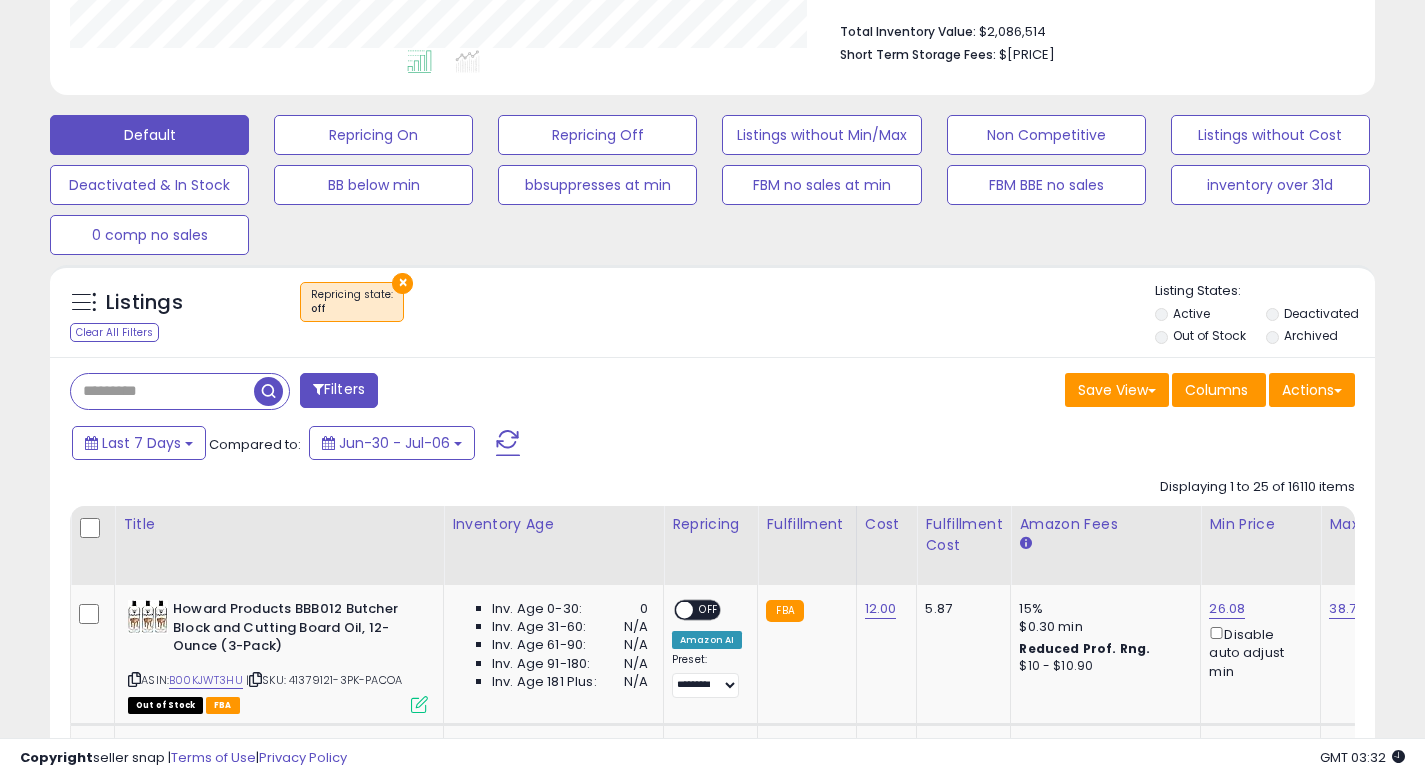 click on "Listings
Clear All Filters
×
Repricing state :
off" at bounding box center [712, 316] 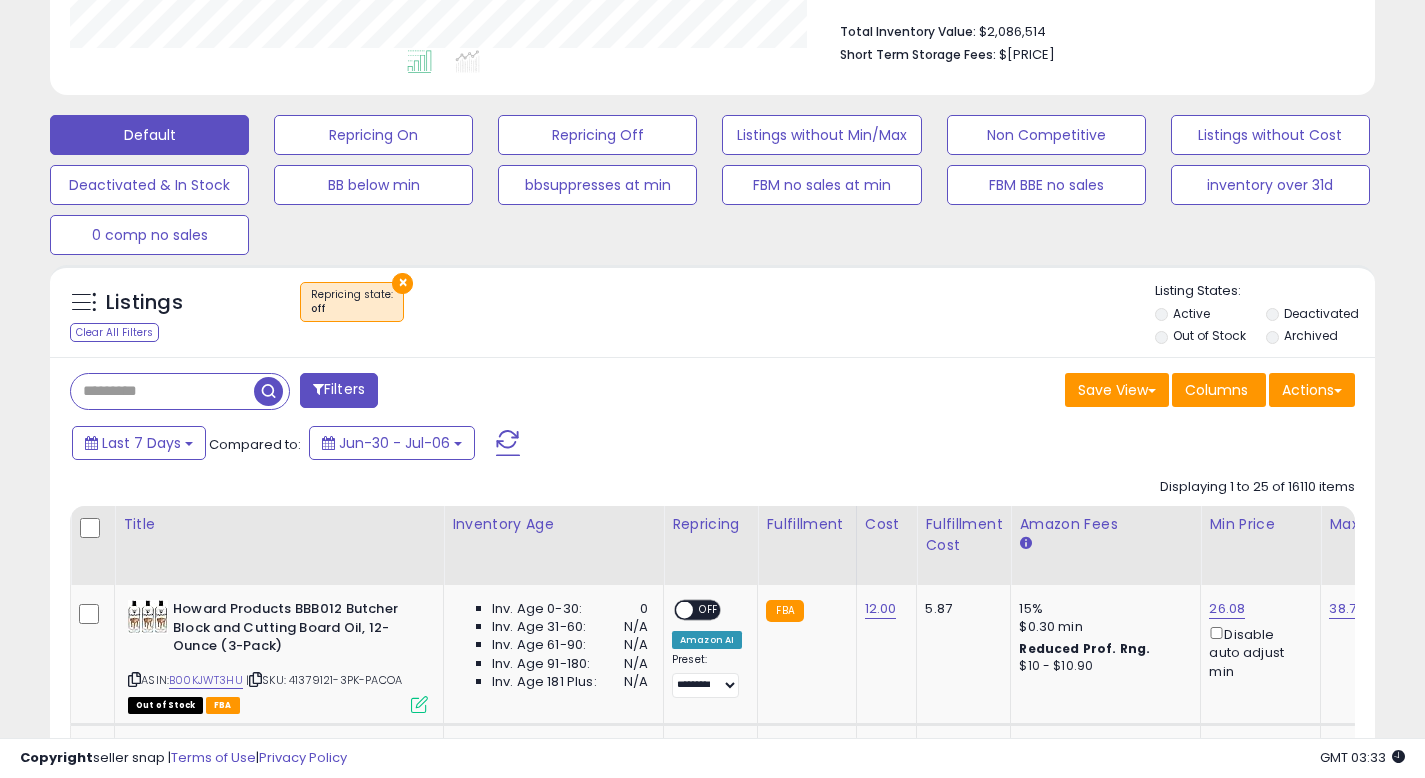 click on "Filters" at bounding box center [384, 393] 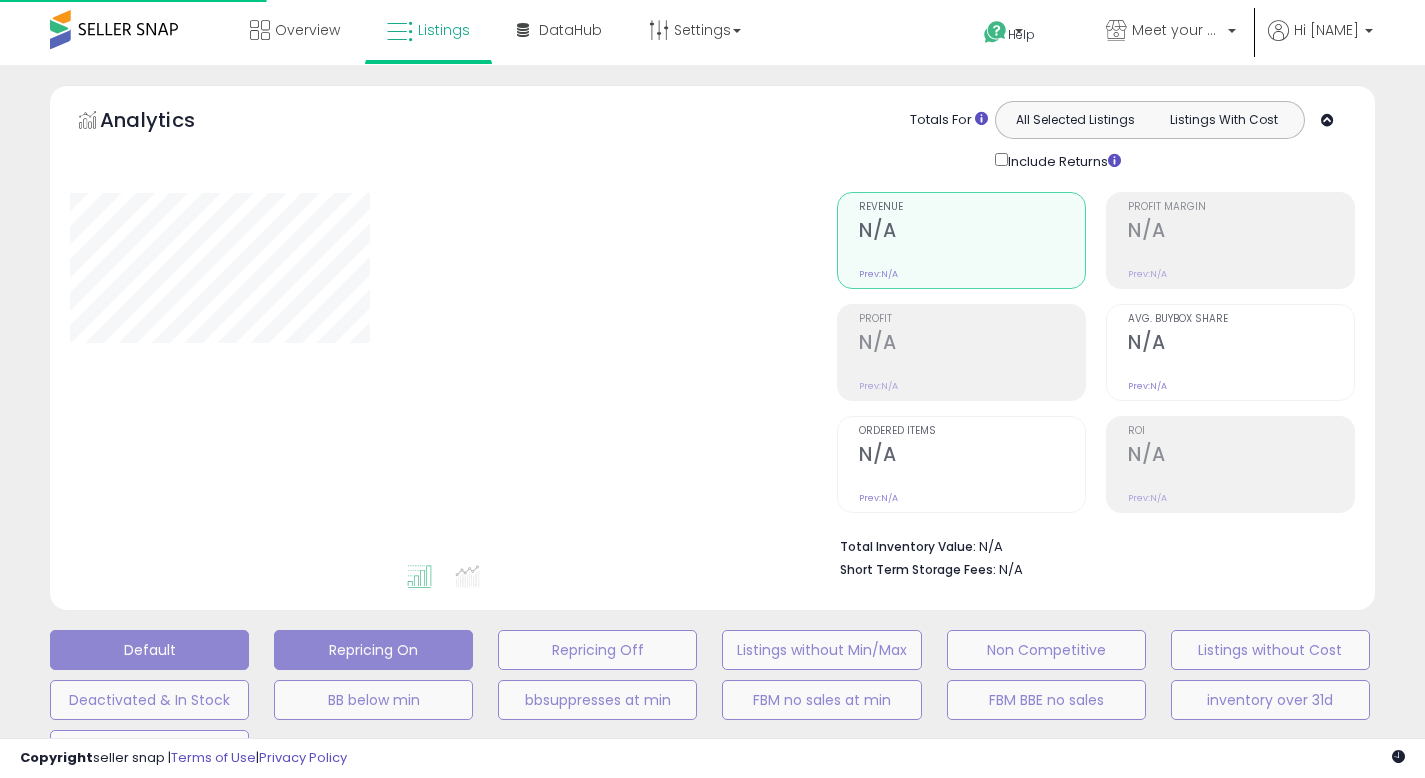 scroll, scrollTop: 513, scrollLeft: 0, axis: vertical 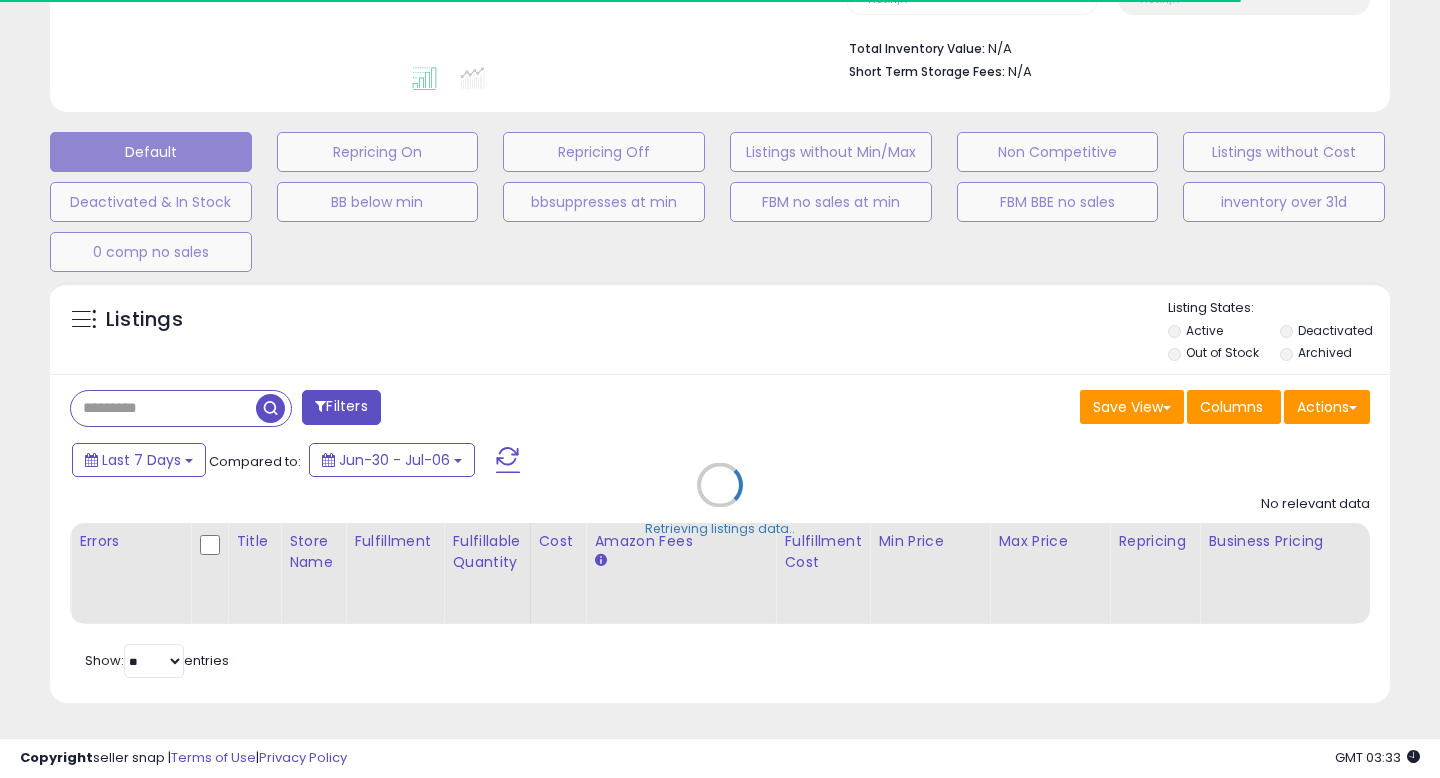 click on "Retrieving listings data.." at bounding box center (720, 500) 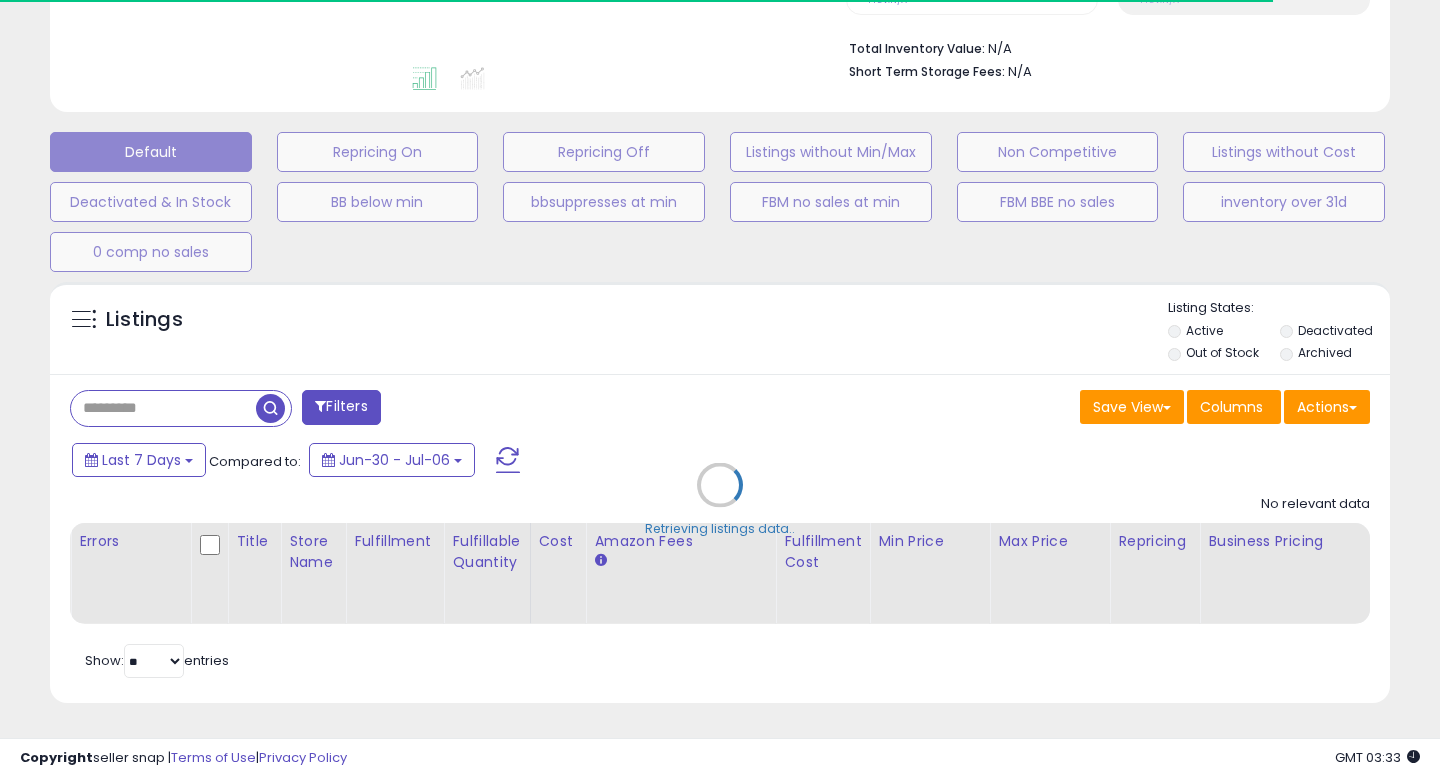 click on "Retrieving listings data.." at bounding box center (720, 500) 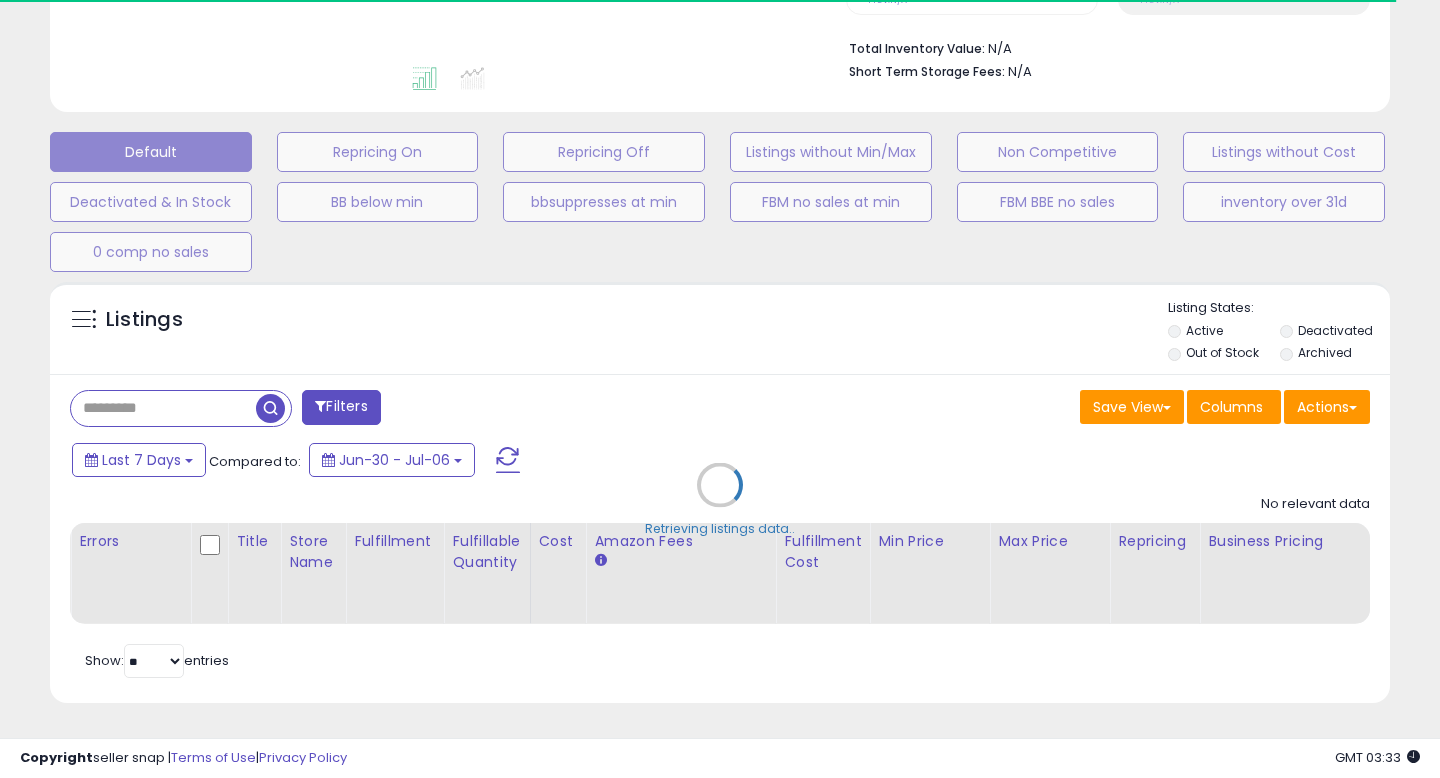 click on "Retrieving listings data.." at bounding box center [720, 500] 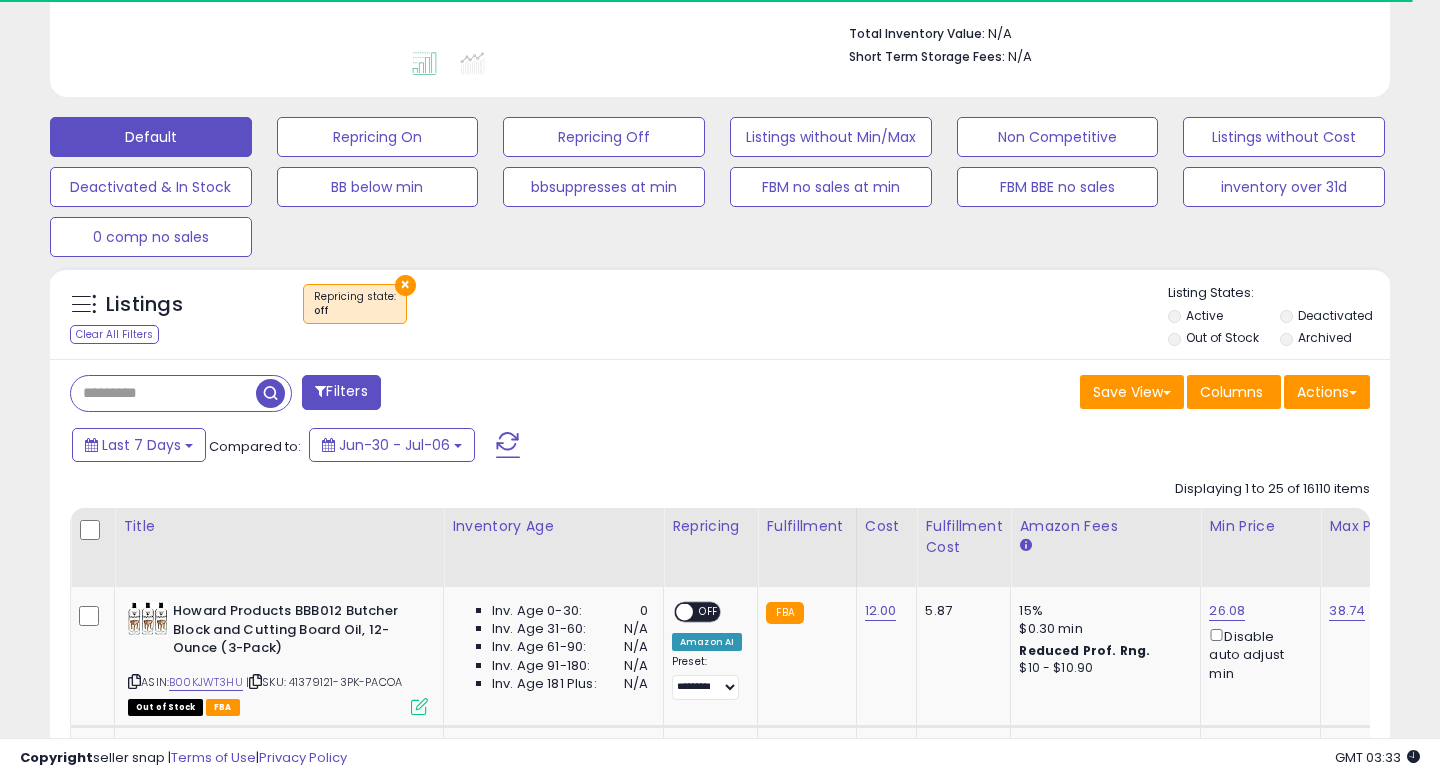 click on "×
Repricing state :
off" at bounding box center [723, 312] 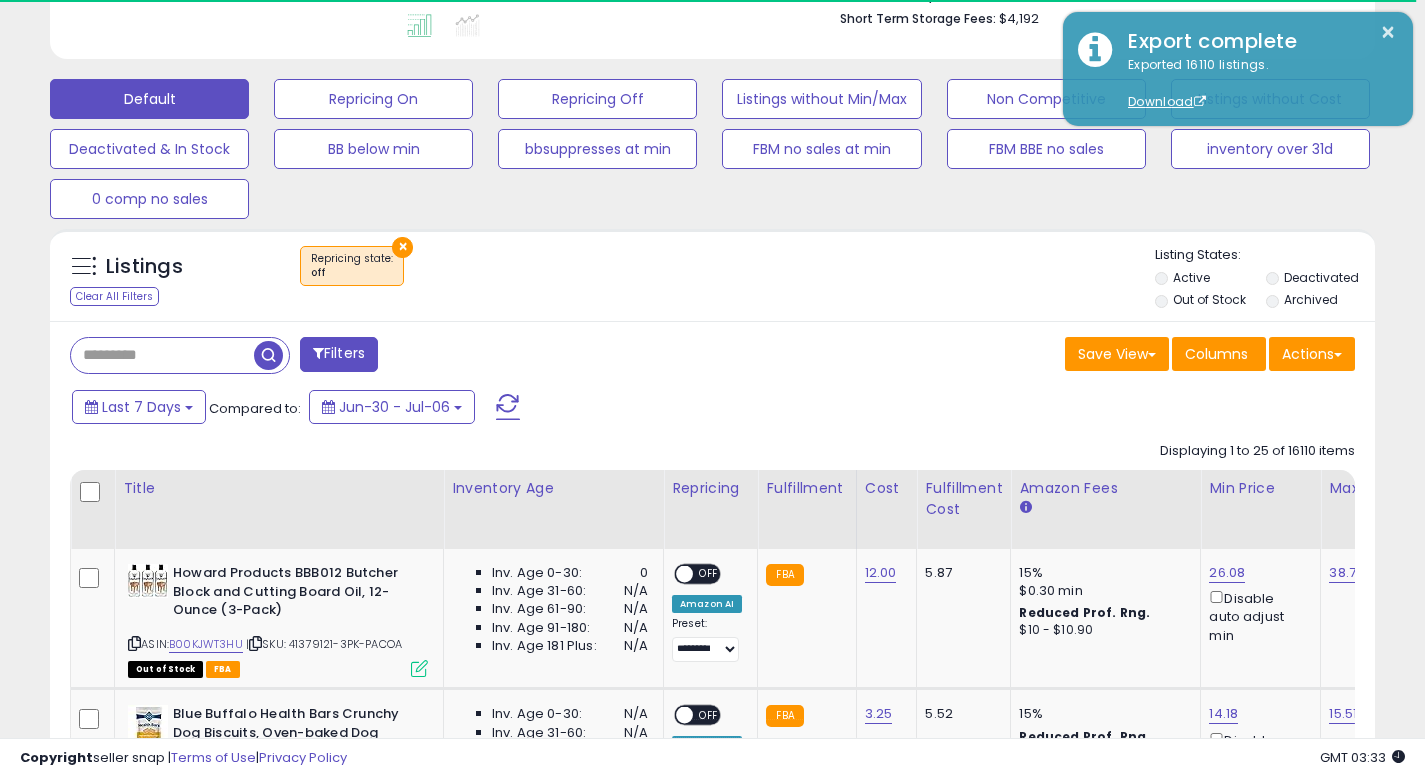scroll, scrollTop: 513, scrollLeft: 0, axis: vertical 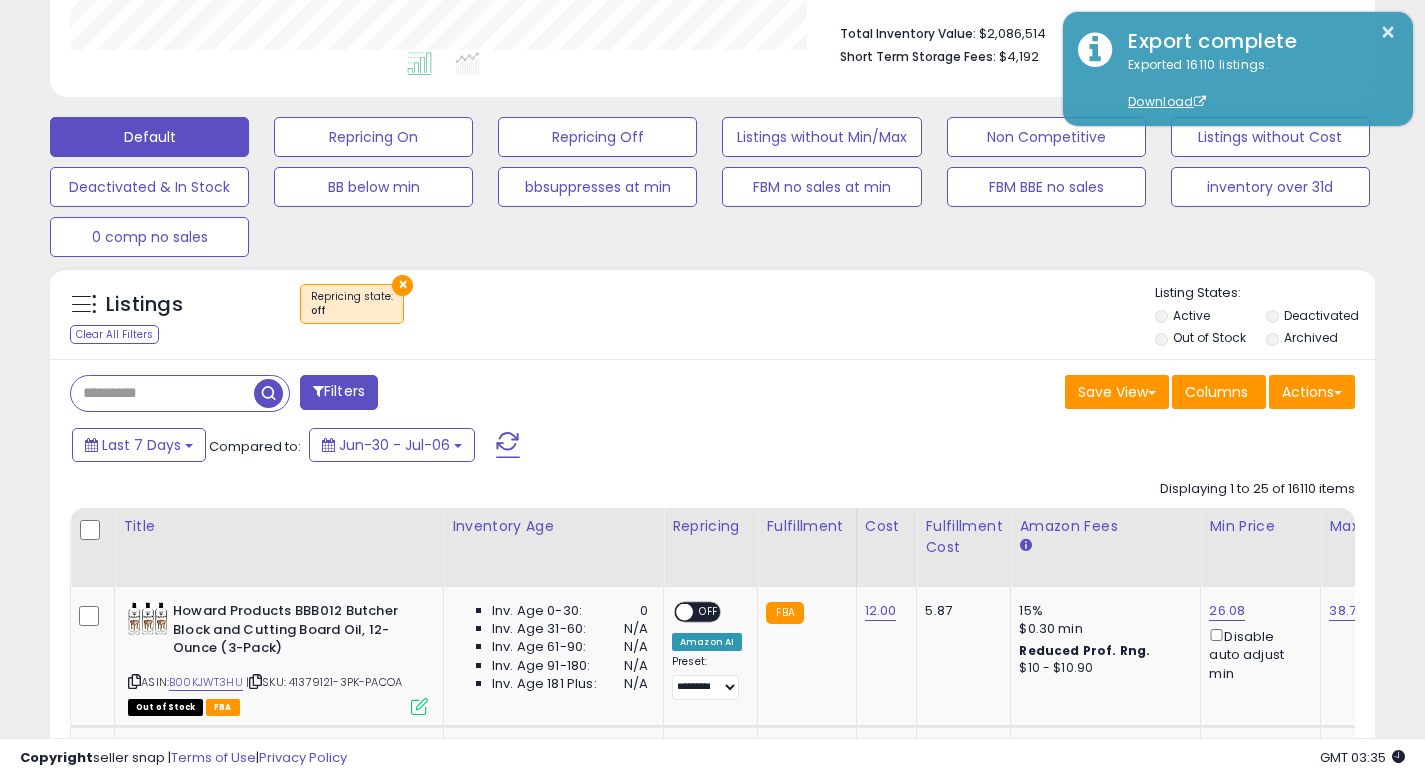 click on "×
Repricing state :
off" at bounding box center (715, 312) 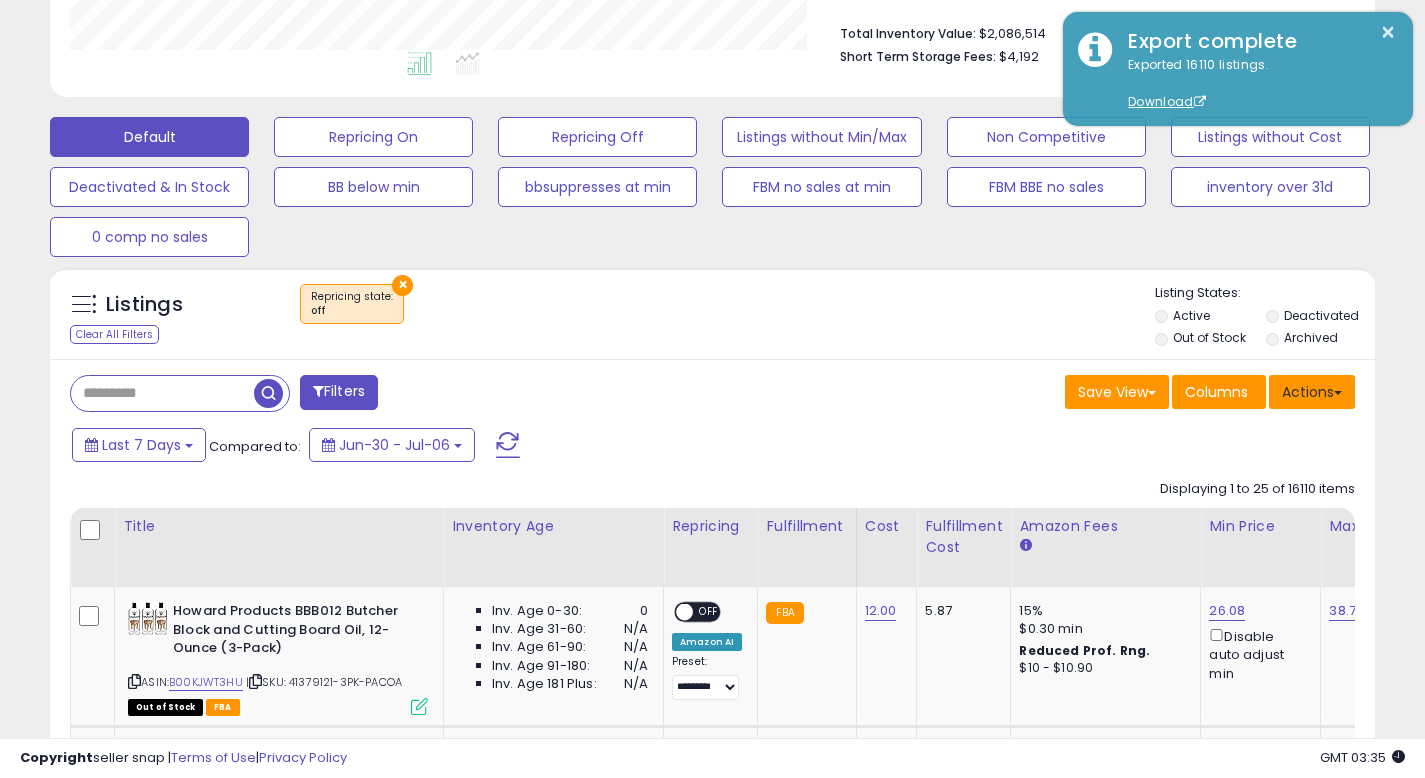 click on "Actions" at bounding box center [1312, 392] 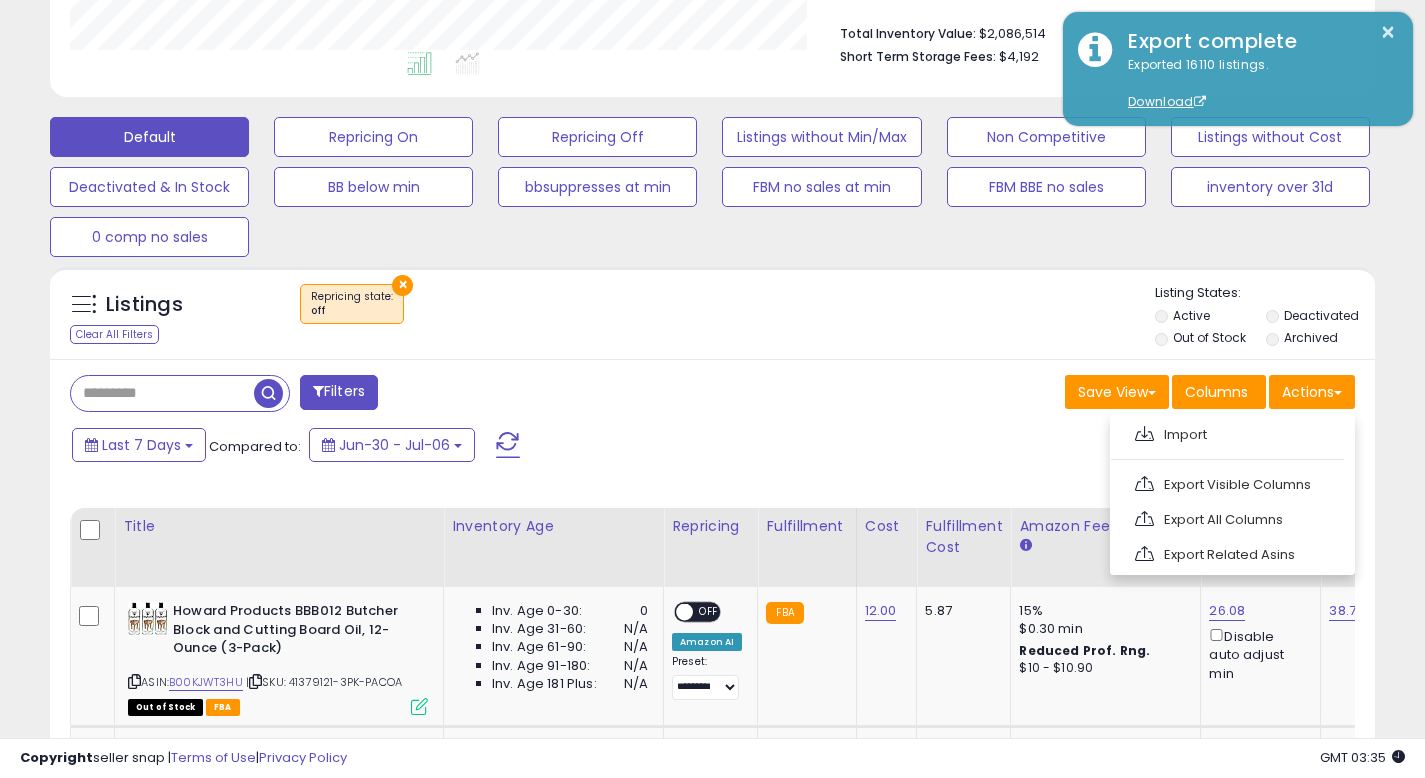 click on "Save View
Save As New View
Update Current View
Columns
Actions
Import  Export Visible Columns" at bounding box center [1042, 394] 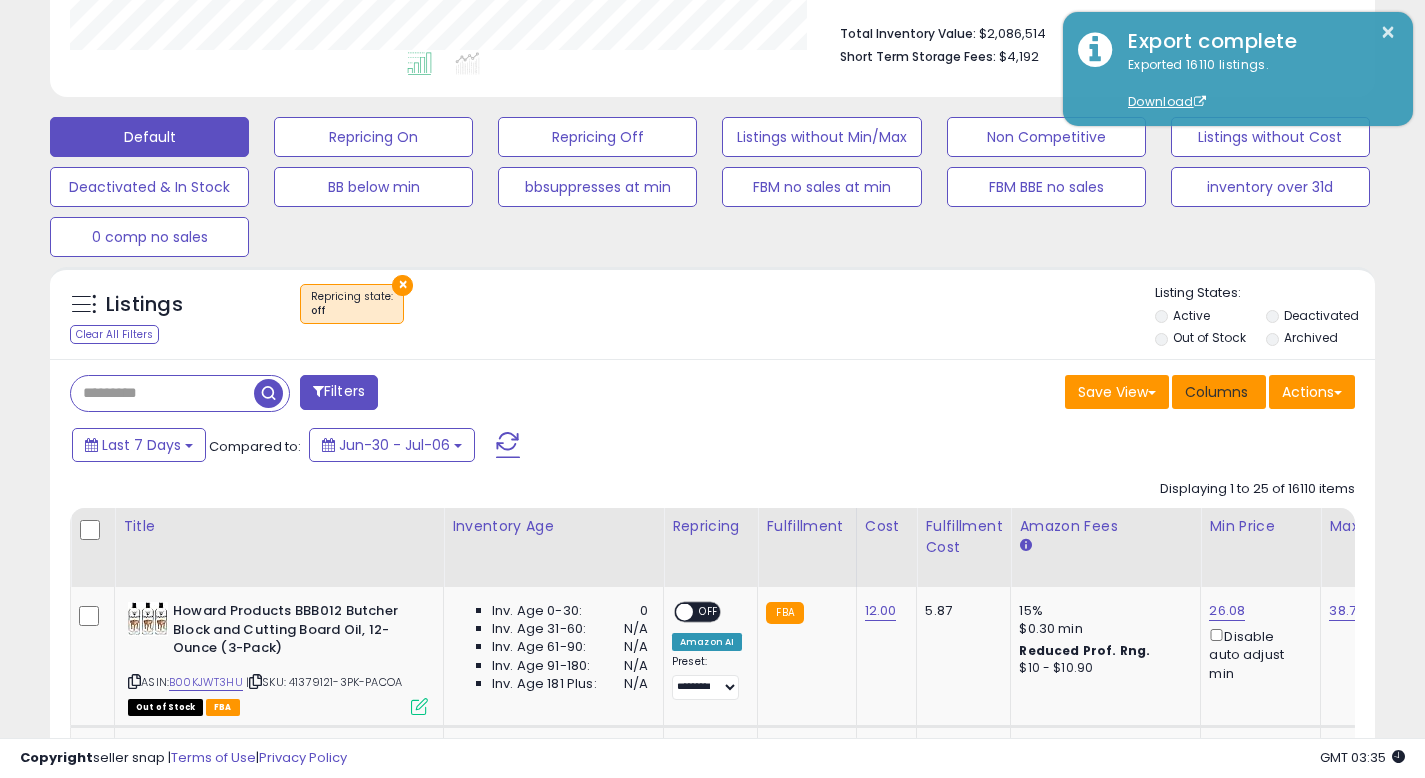 click on "Columns" at bounding box center (1216, 392) 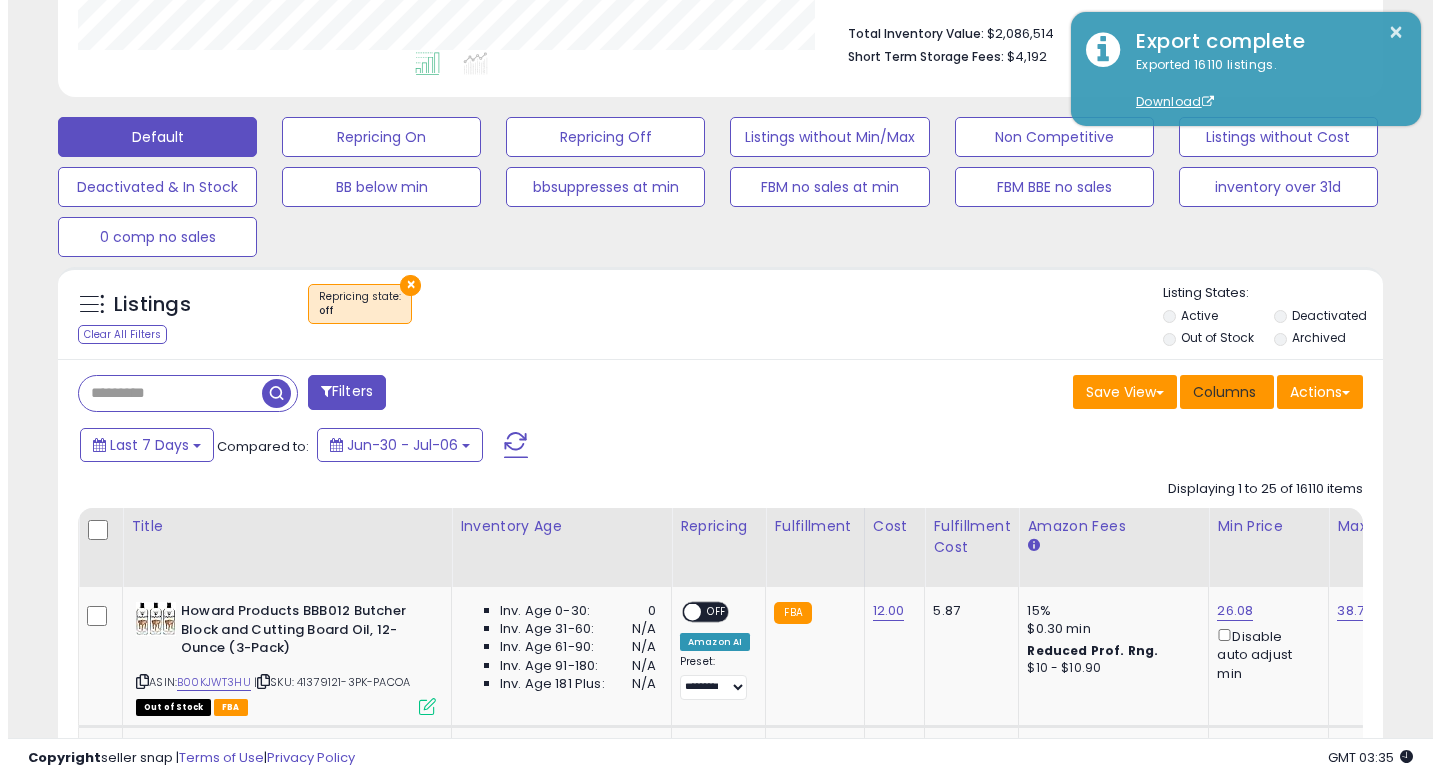 scroll, scrollTop: 999590, scrollLeft: 999224, axis: both 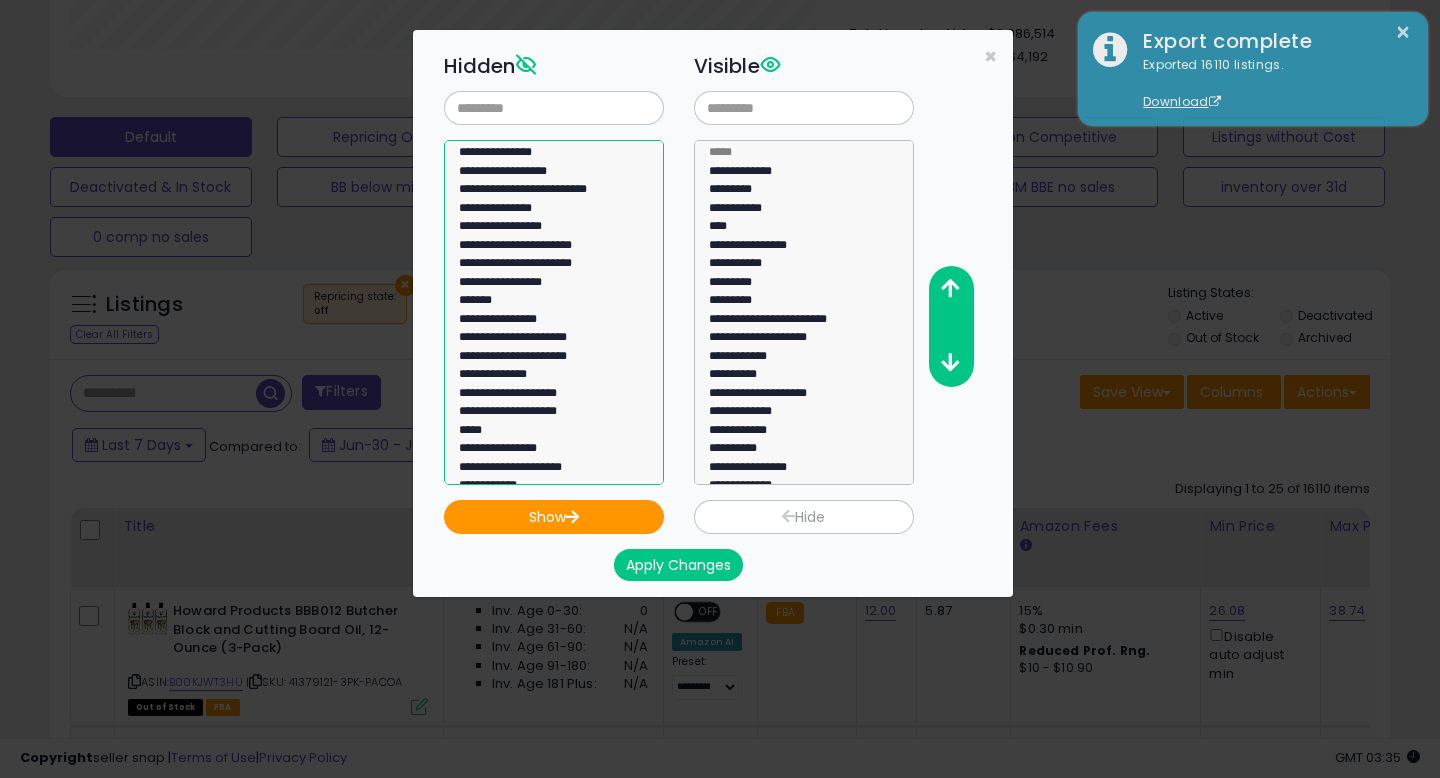 select on "**********" 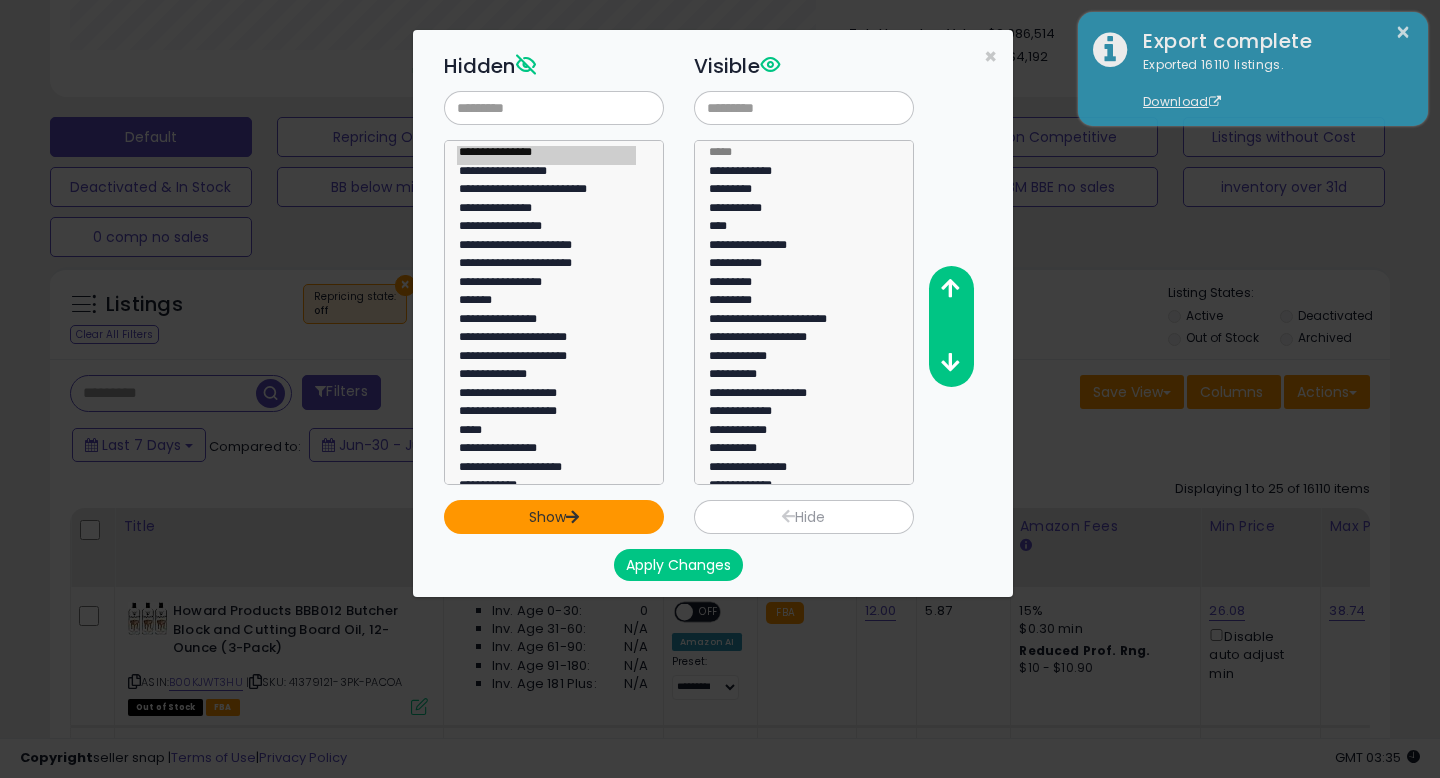 click at bounding box center (572, 516) 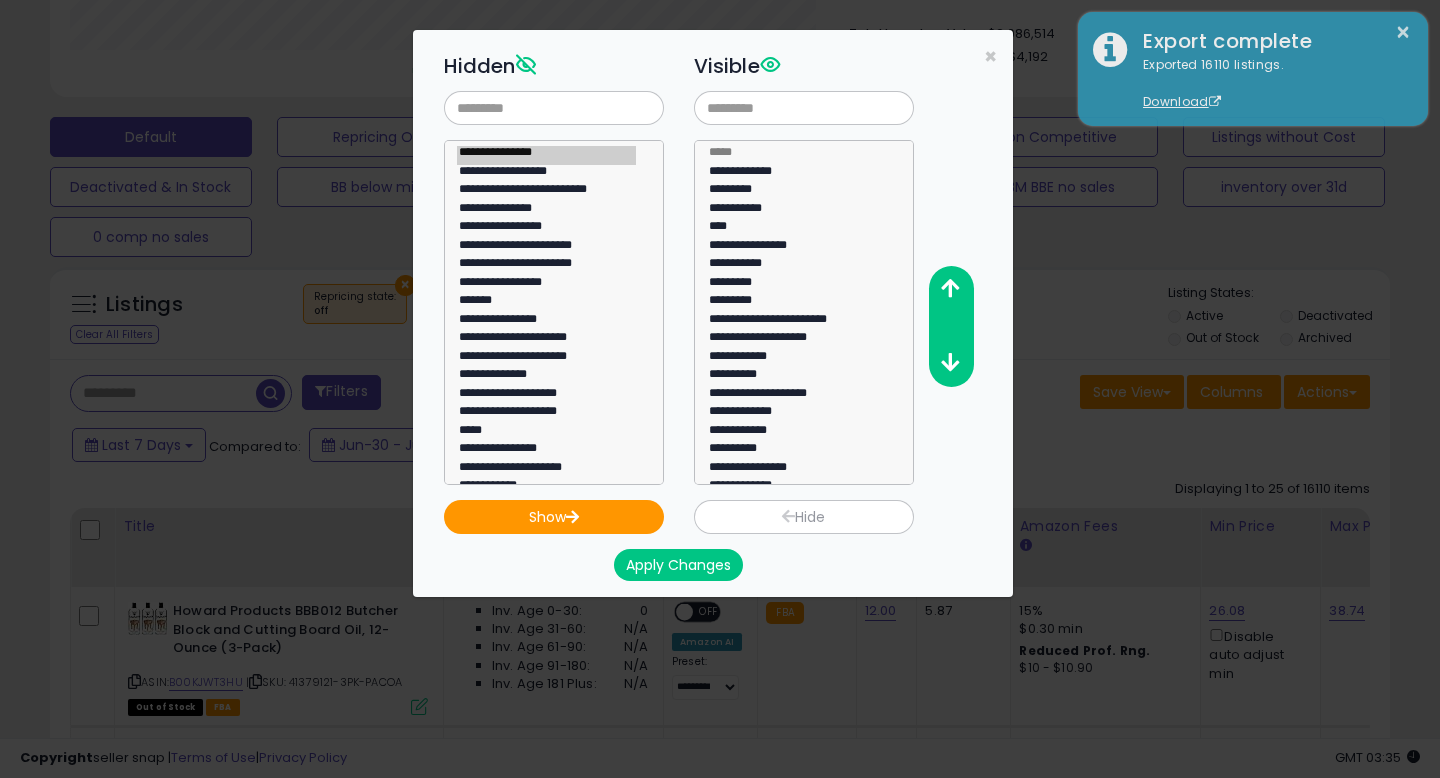 scroll, scrollTop: 198, scrollLeft: 0, axis: vertical 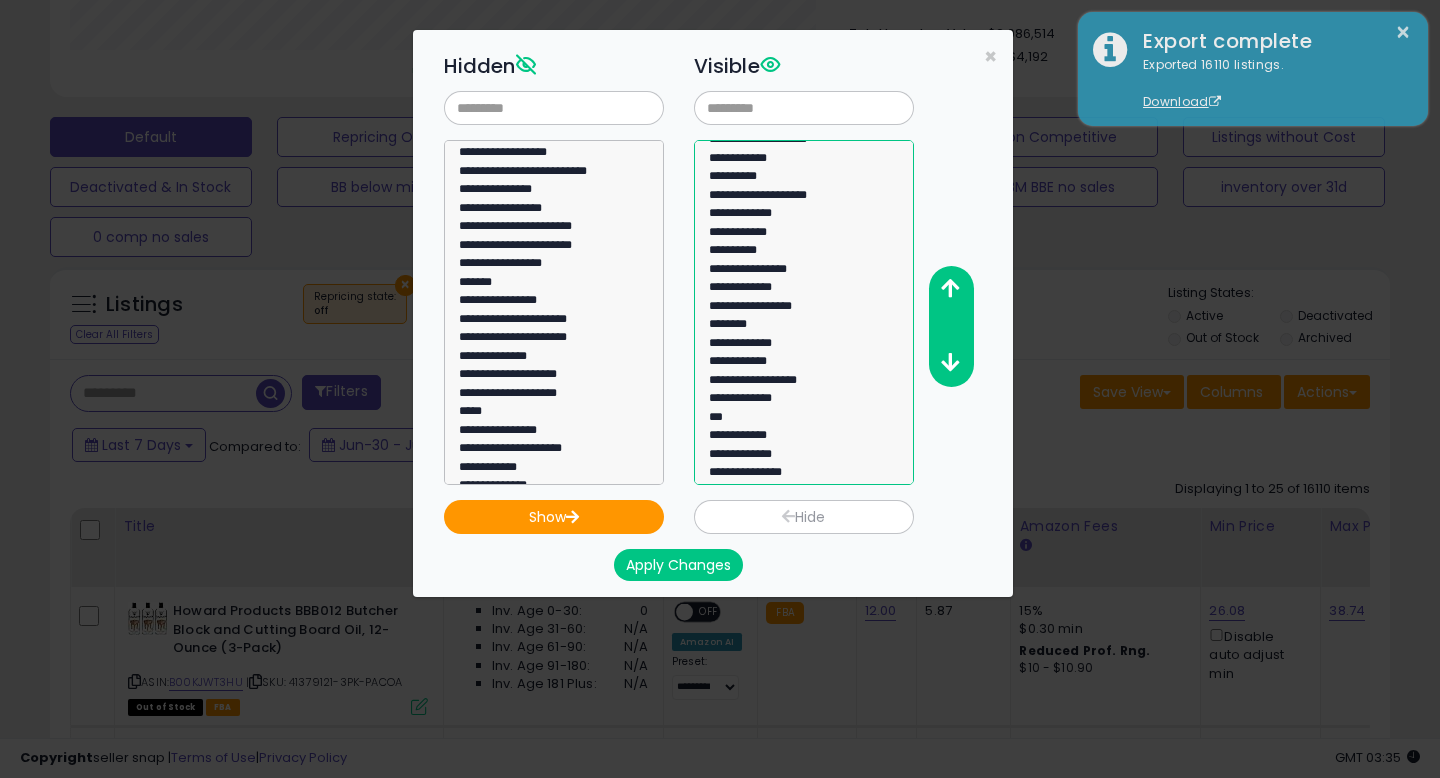select on "**********" 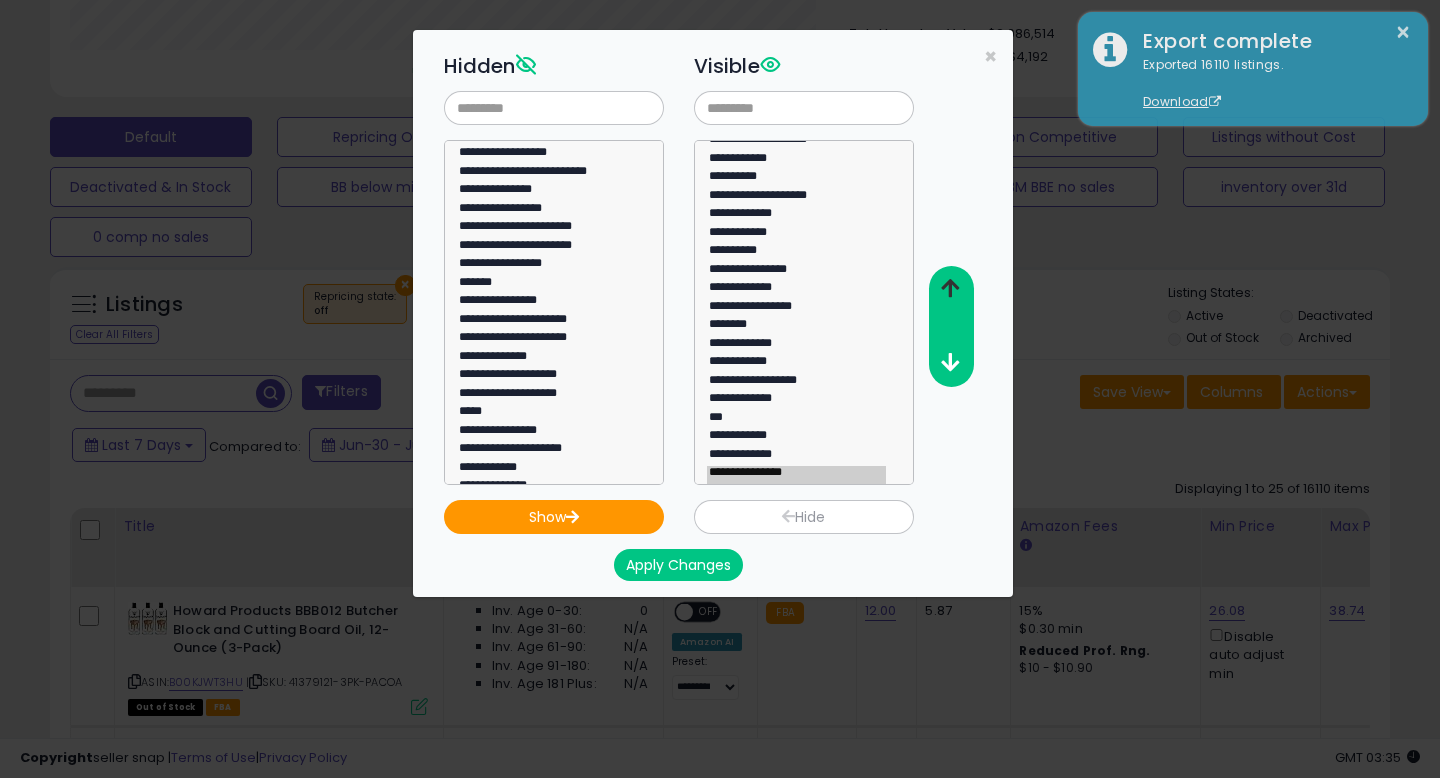 click at bounding box center [950, 288] 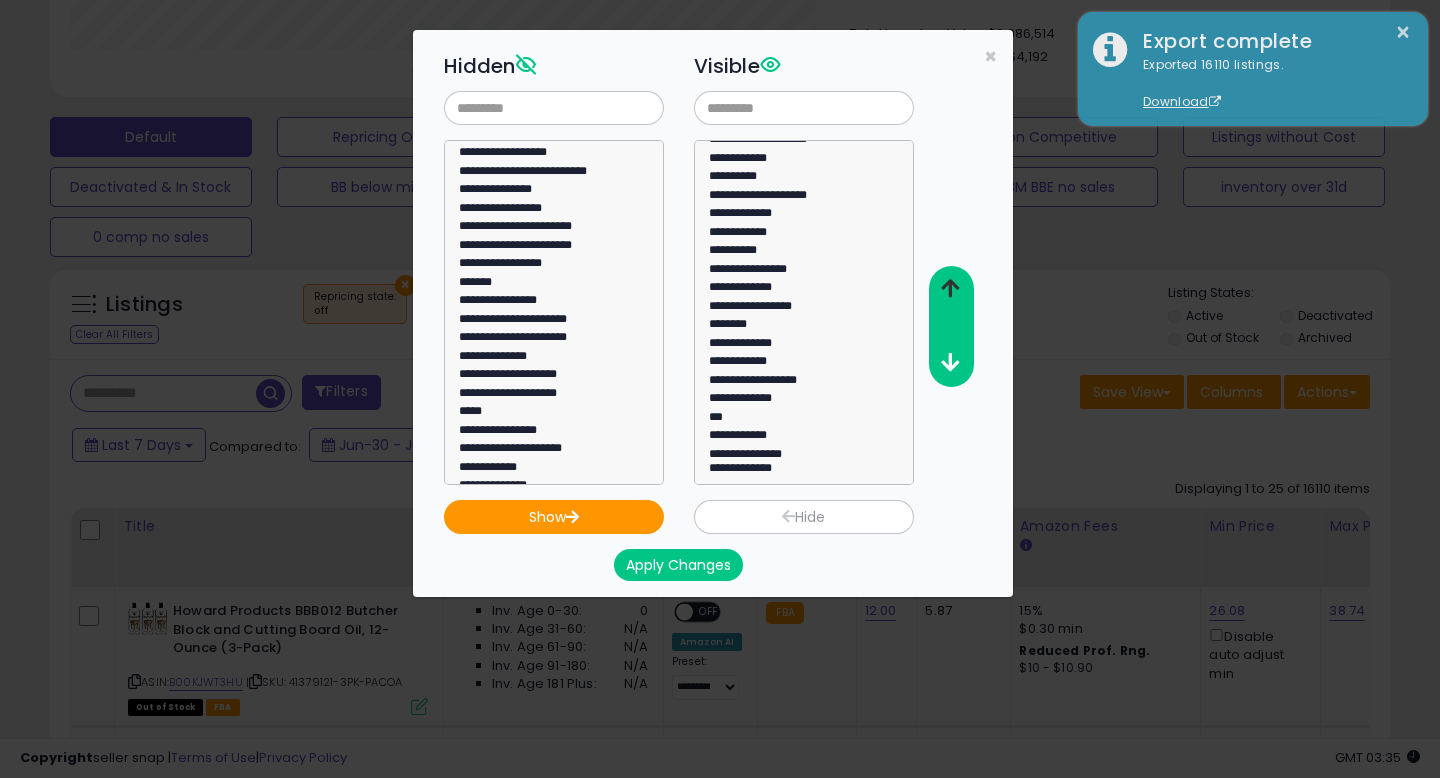 click at bounding box center [950, 288] 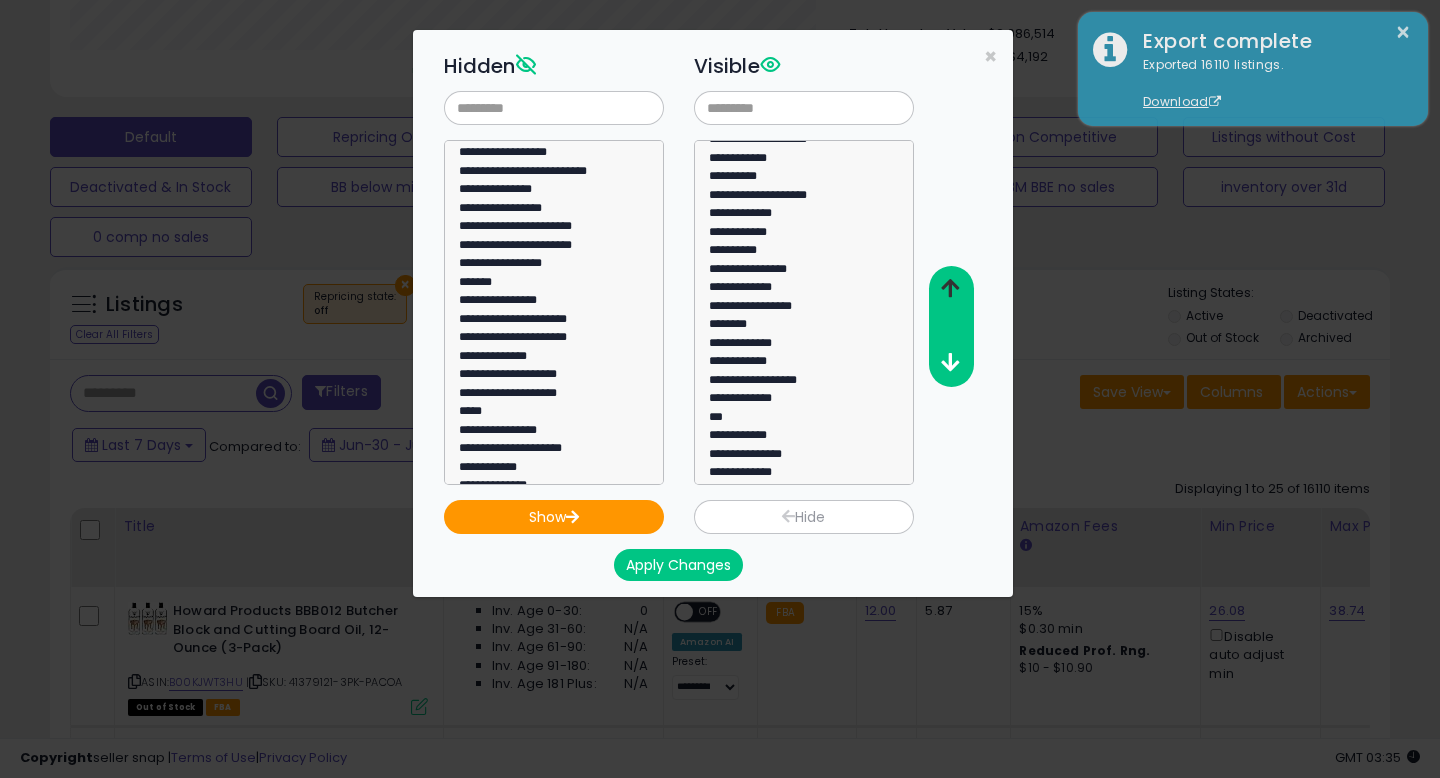 click at bounding box center [950, 288] 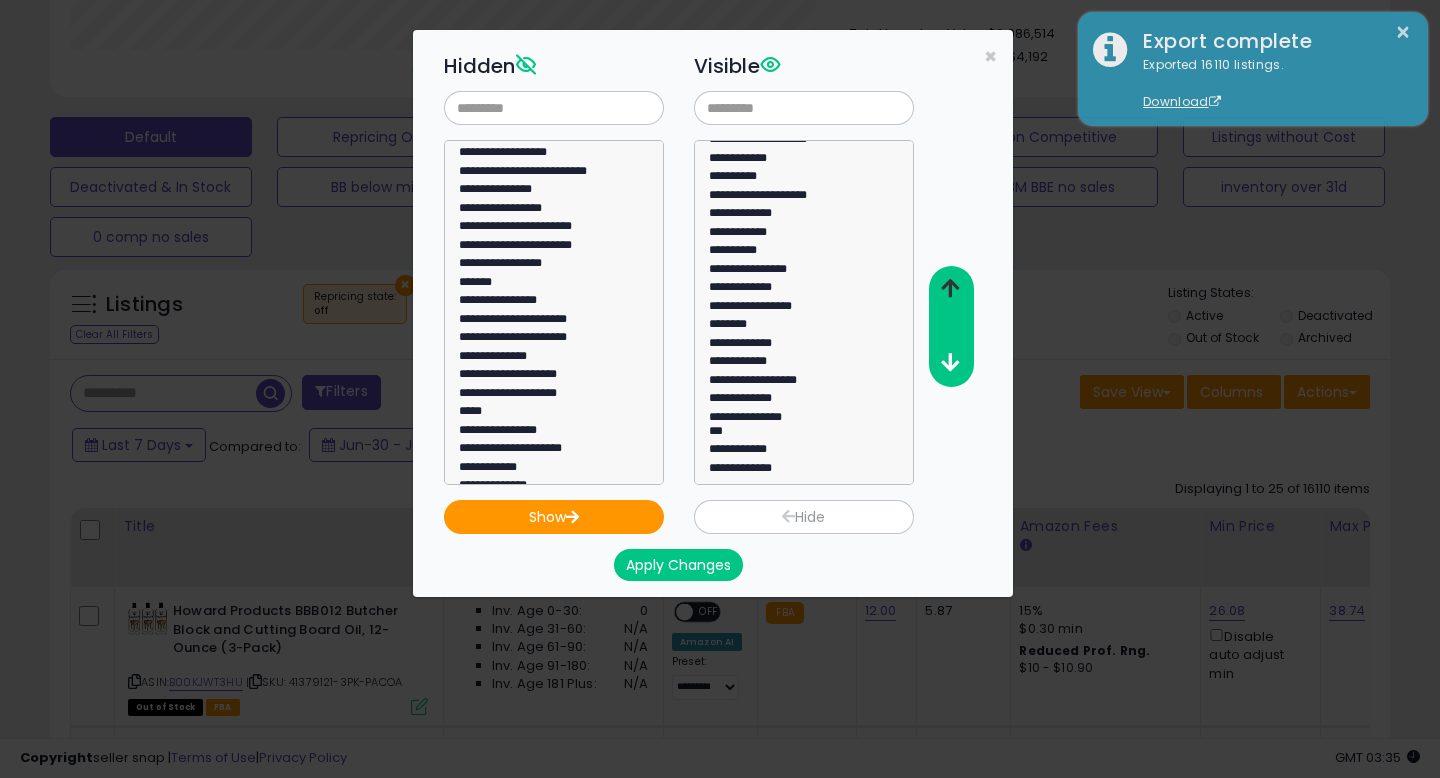 click at bounding box center (950, 288) 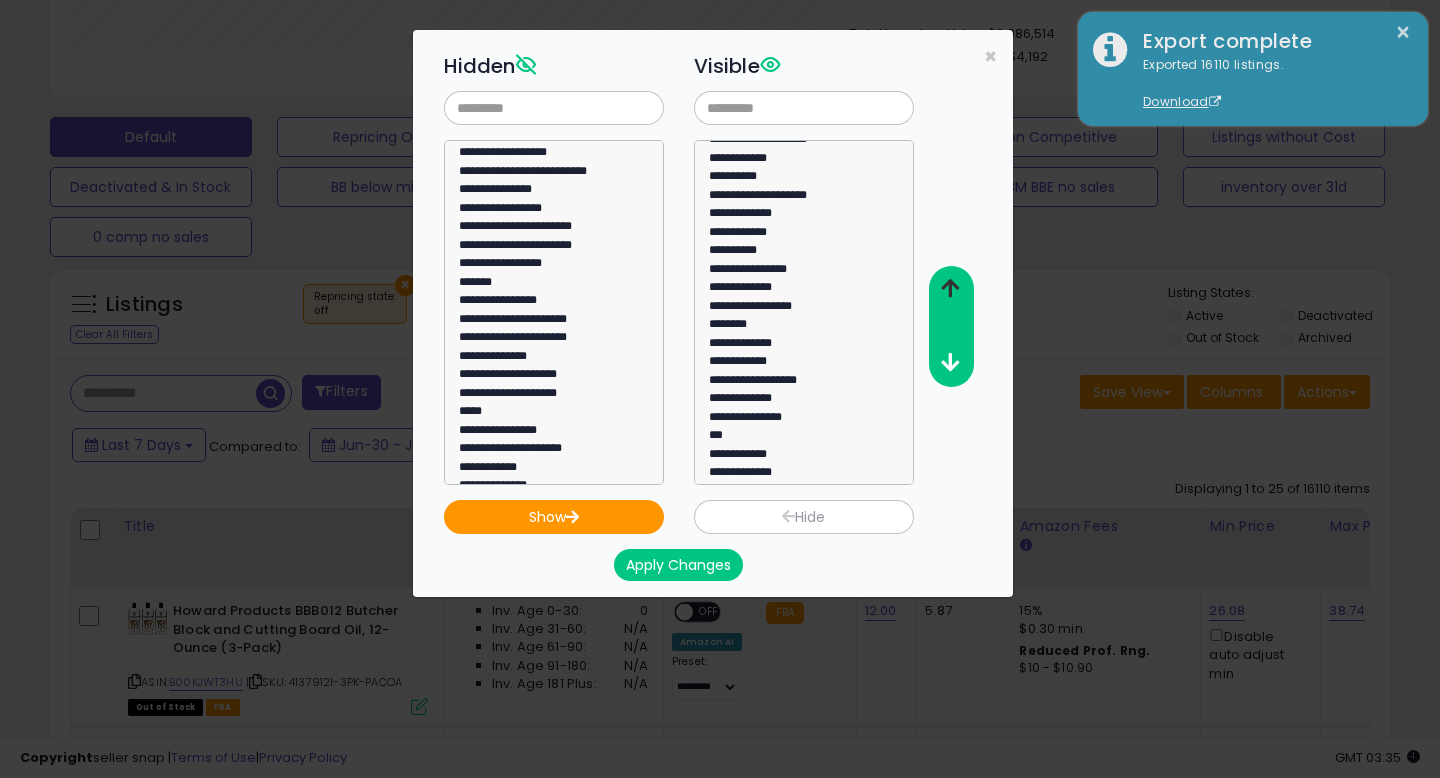 click at bounding box center [950, 288] 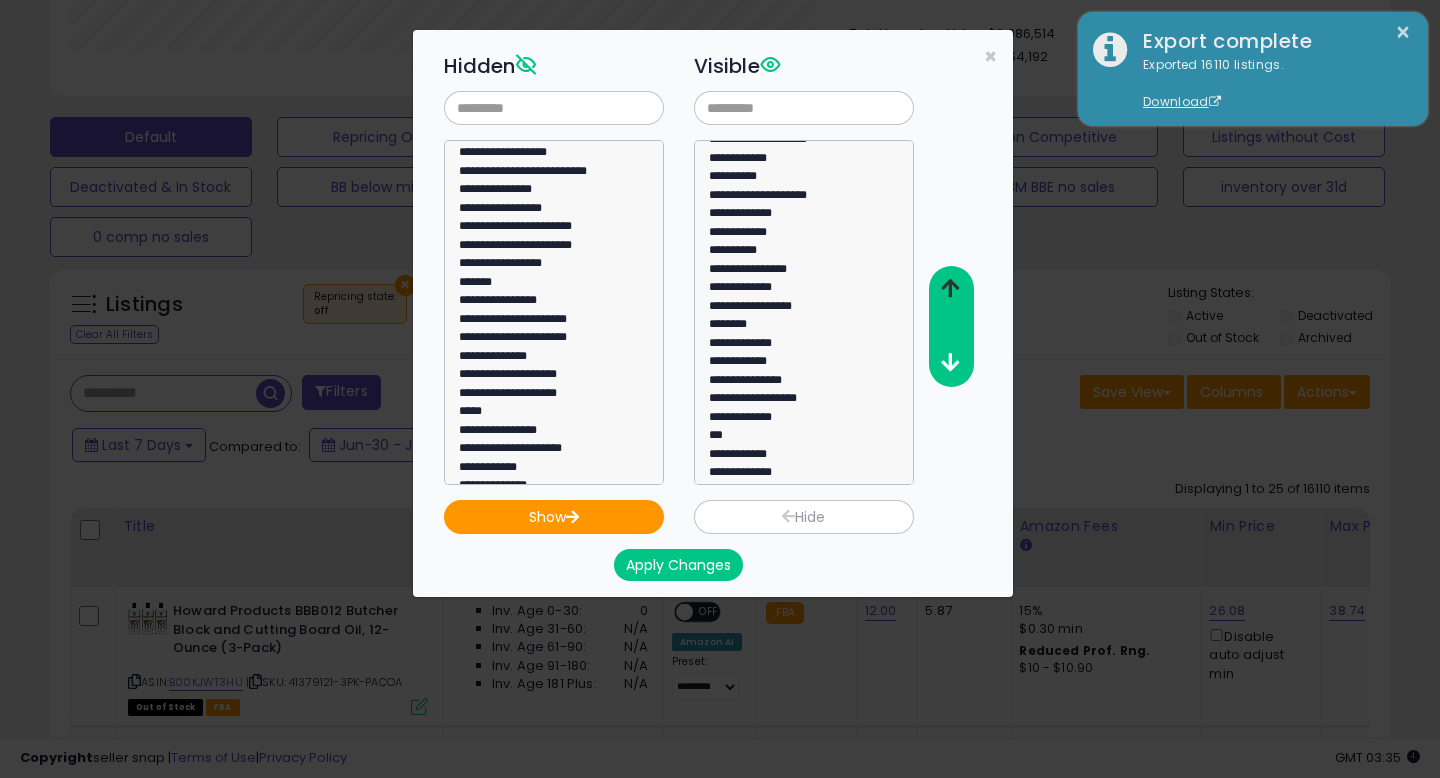 click at bounding box center (950, 288) 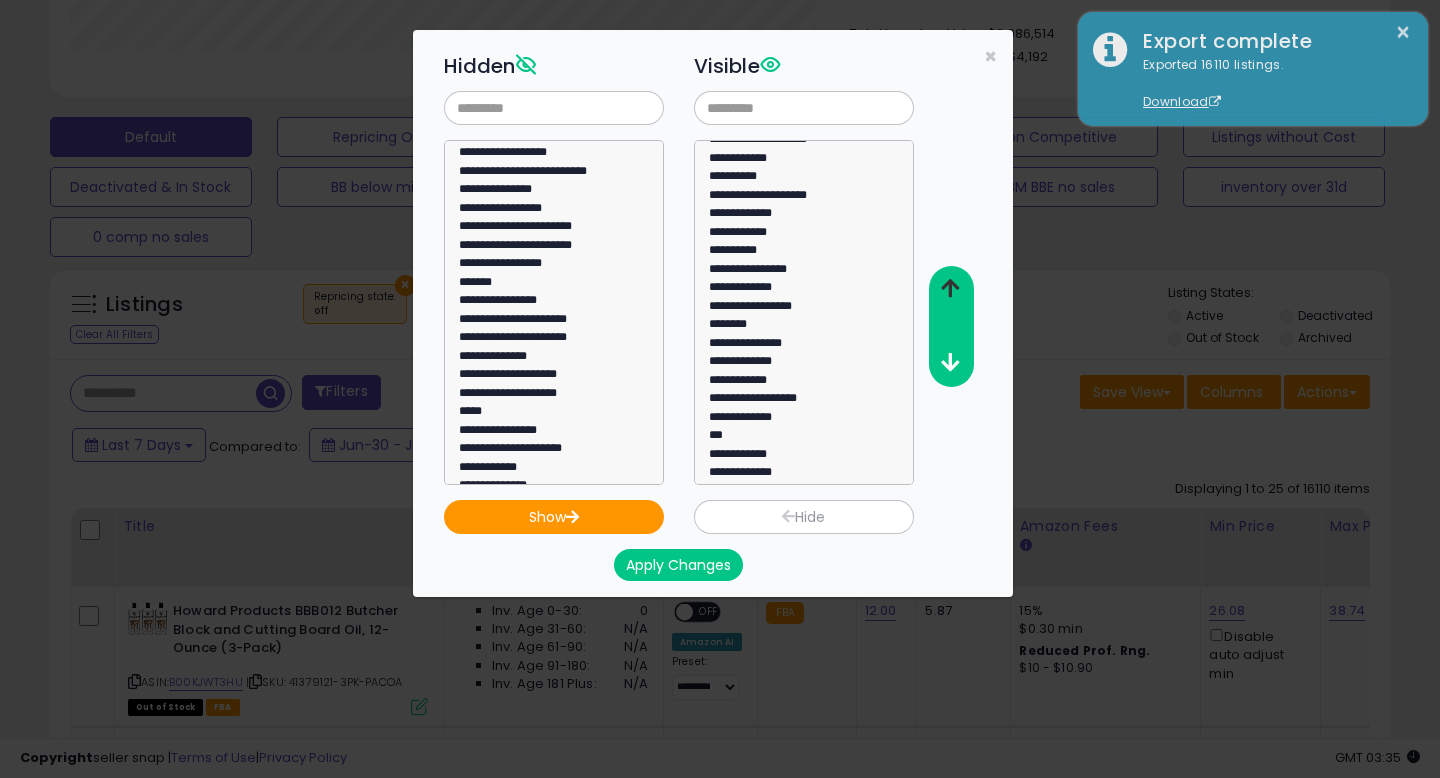 click at bounding box center (950, 288) 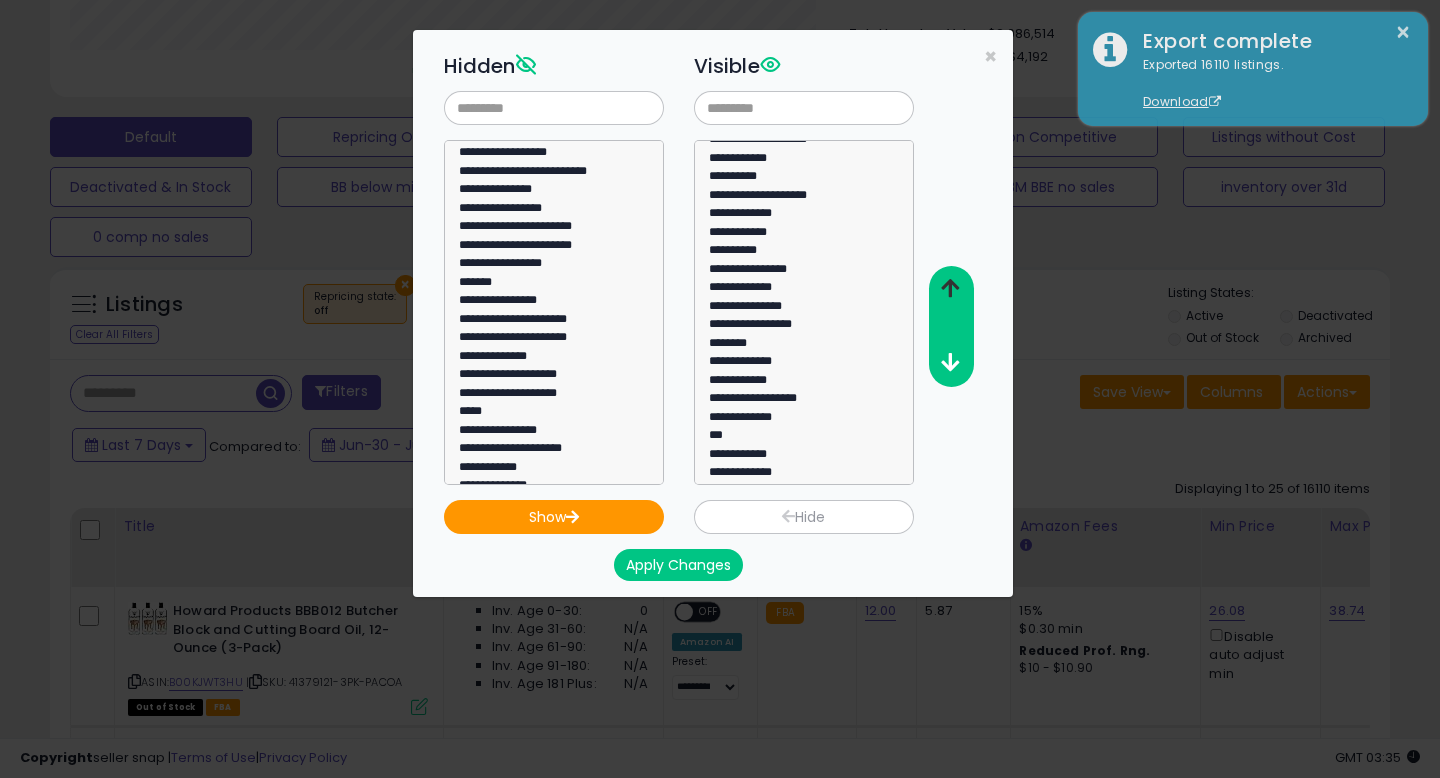 click at bounding box center (950, 288) 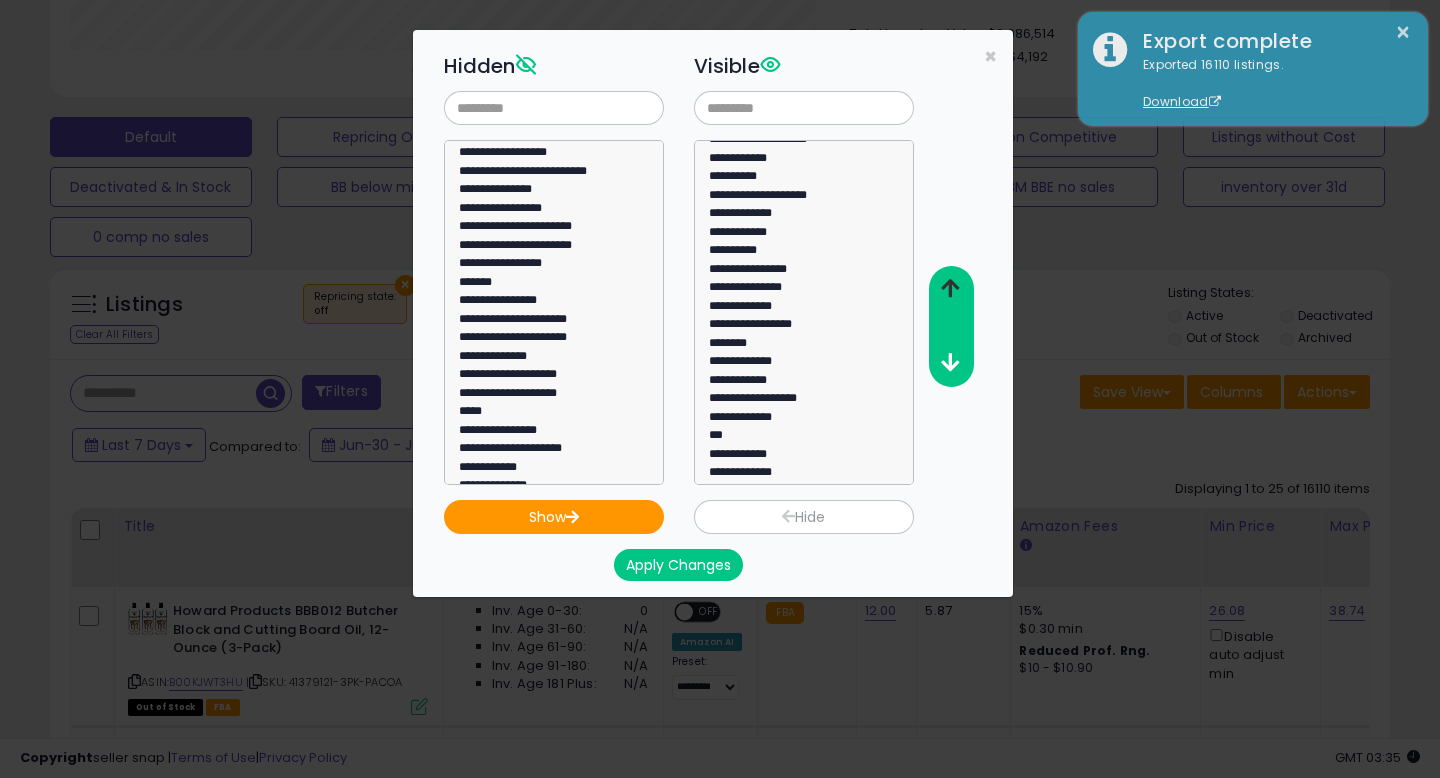 click at bounding box center [950, 288] 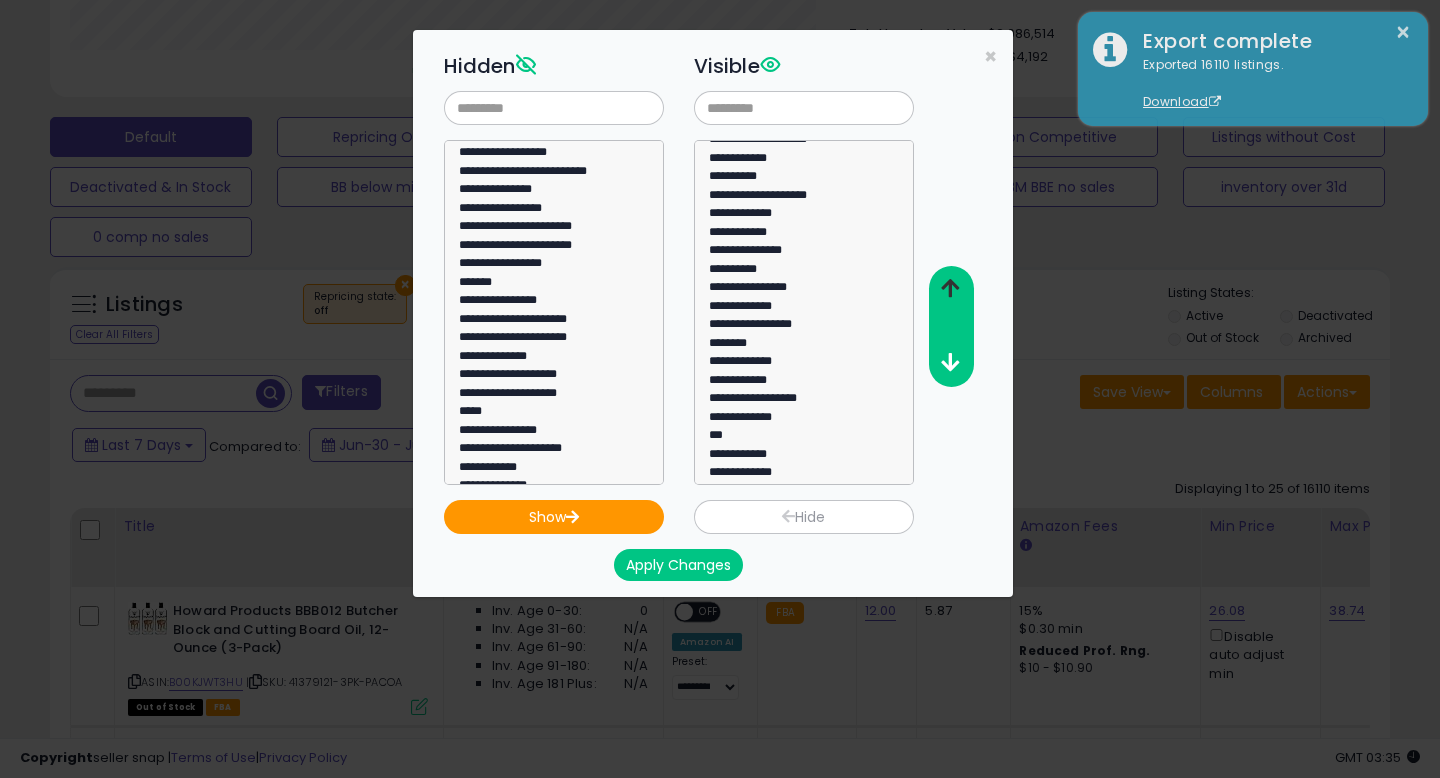 click at bounding box center [950, 288] 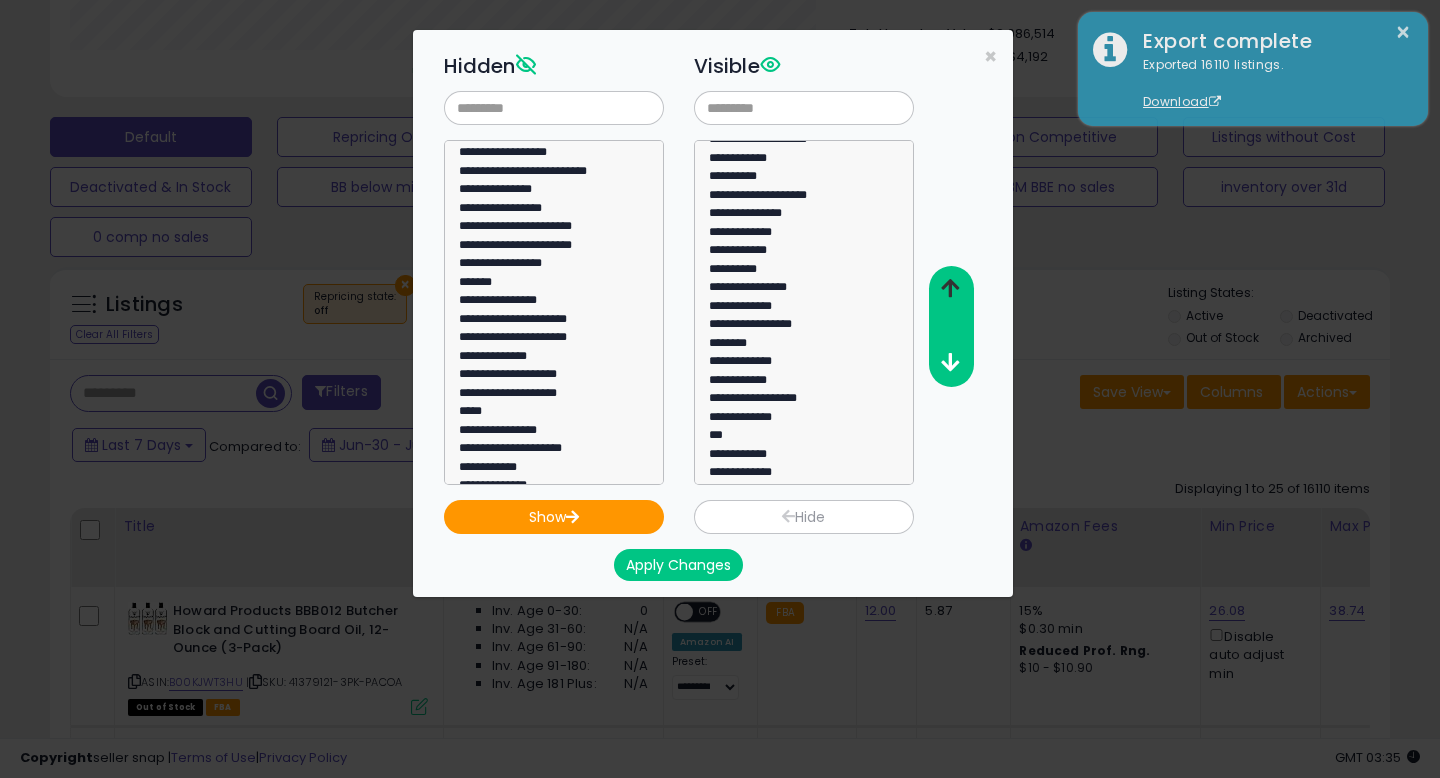 click at bounding box center (950, 288) 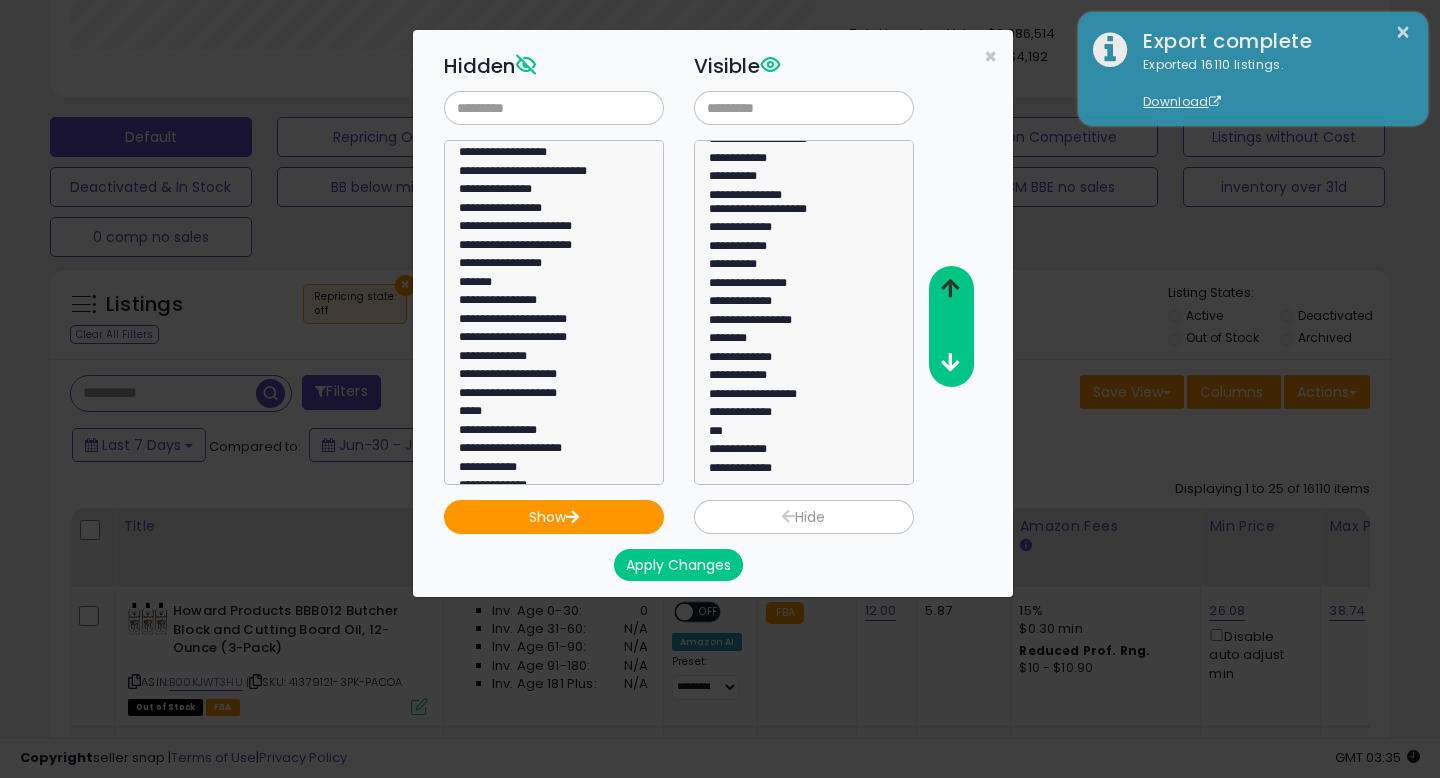 click at bounding box center [950, 288] 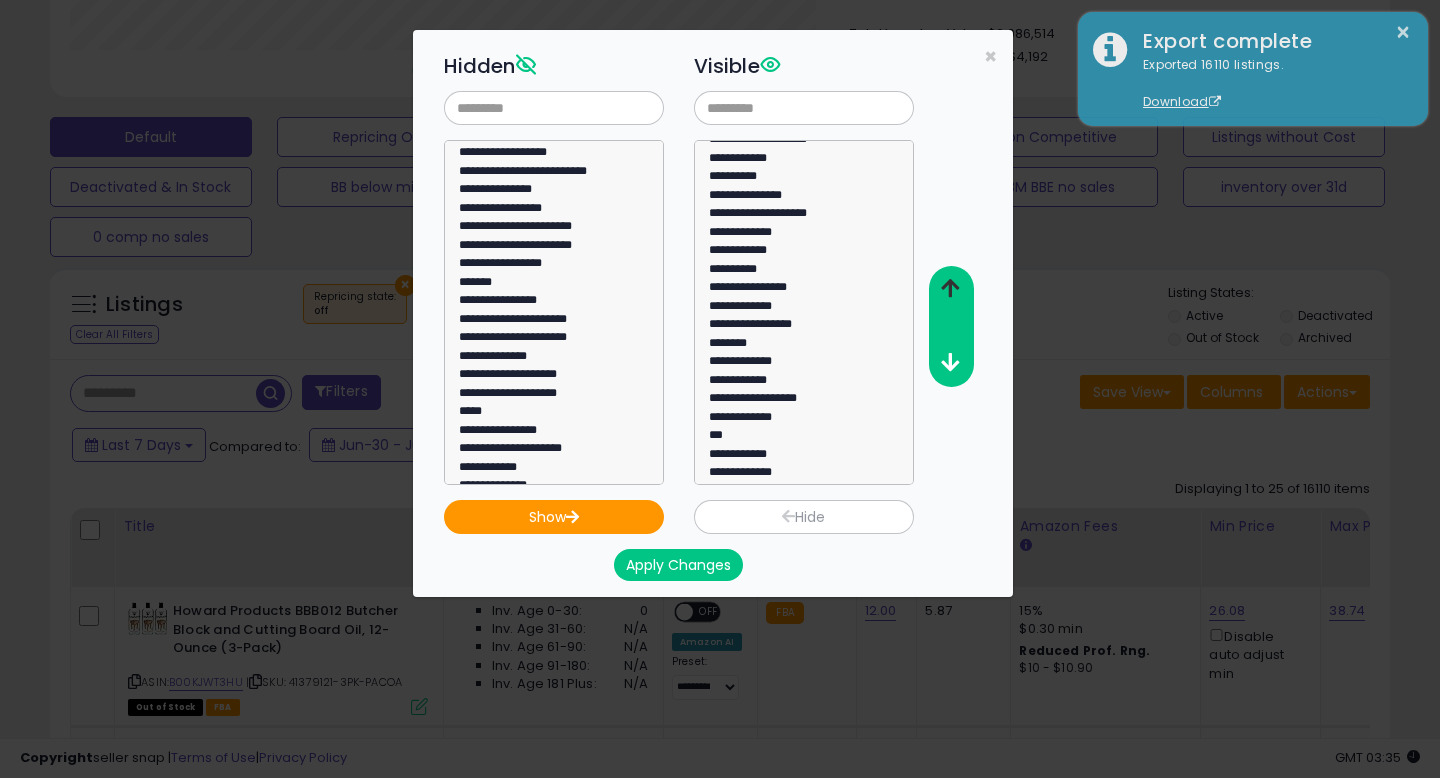 click at bounding box center (950, 288) 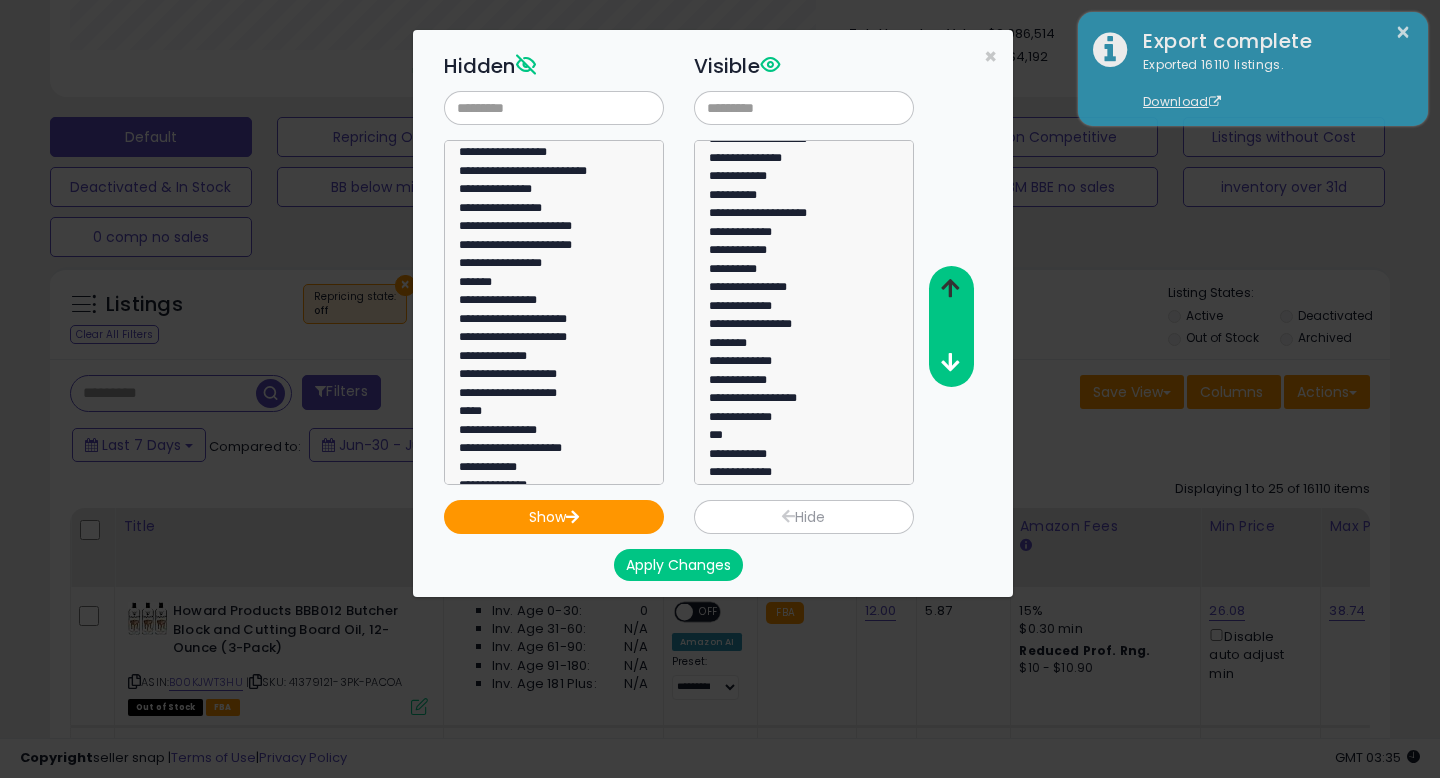 click at bounding box center (950, 288) 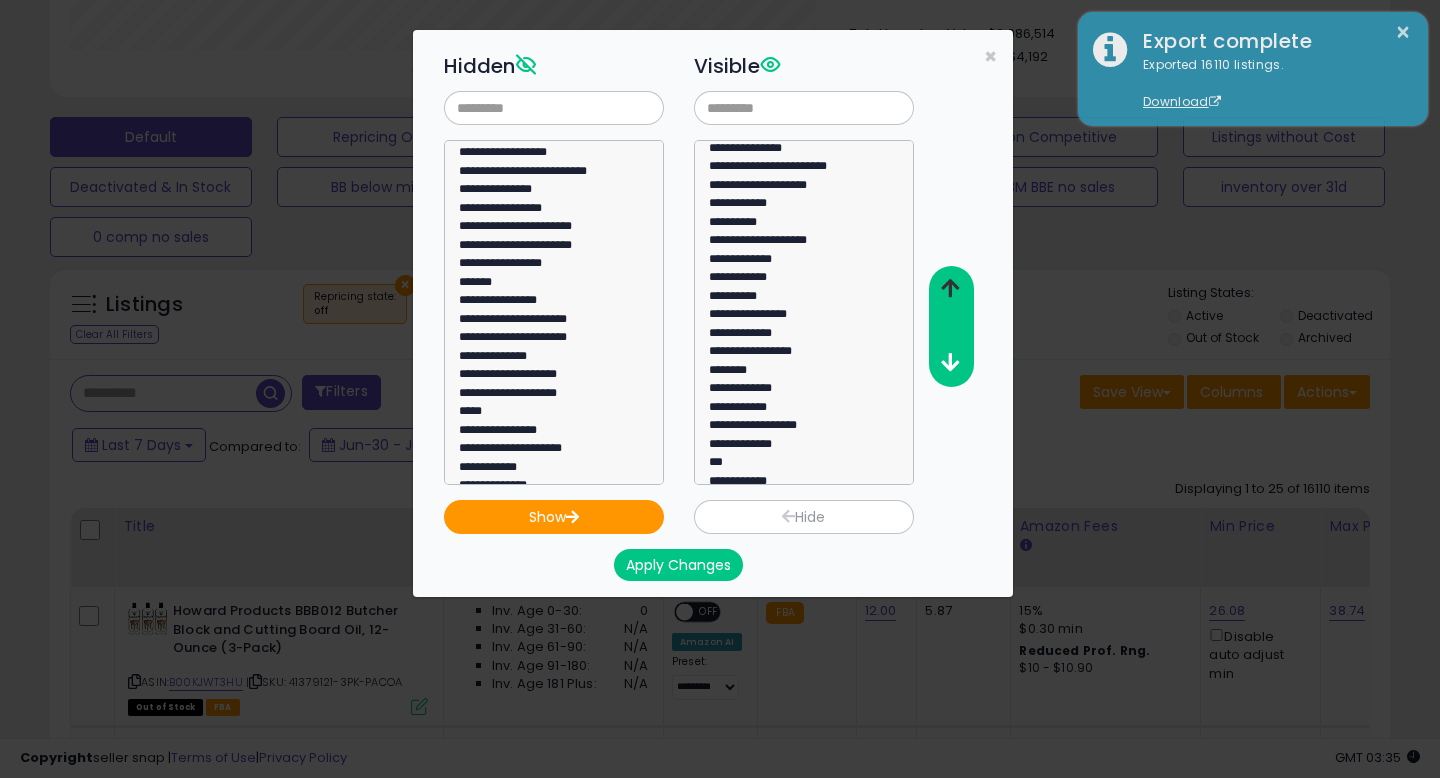 click at bounding box center [950, 288] 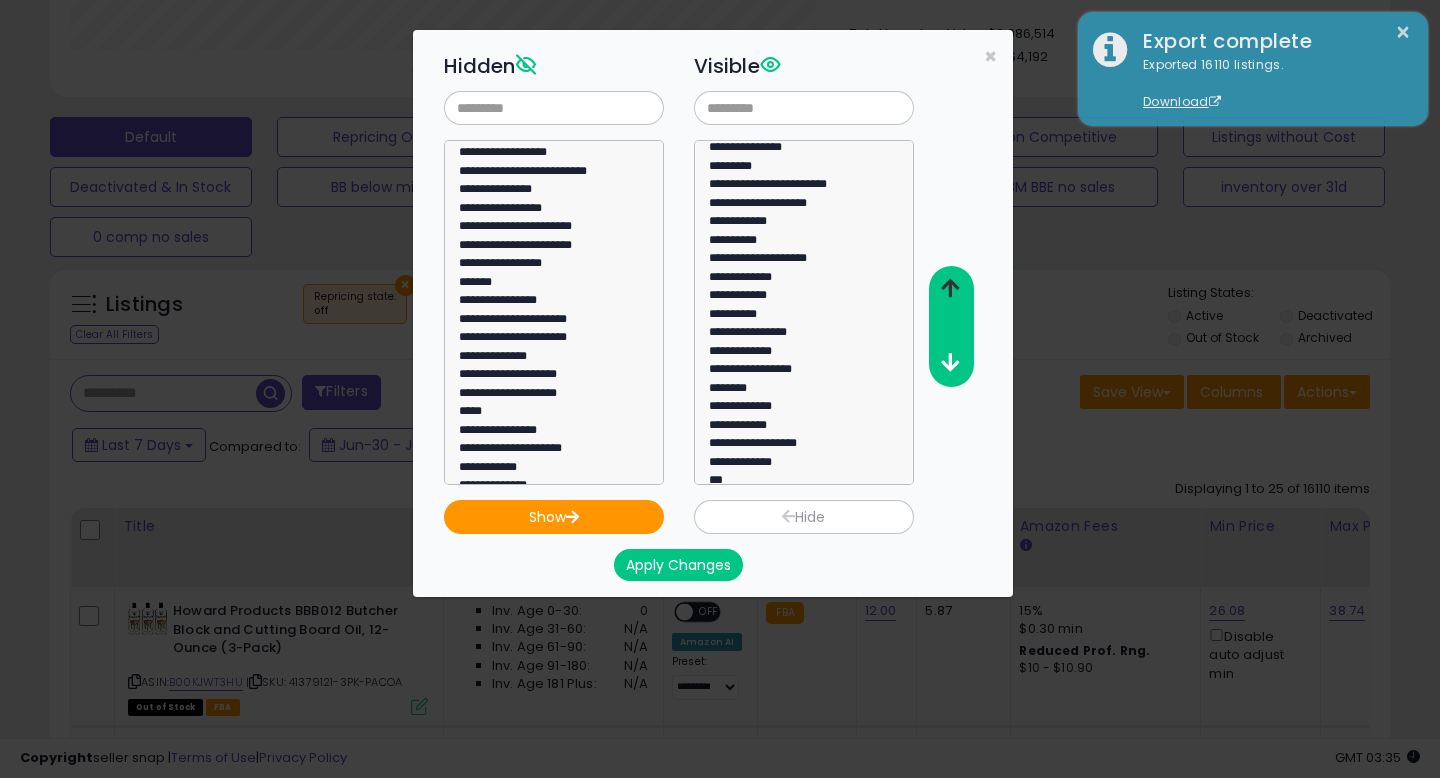 click at bounding box center [950, 288] 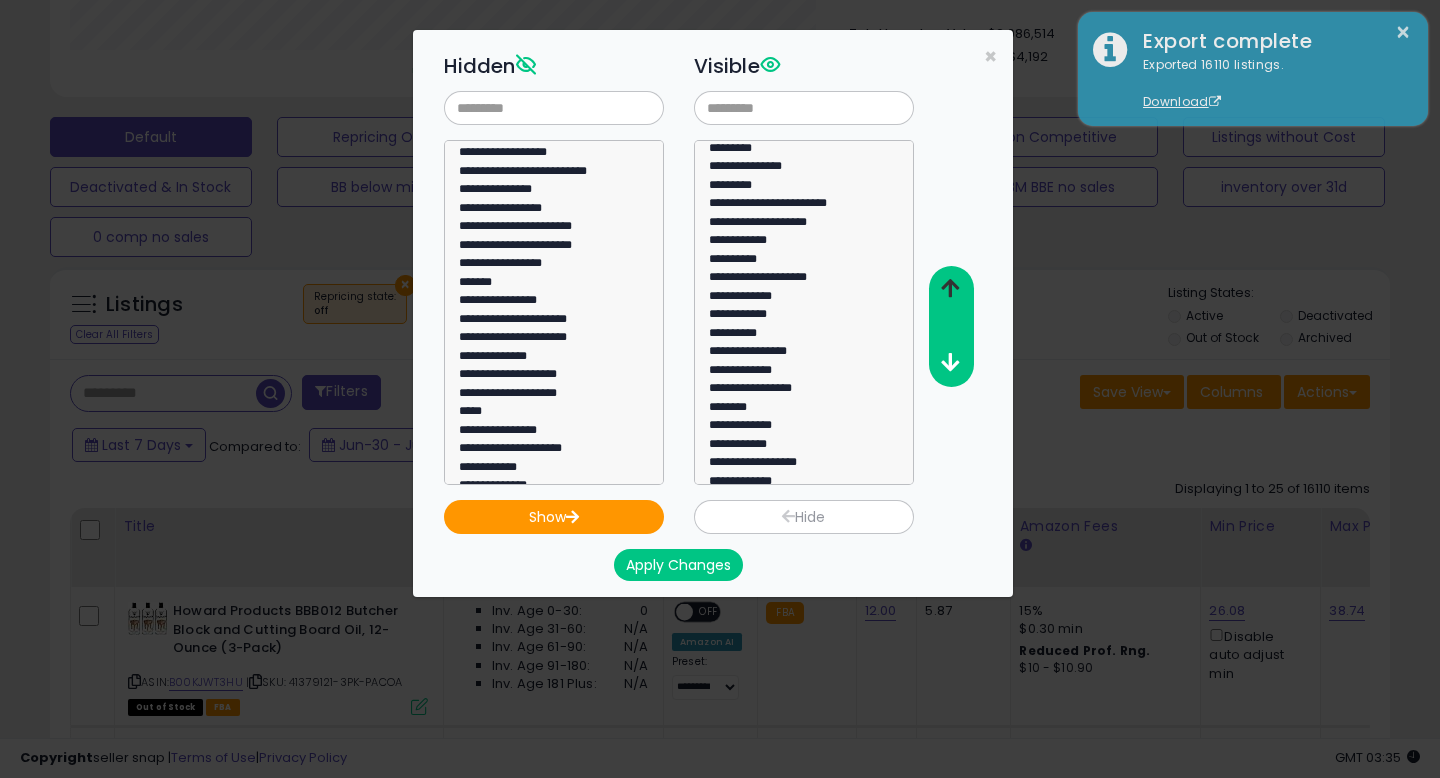 click at bounding box center (950, 288) 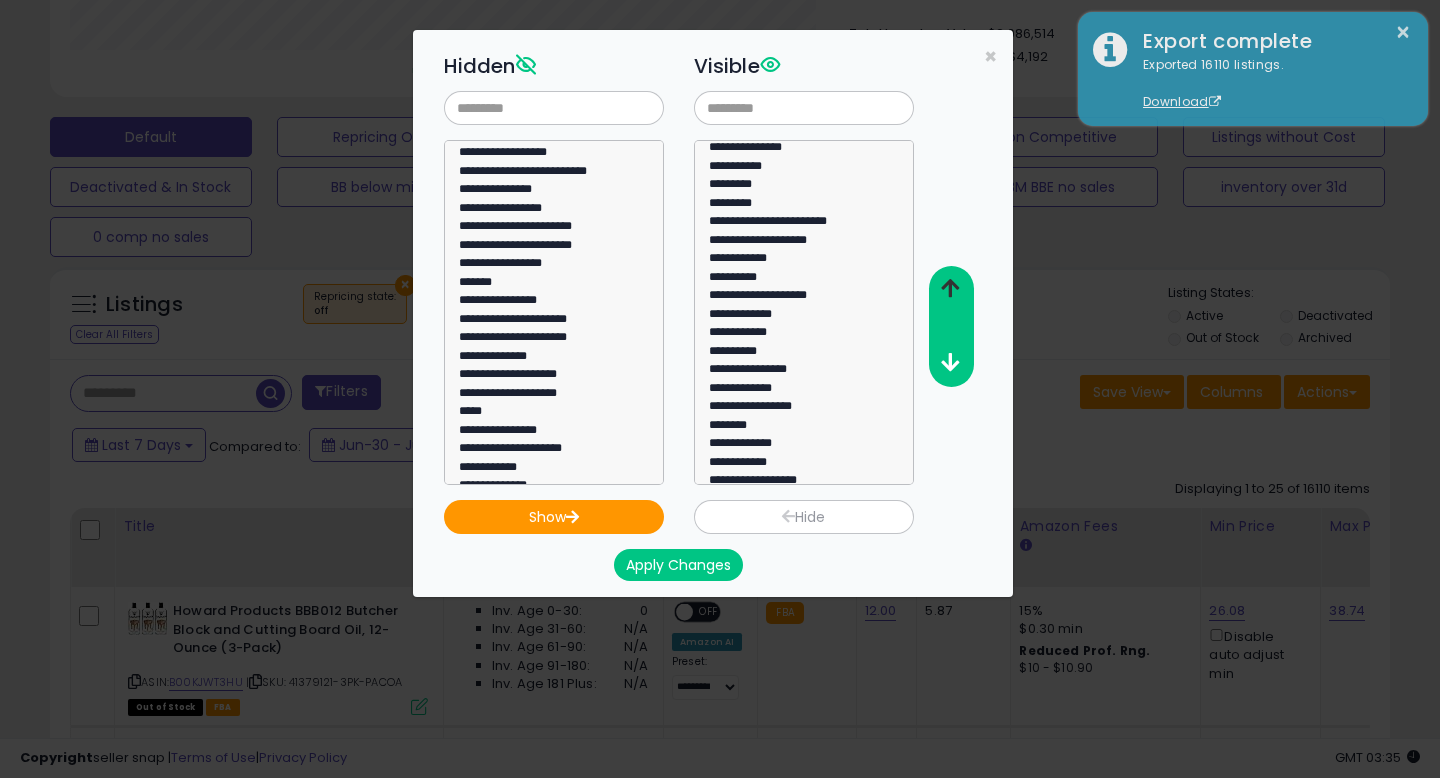 click at bounding box center [950, 288] 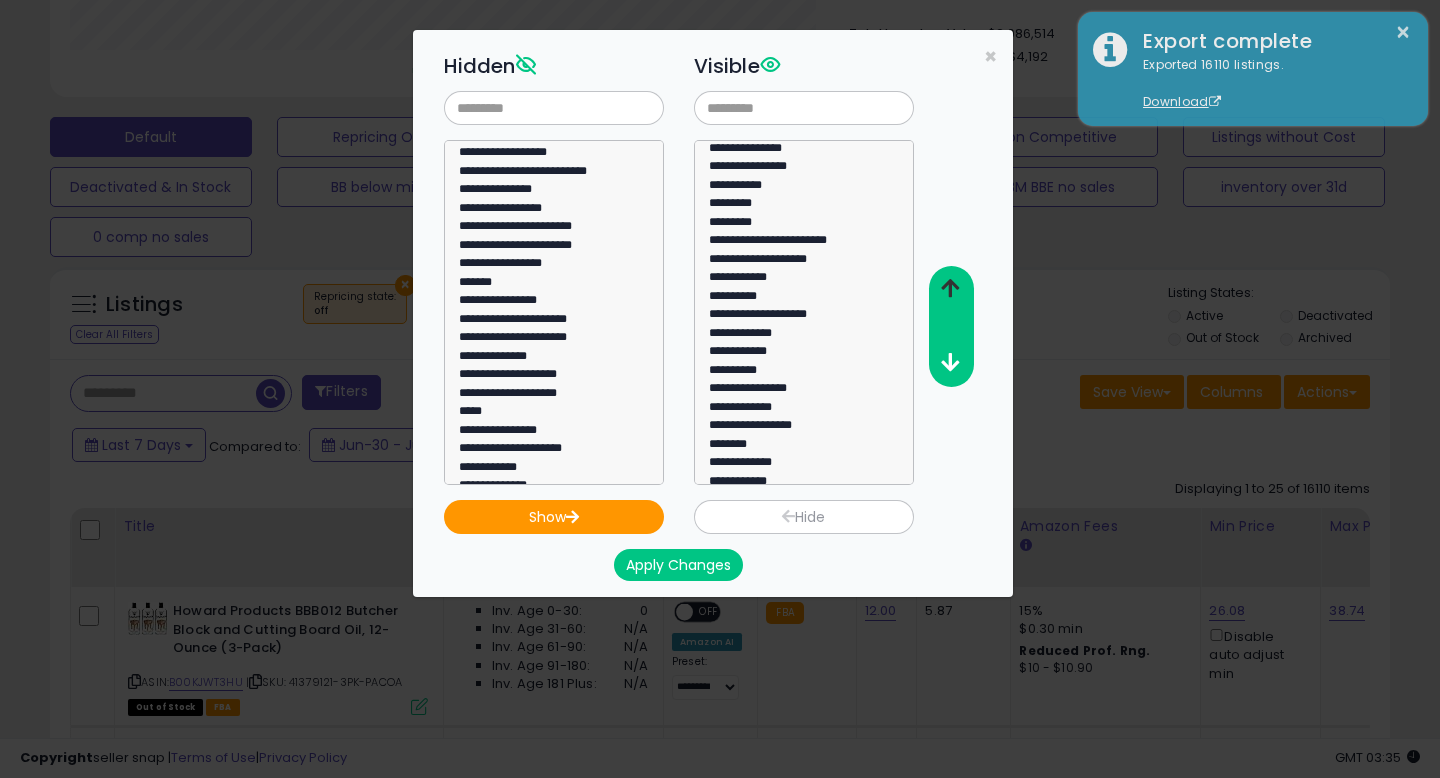 click at bounding box center (950, 288) 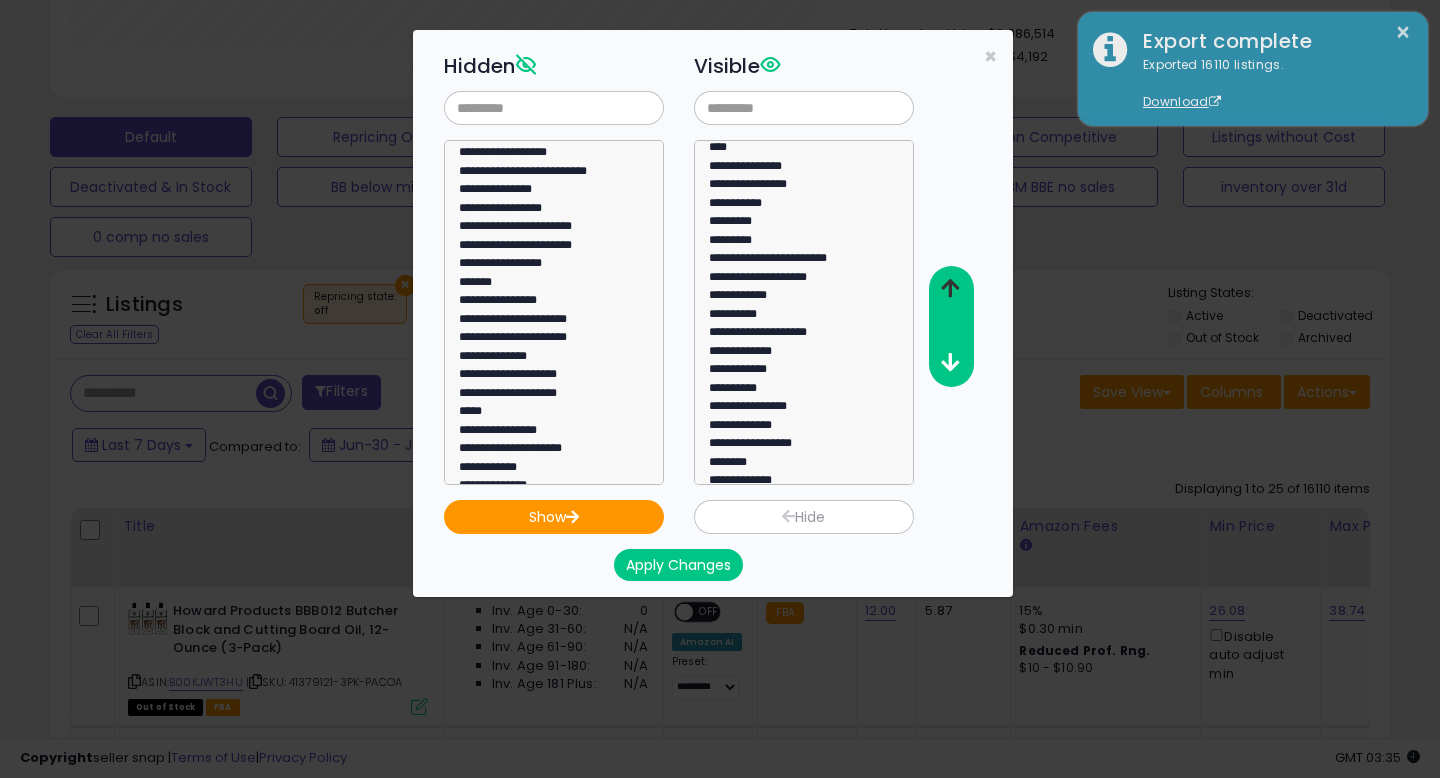 click at bounding box center [950, 288] 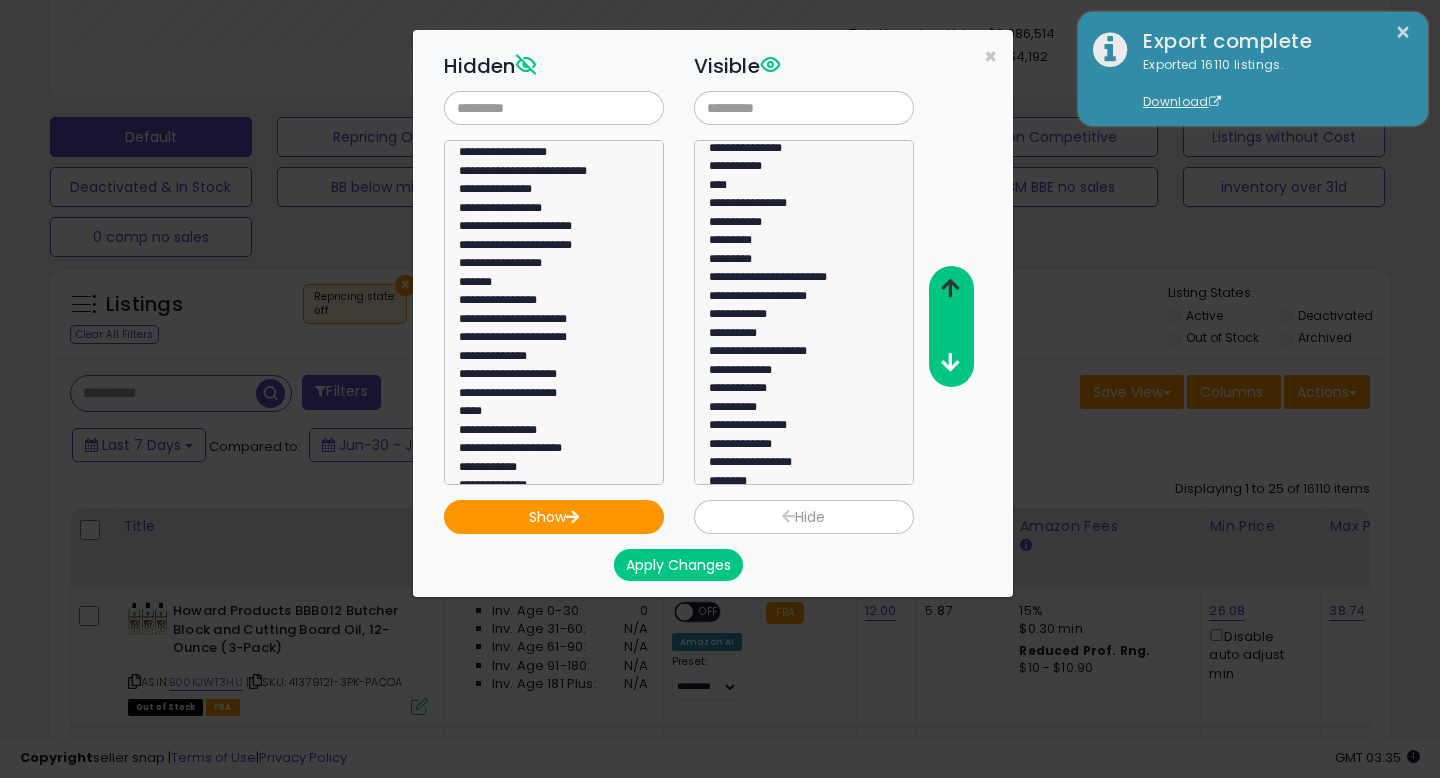 click at bounding box center (950, 288) 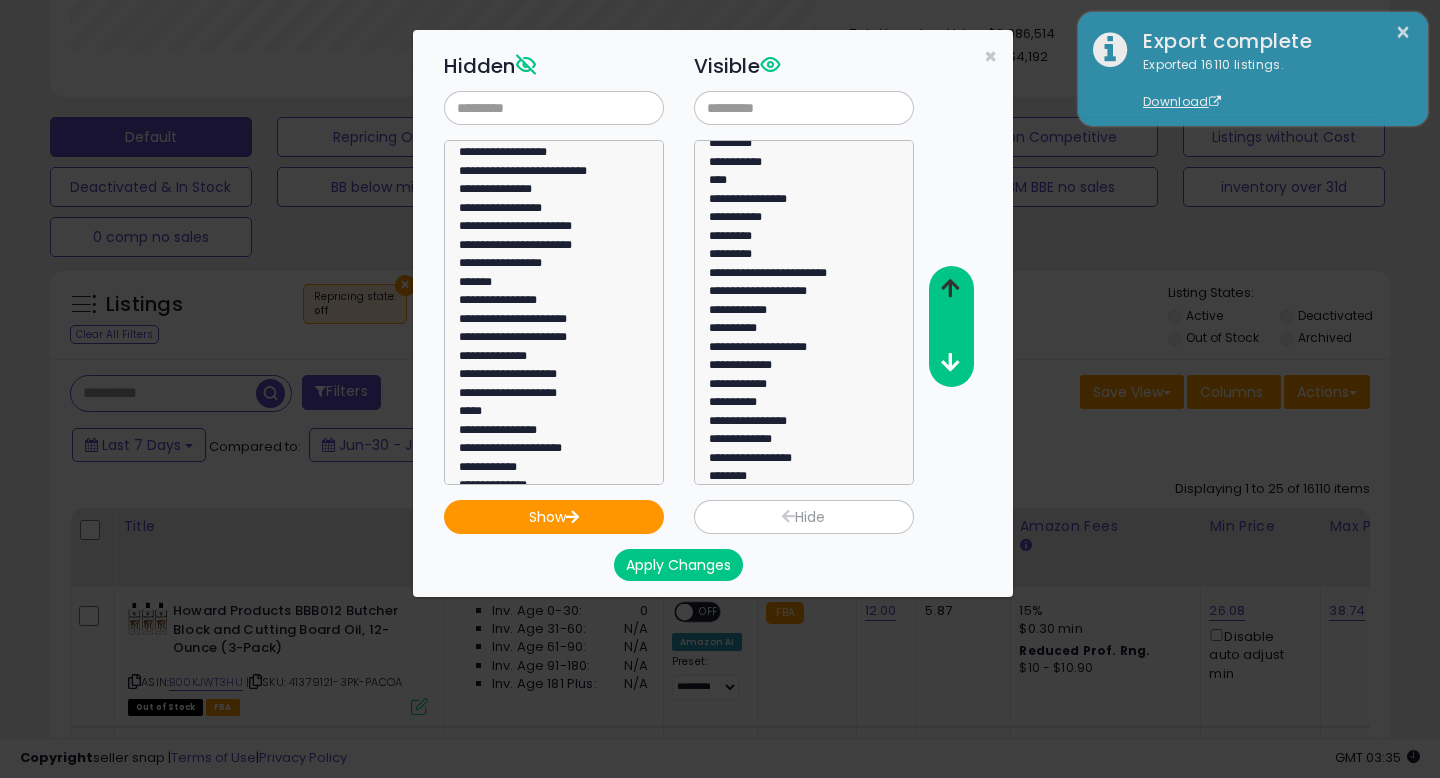 click at bounding box center [950, 288] 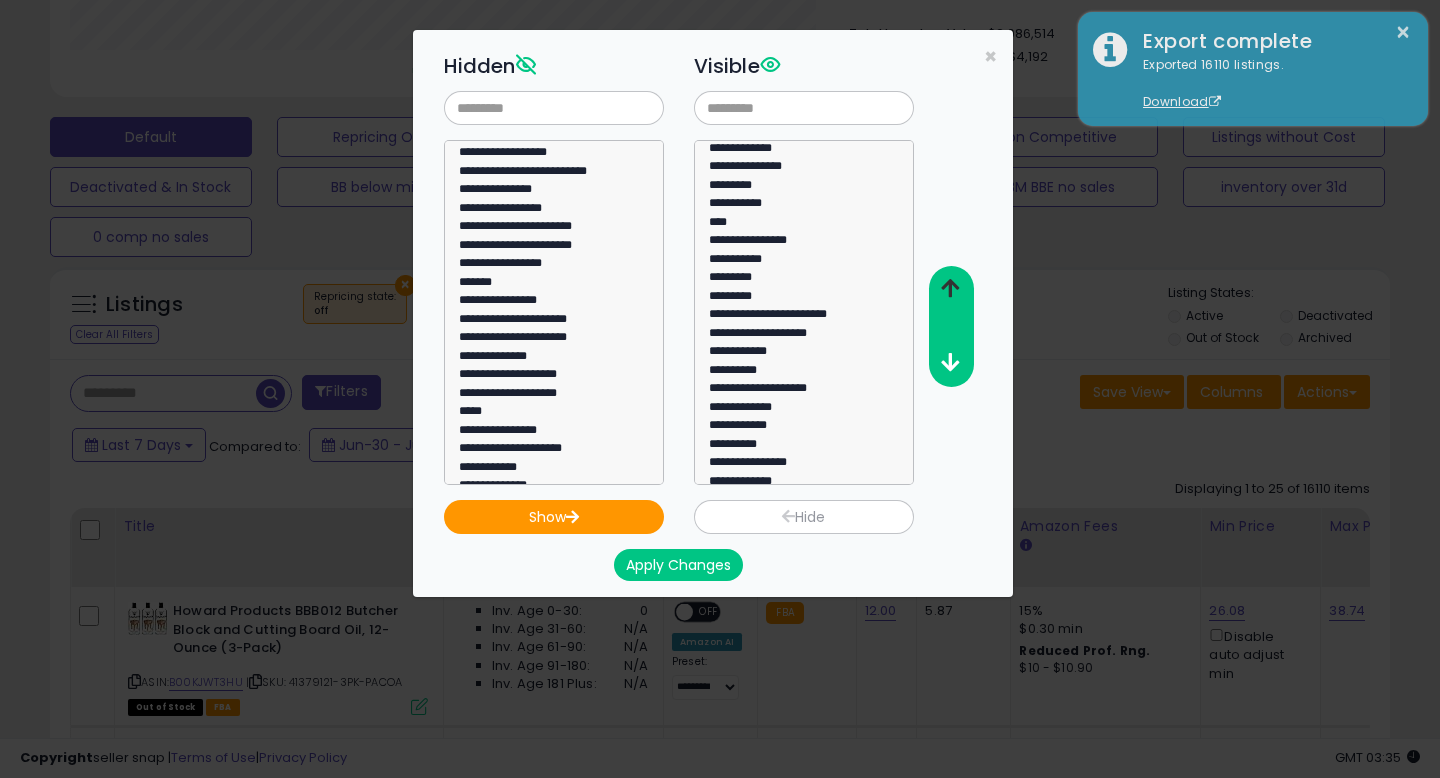 click at bounding box center [950, 288] 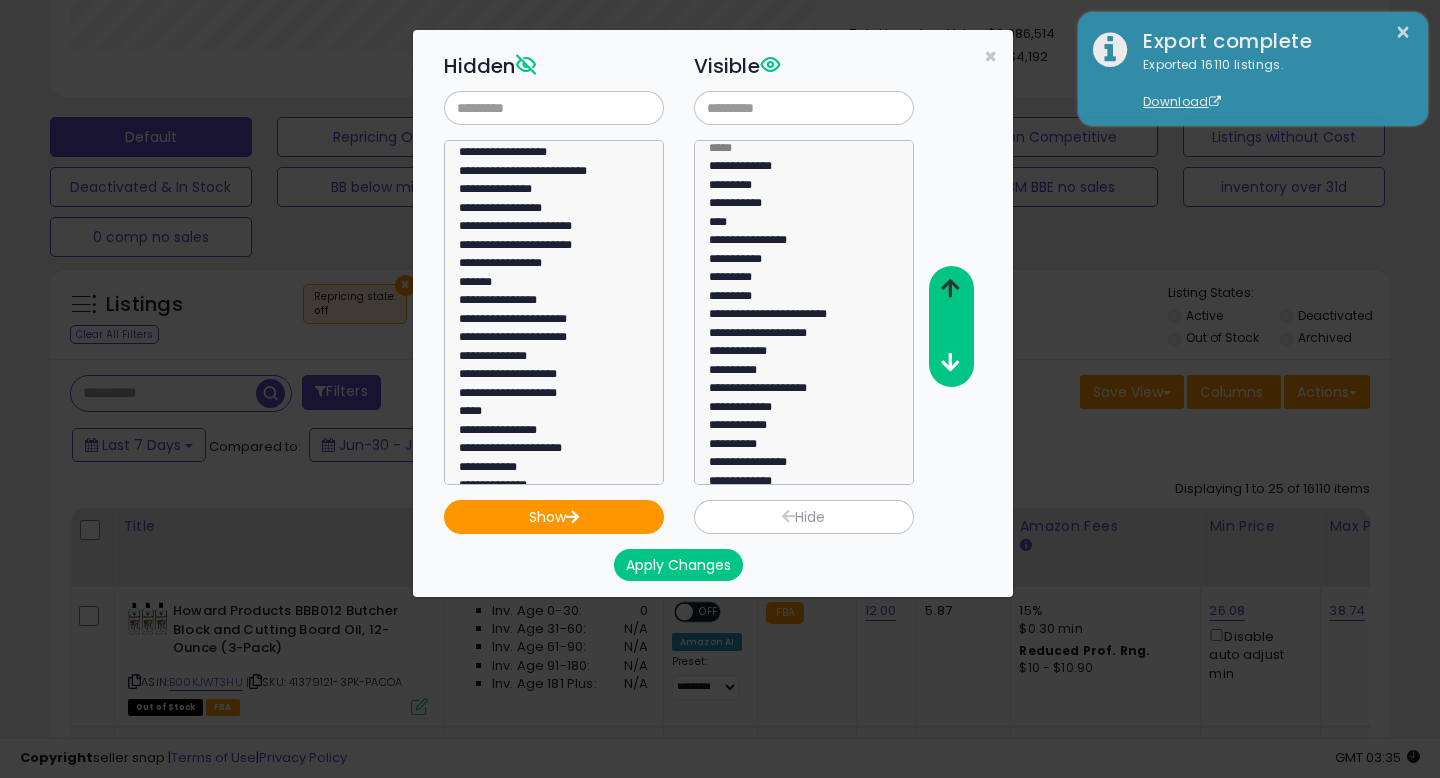 scroll, scrollTop: 5, scrollLeft: 0, axis: vertical 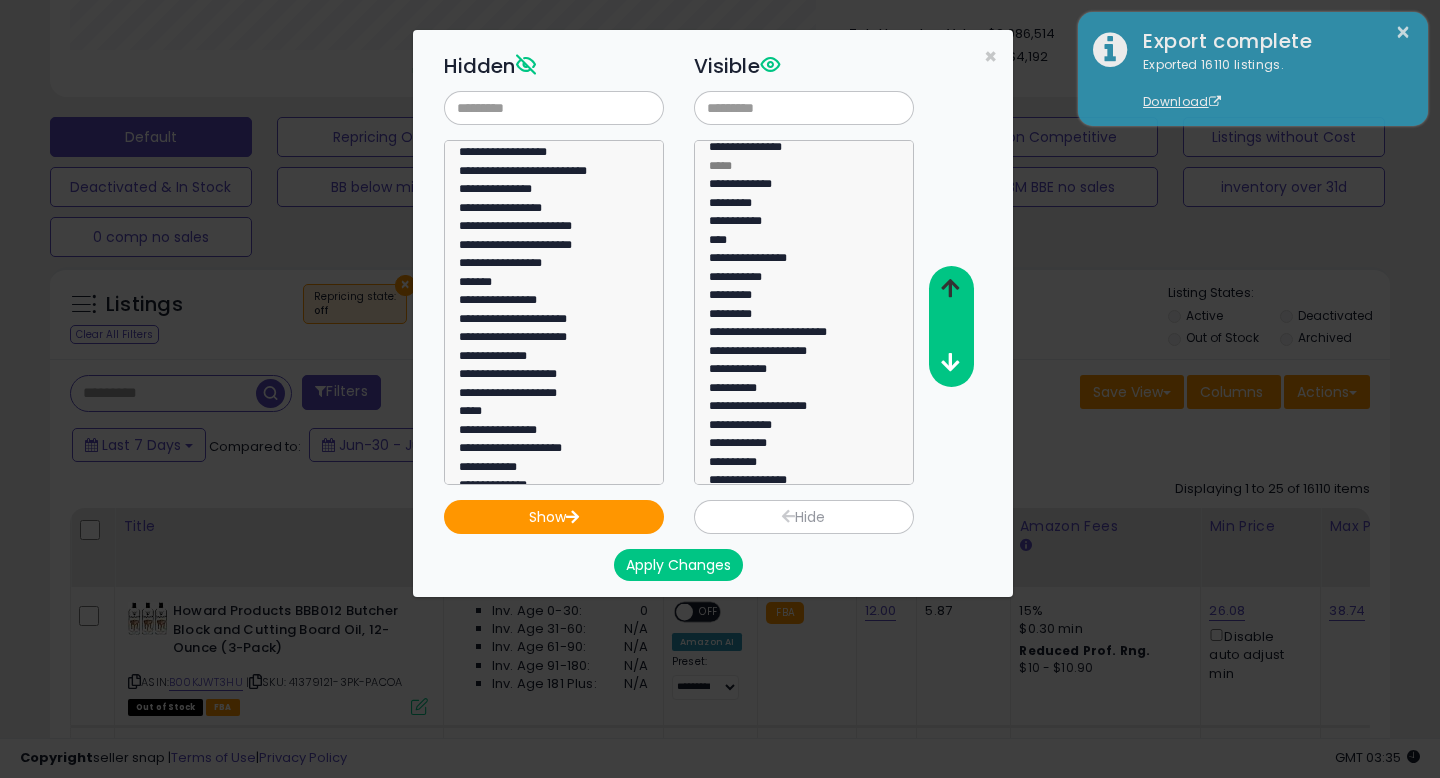 click at bounding box center (950, 288) 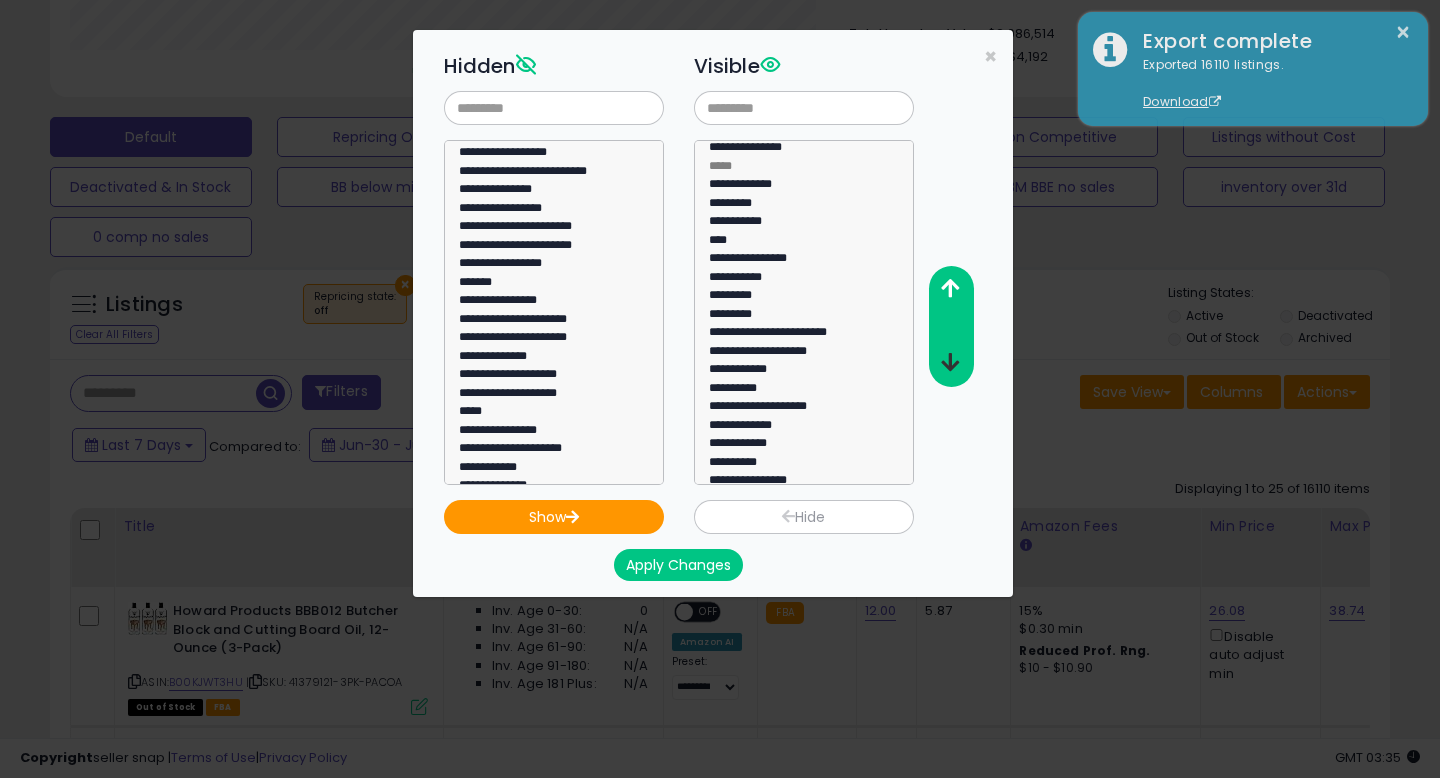 click at bounding box center (950, 362) 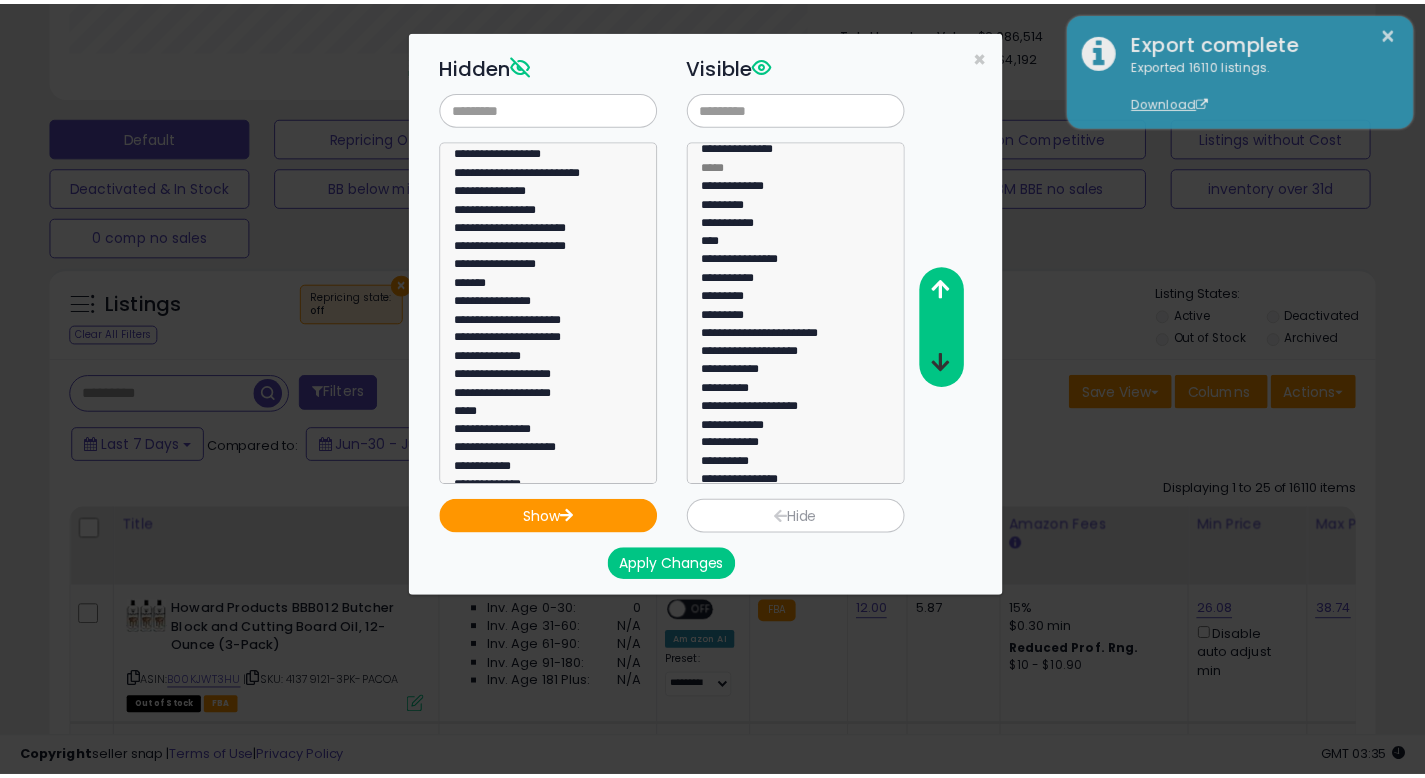 scroll, scrollTop: 0, scrollLeft: 0, axis: both 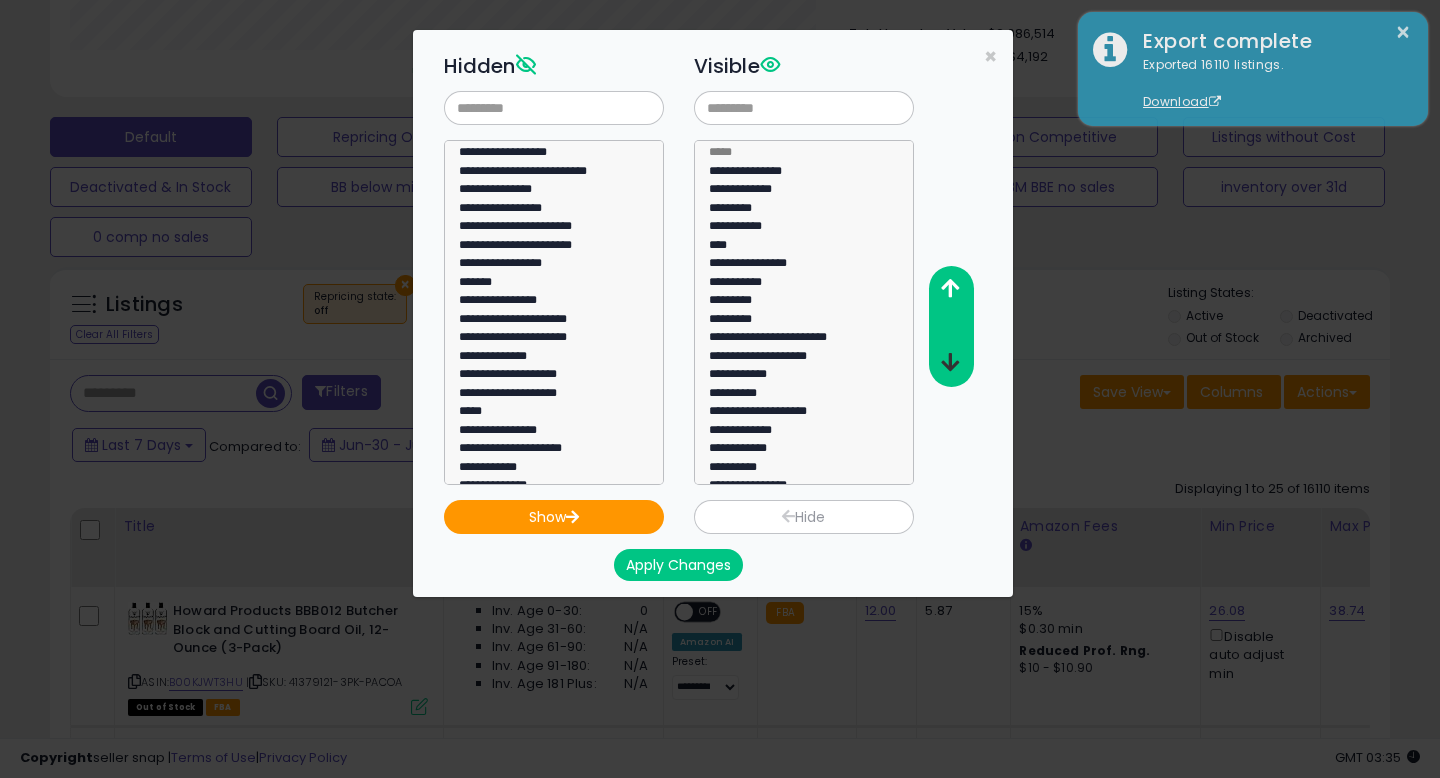 click at bounding box center (950, 362) 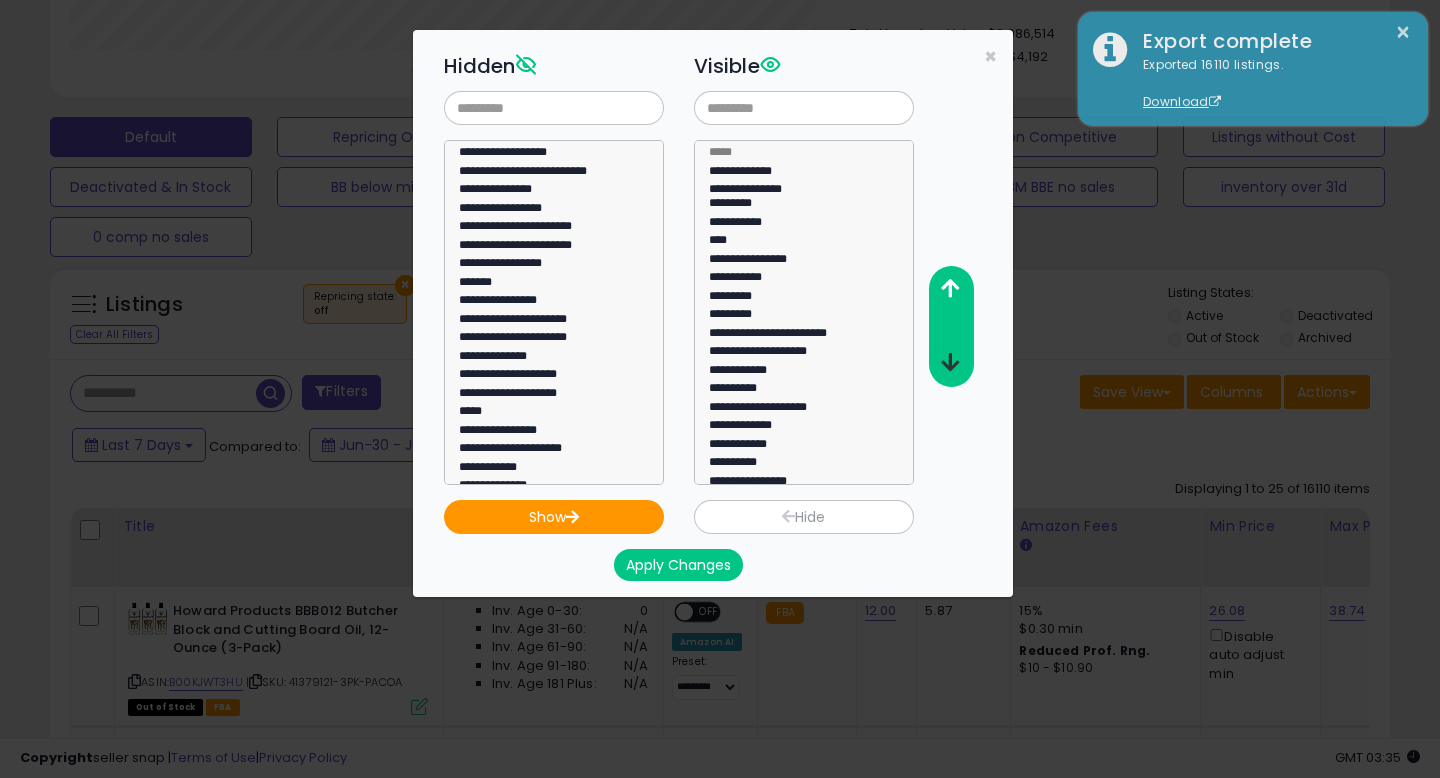 click at bounding box center (950, 362) 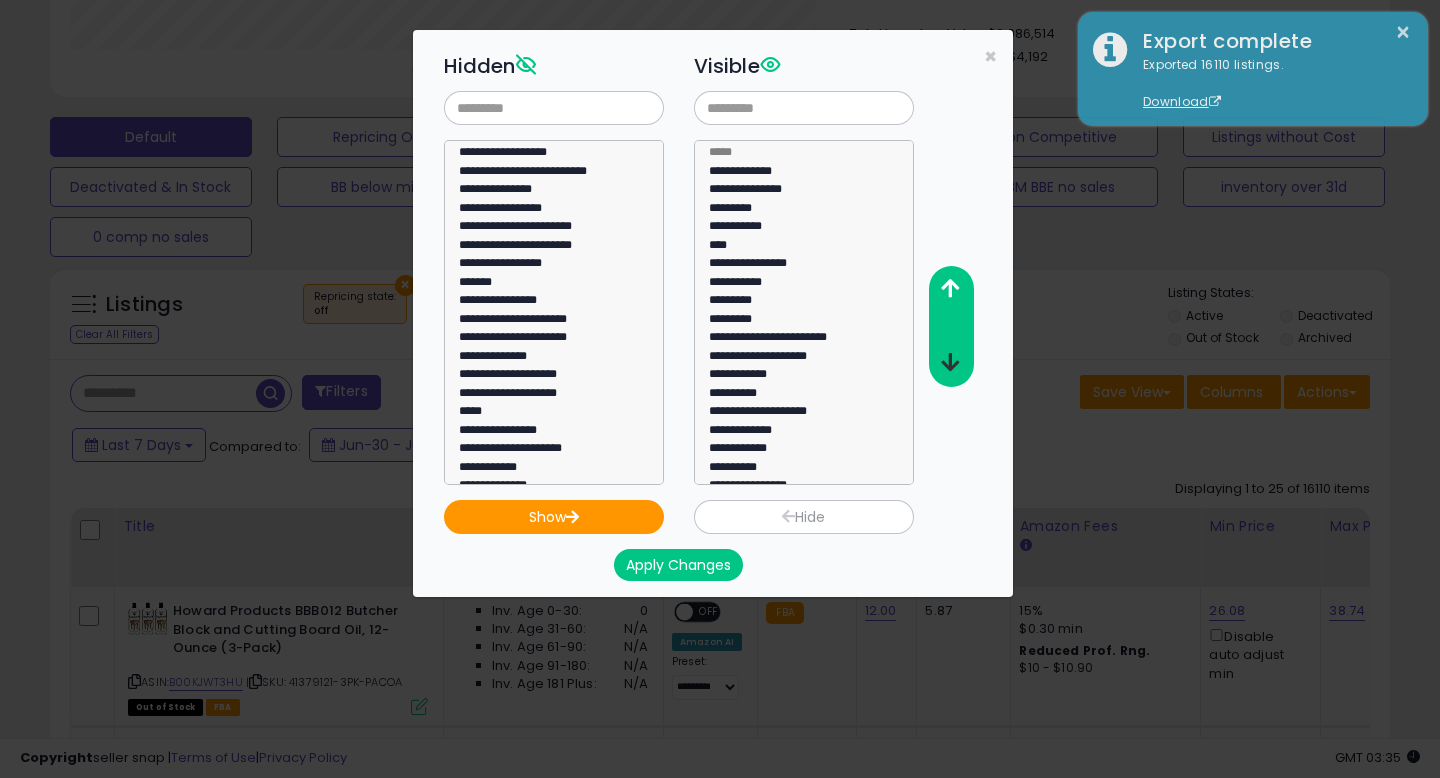 click at bounding box center (950, 362) 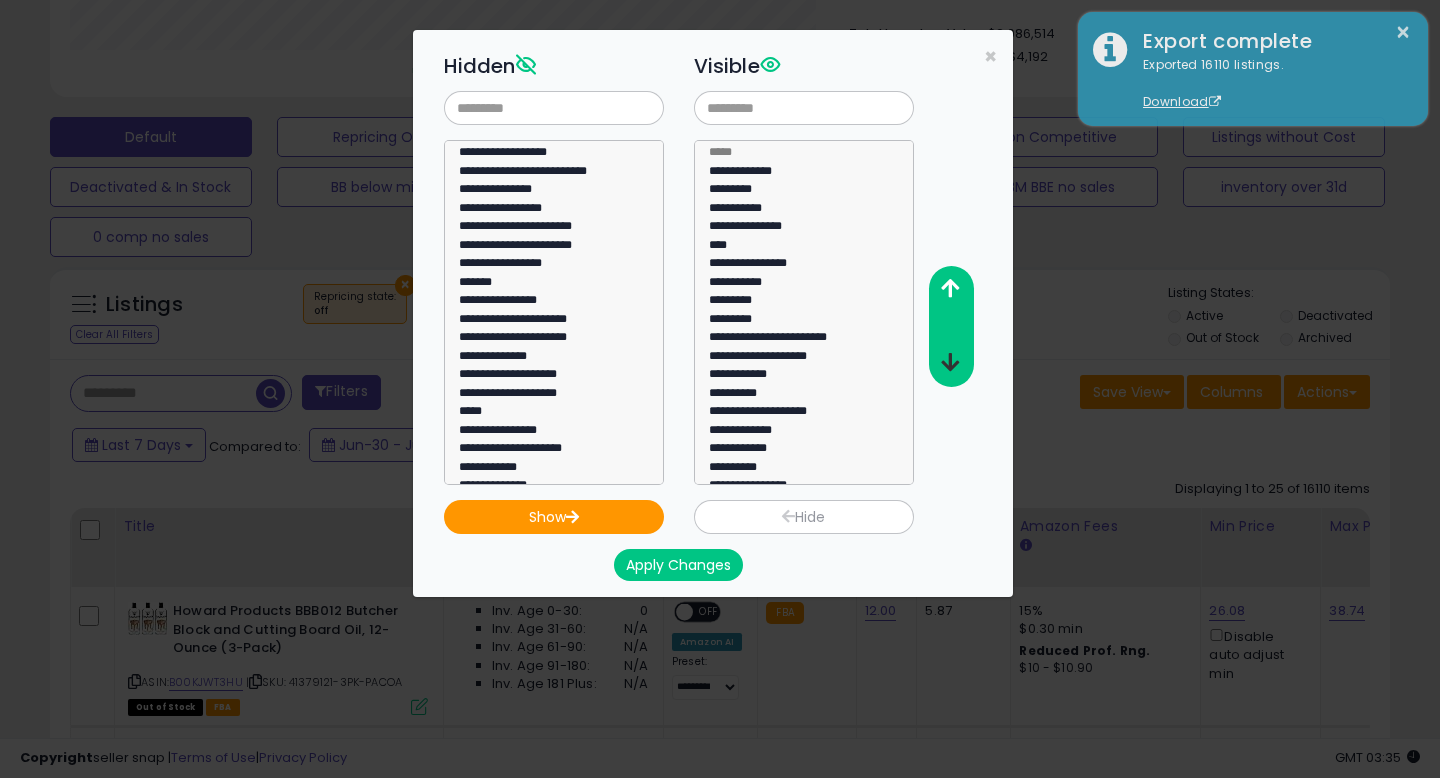 click at bounding box center [950, 362] 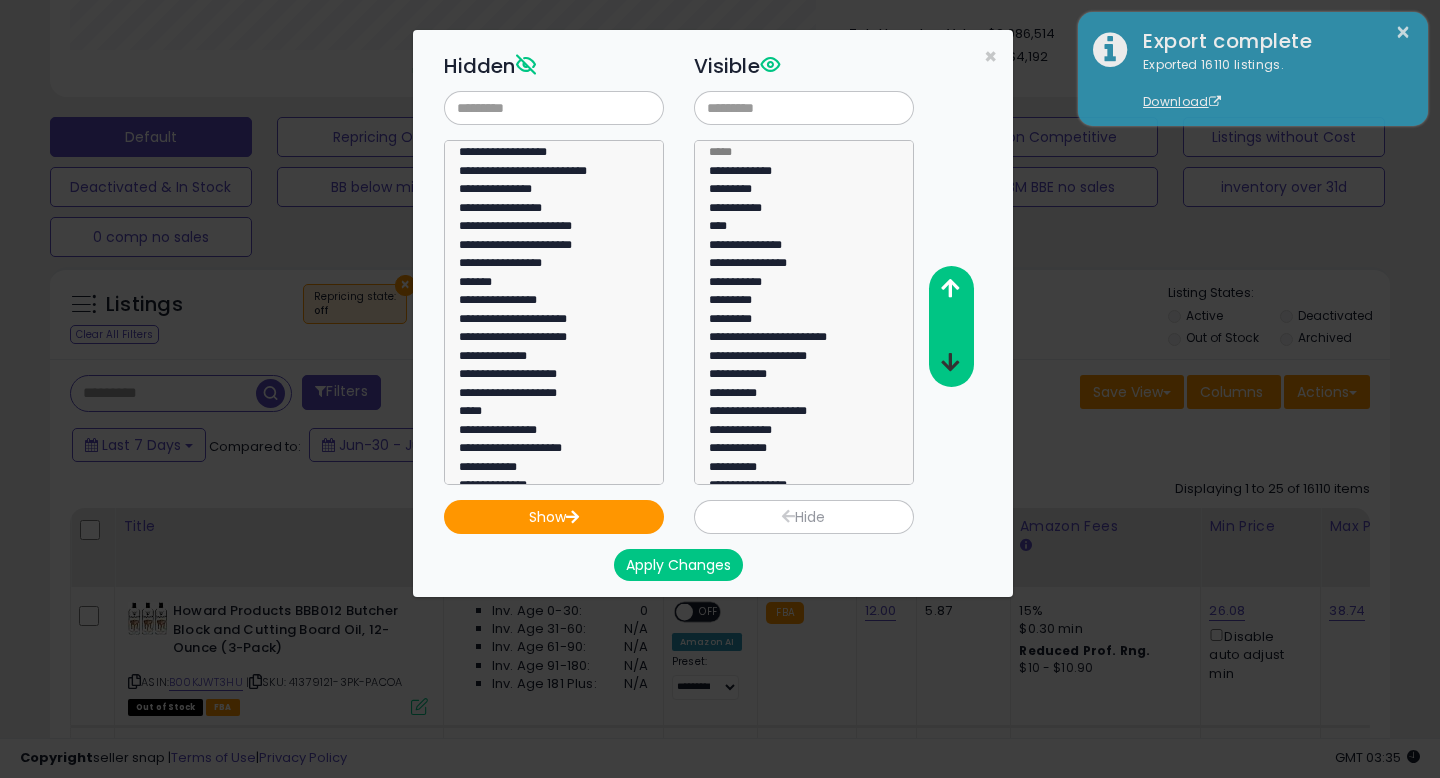 click at bounding box center (950, 362) 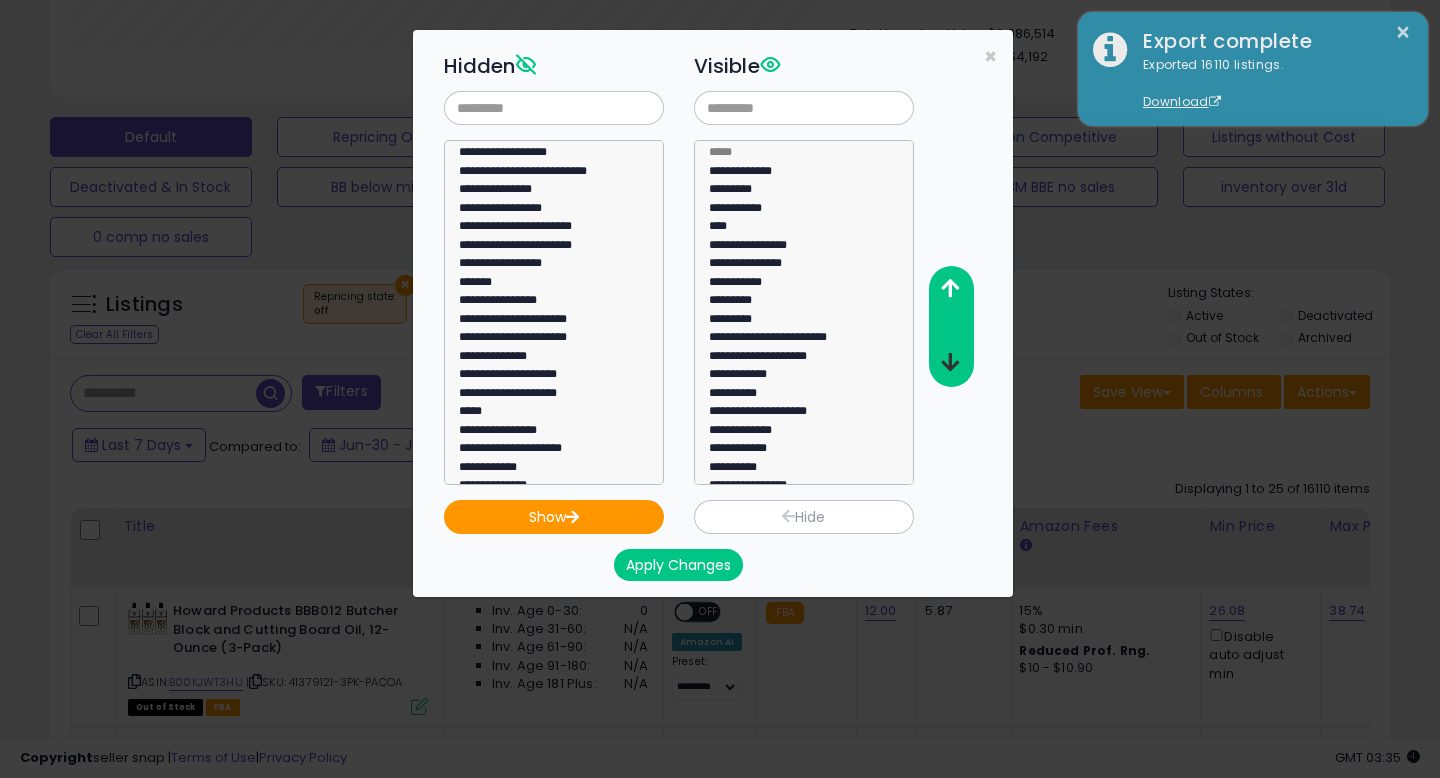 click at bounding box center (950, 362) 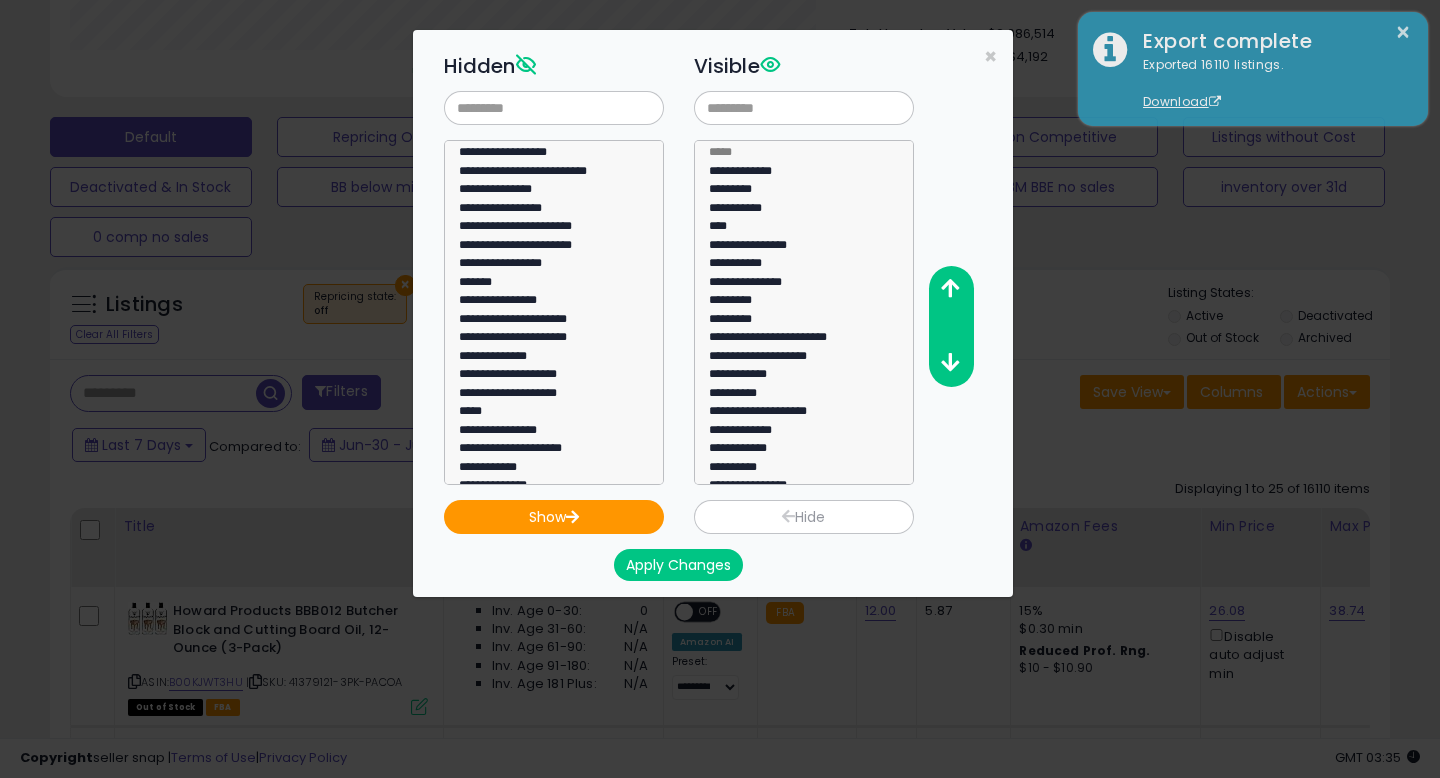 click on "Apply Changes" at bounding box center (678, 565) 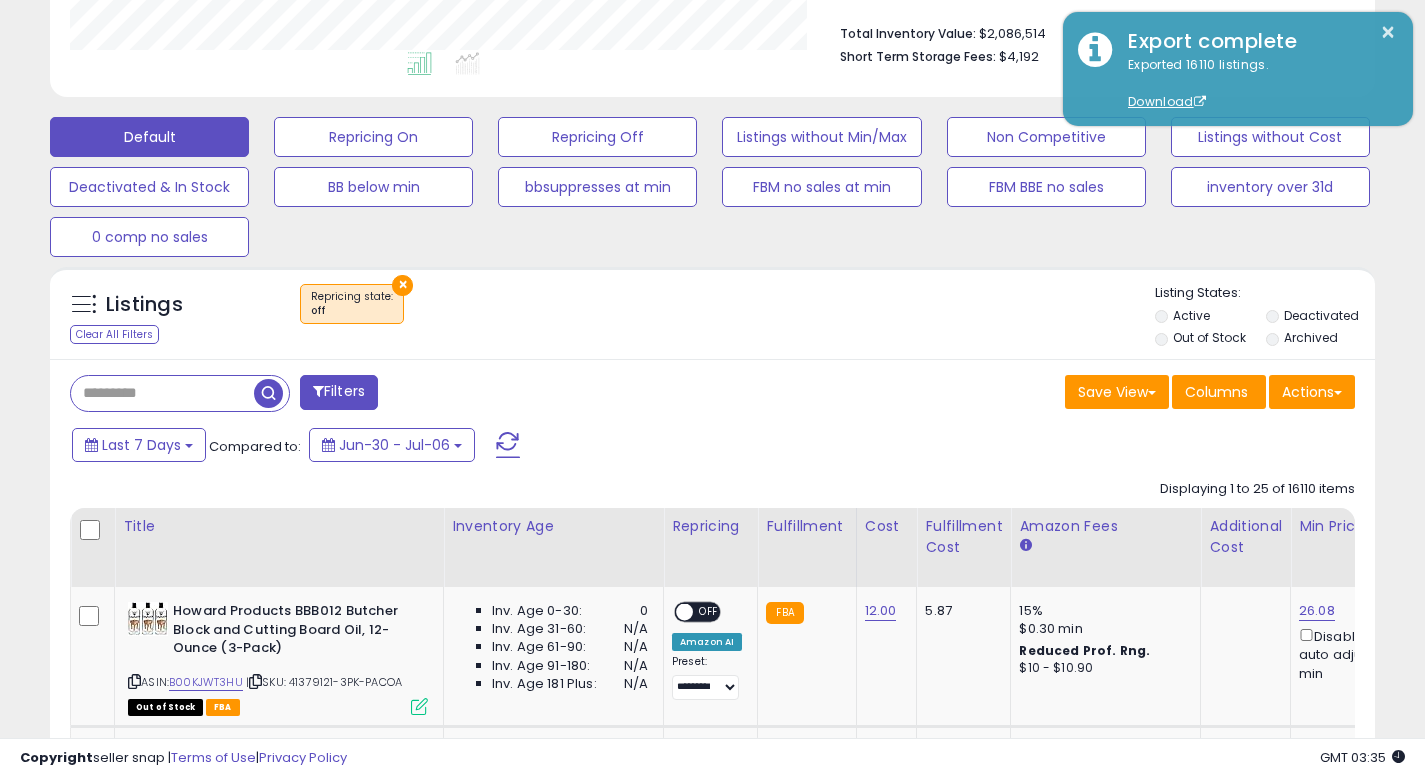 scroll, scrollTop: 410, scrollLeft: 767, axis: both 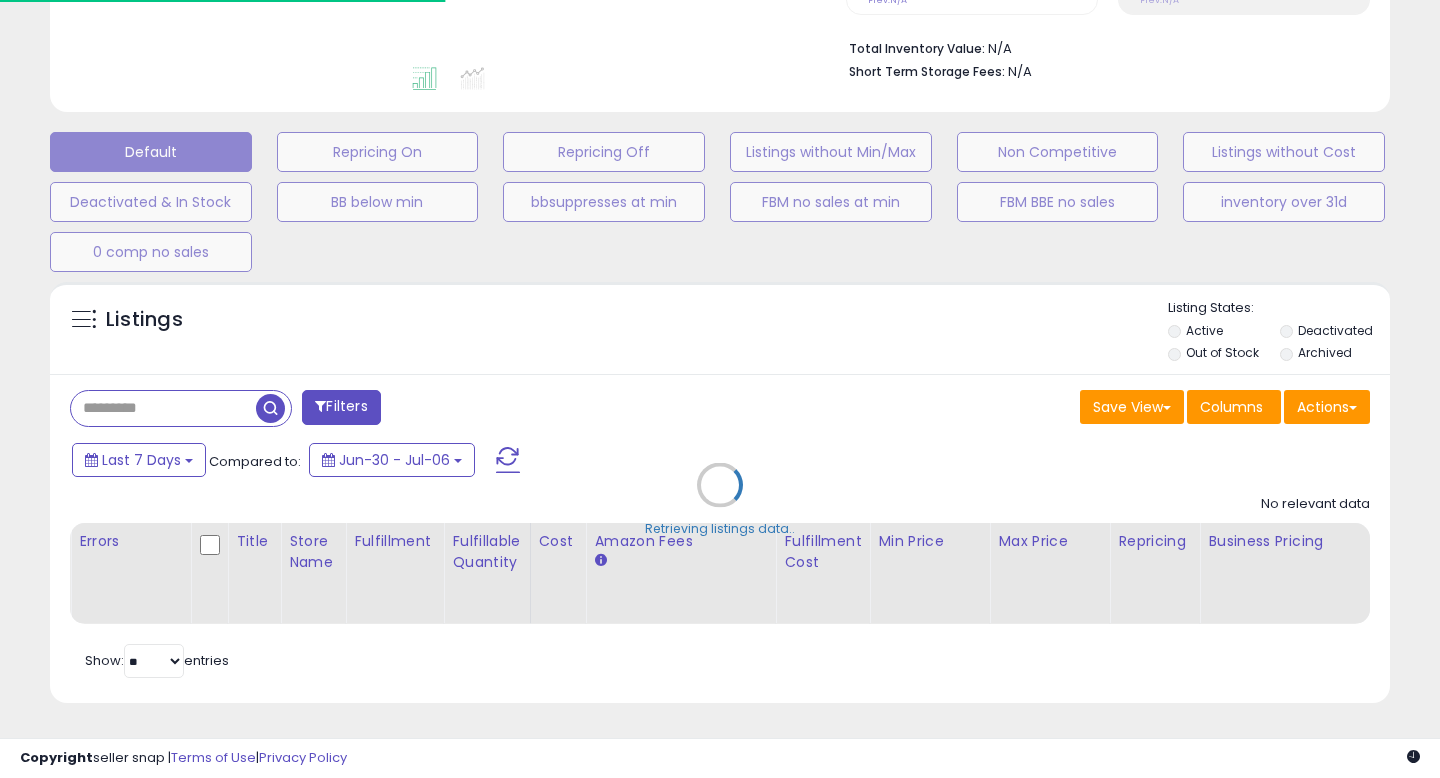 select 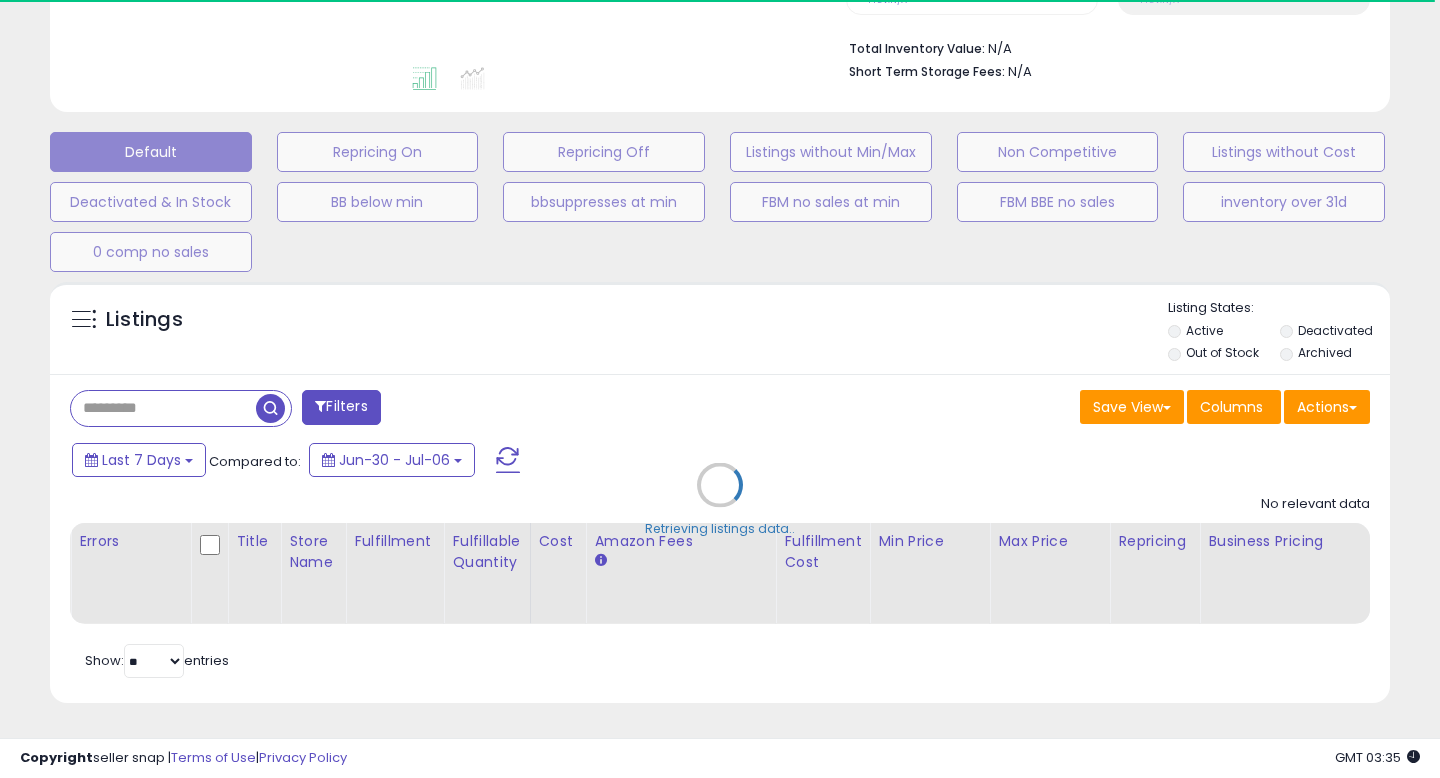 select on "*" 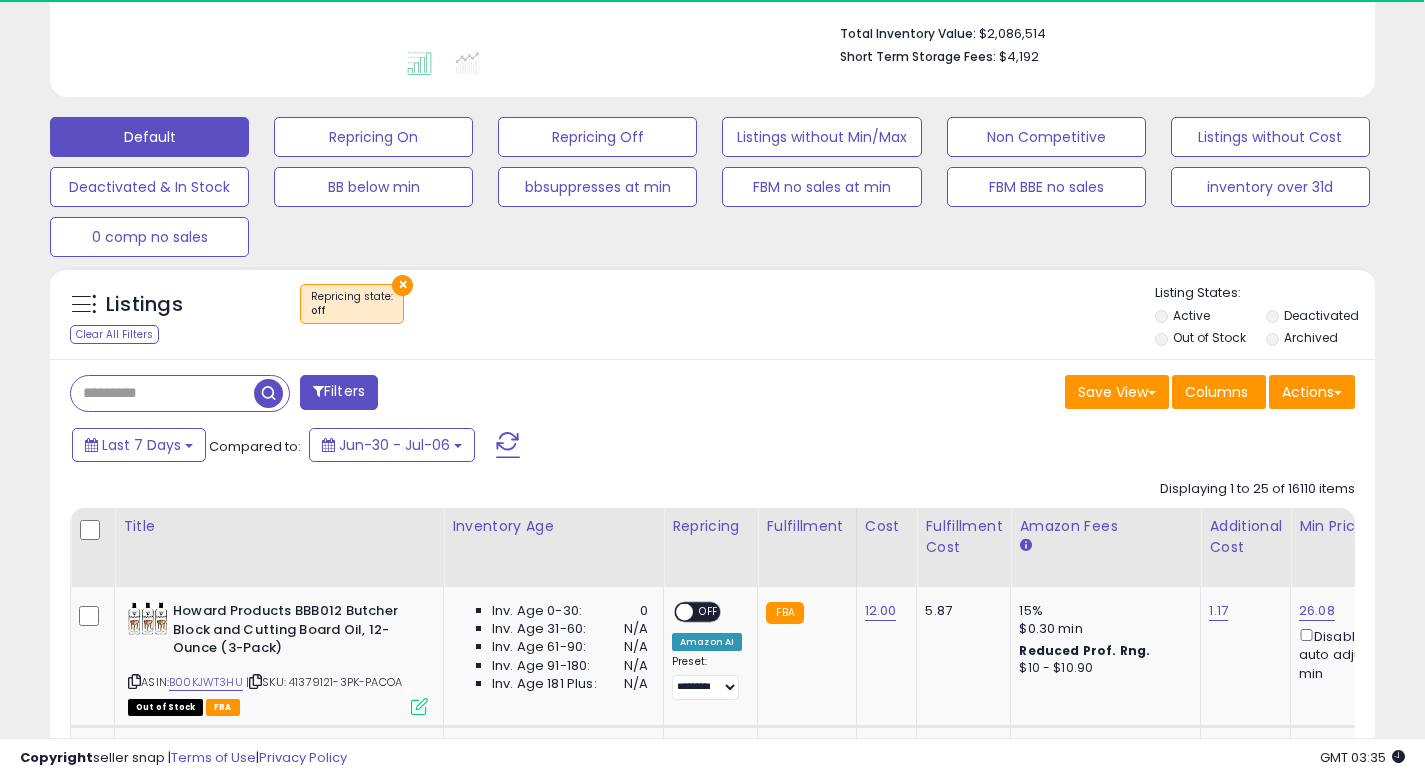 click on "Filters" at bounding box center (339, 392) 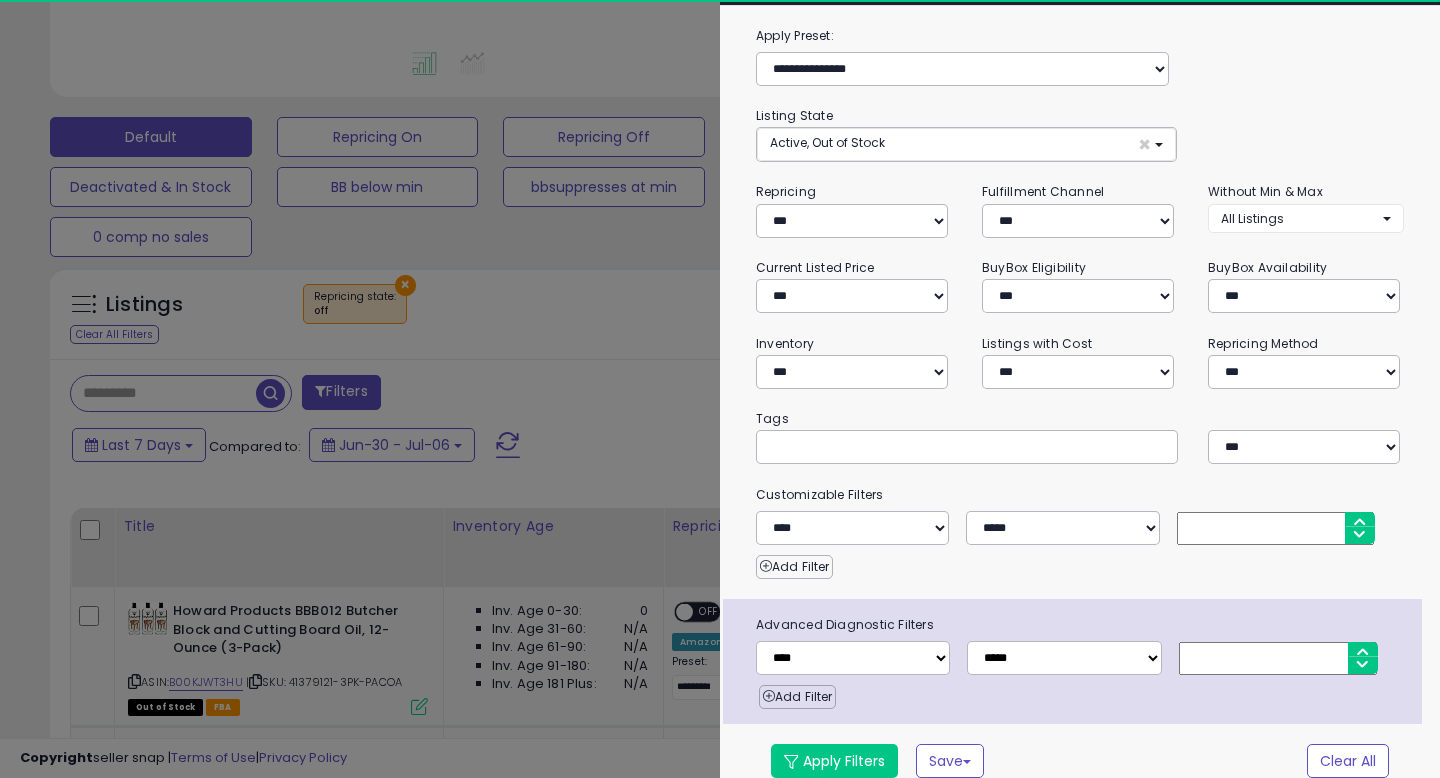 scroll, scrollTop: 48, scrollLeft: 0, axis: vertical 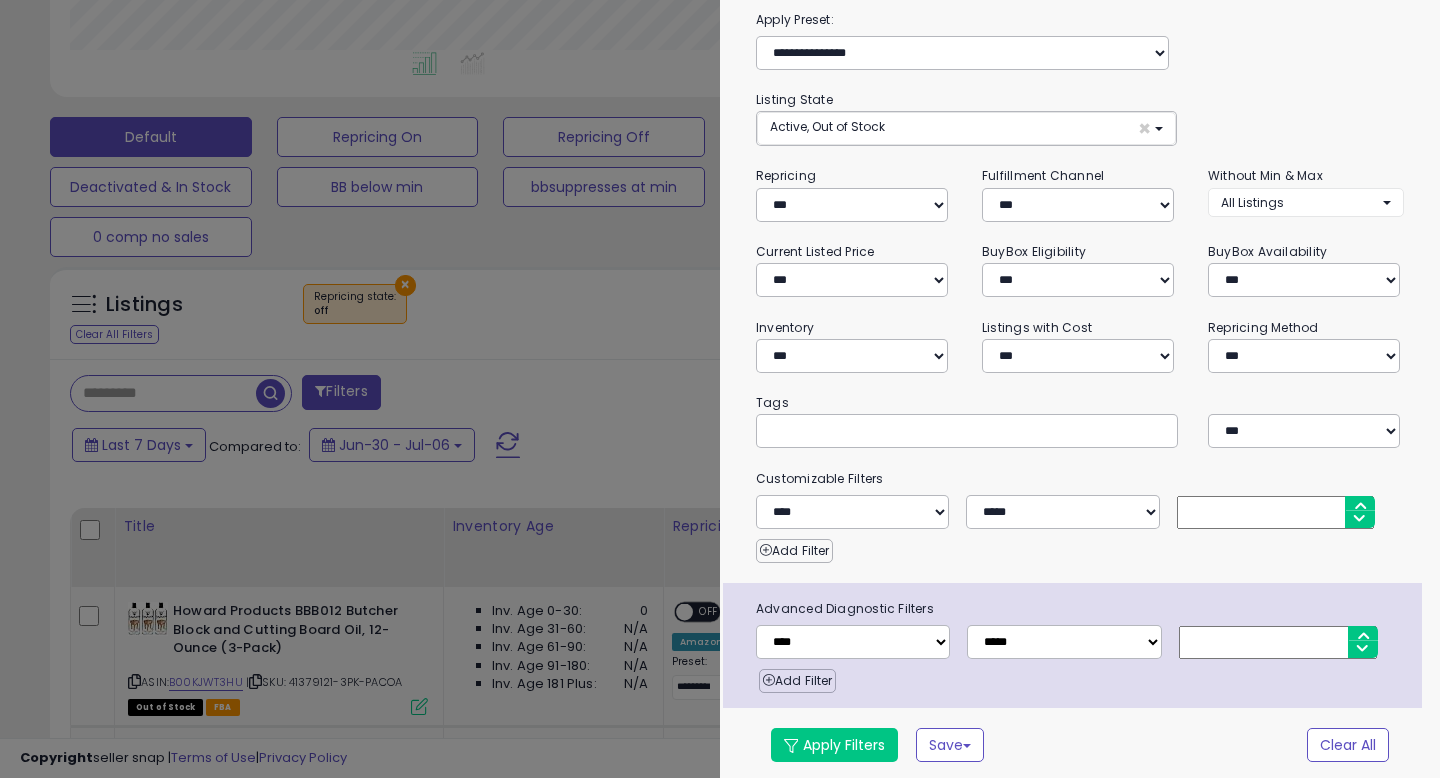click on "**********" at bounding box center [1080, 395] 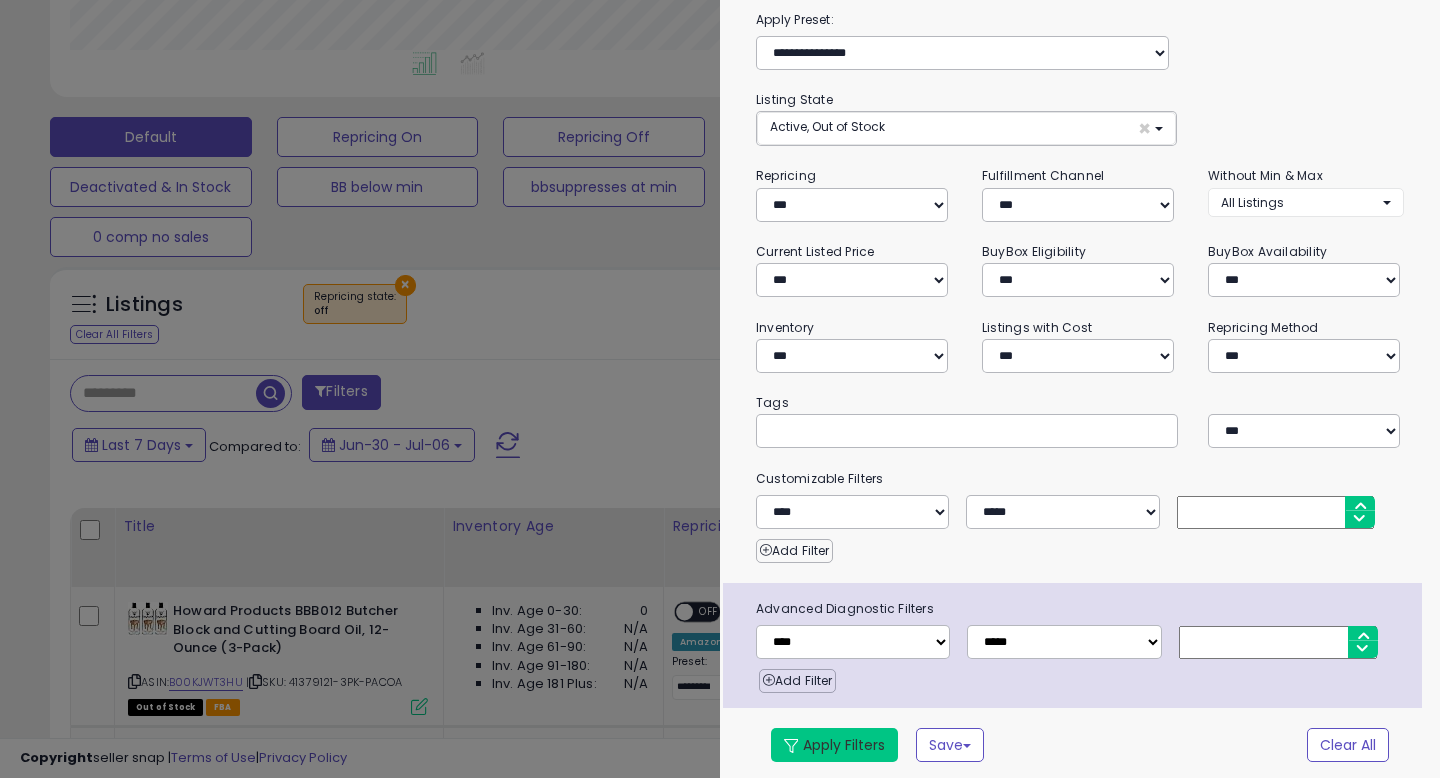 click on "Apply Filters" at bounding box center (834, 745) 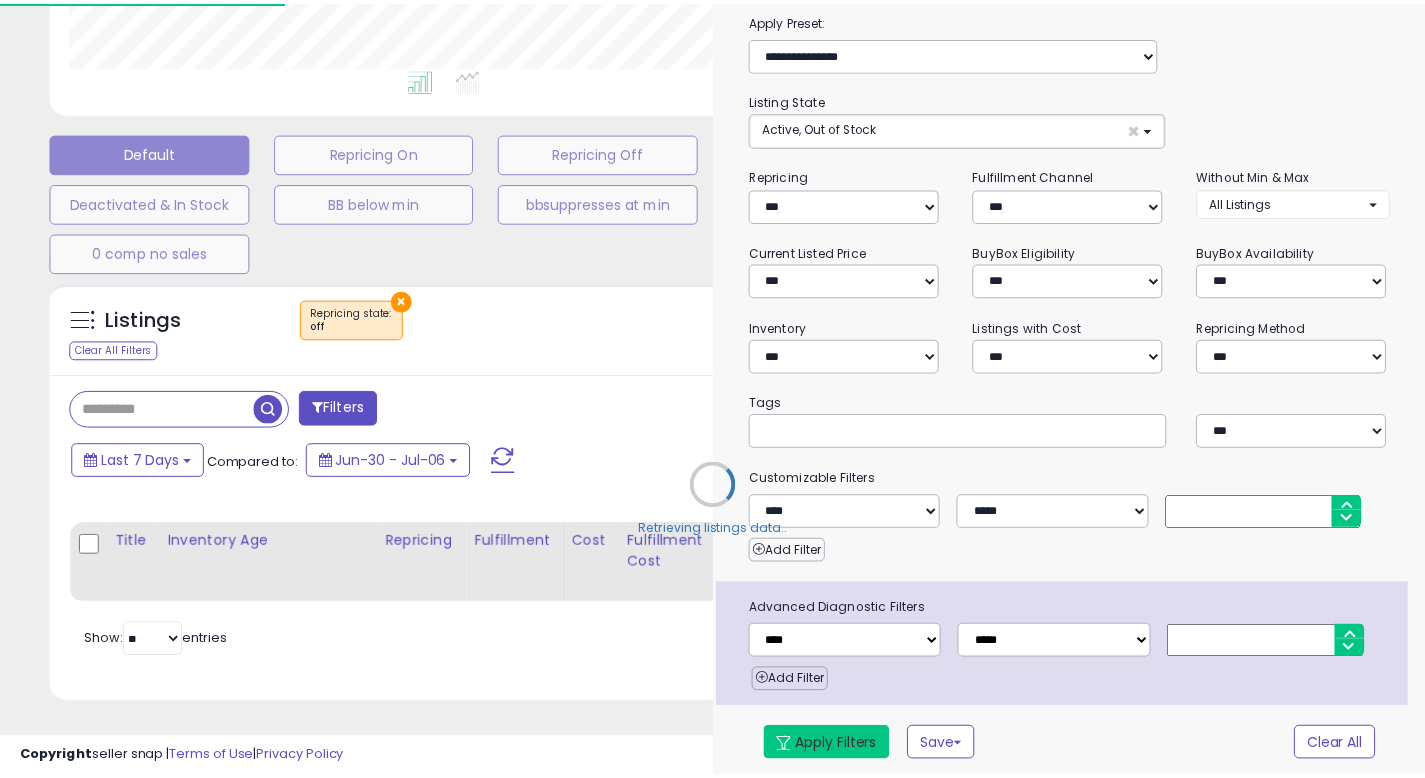 scroll, scrollTop: 512, scrollLeft: 0, axis: vertical 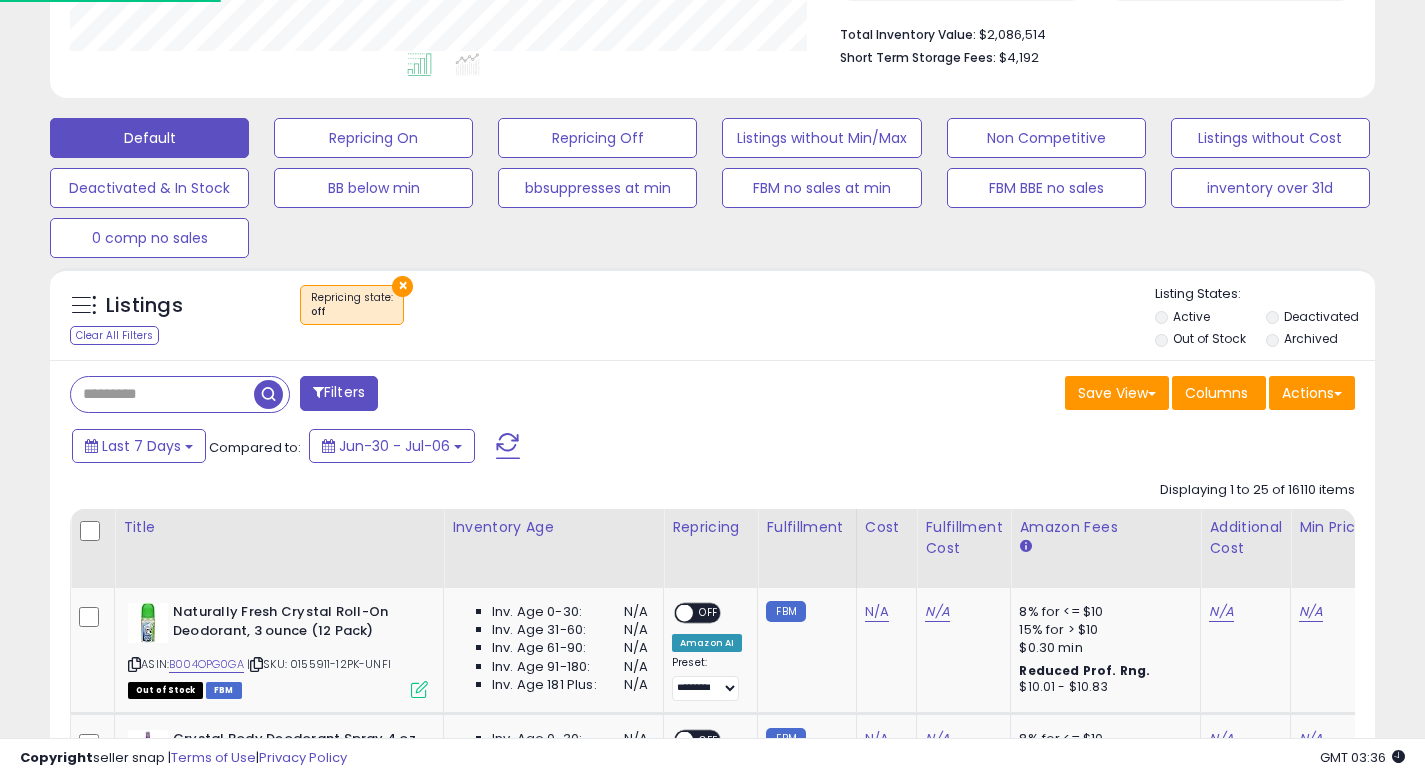 click on "Last 7 Days
Compared to:
Jun-30 - Jul-06" at bounding box center (549, 448) 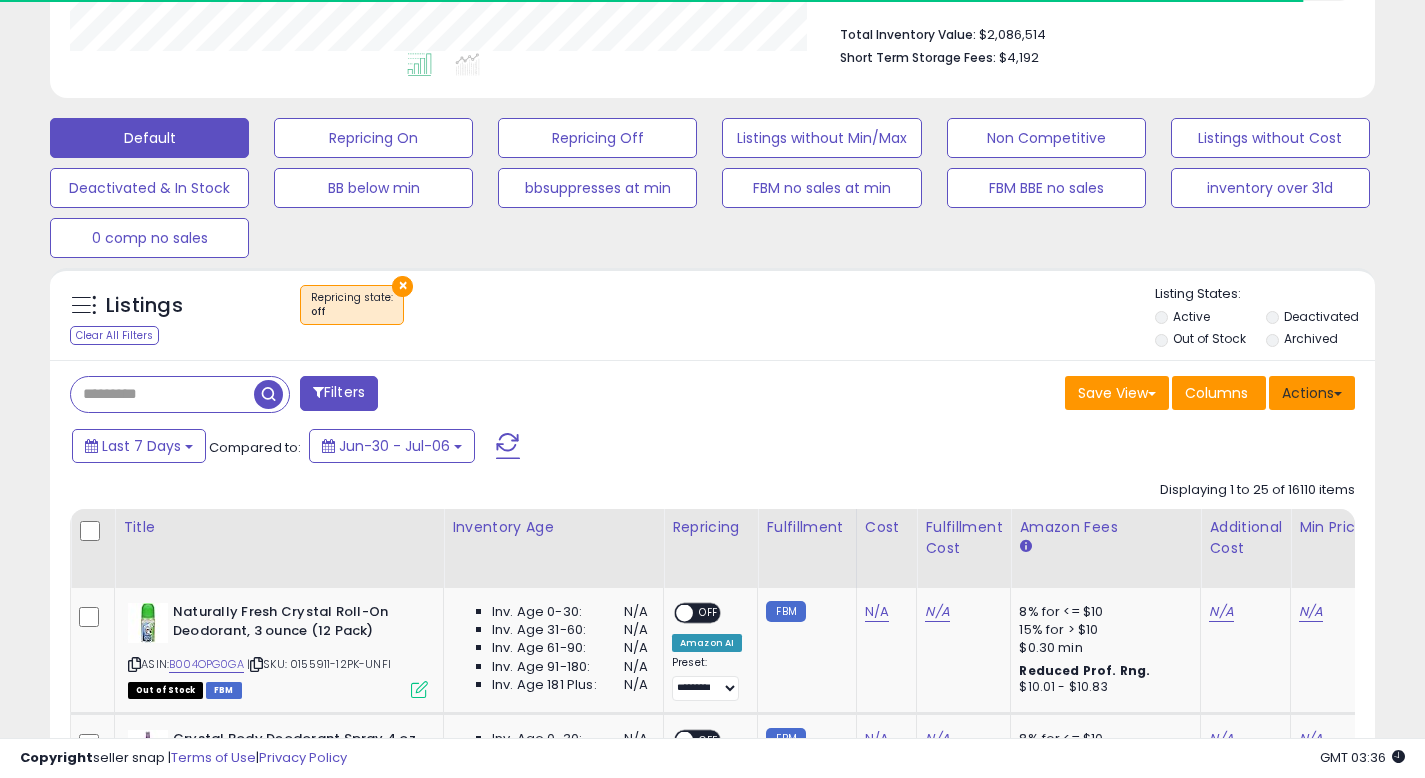 click on "Actions" at bounding box center [1312, 393] 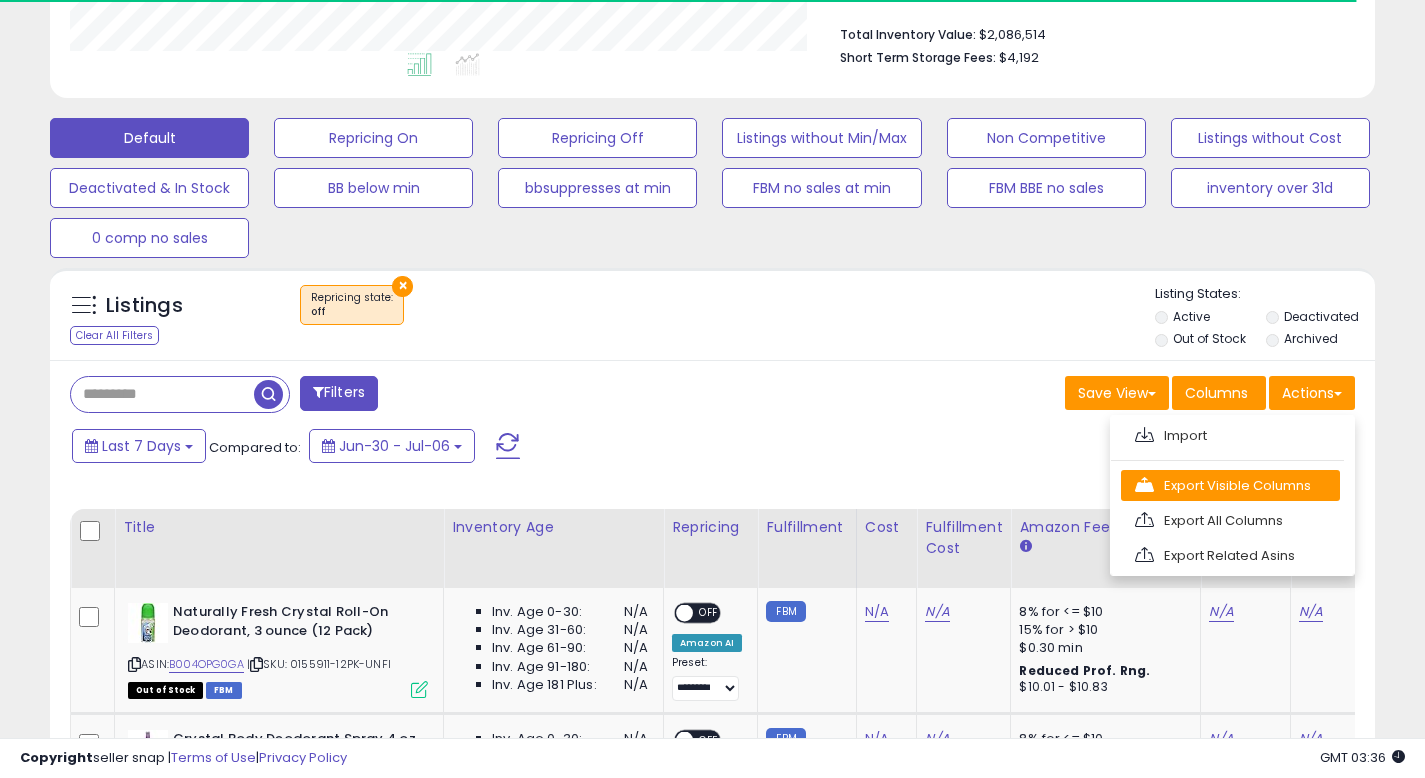 click on "Export Visible Columns" at bounding box center (1230, 485) 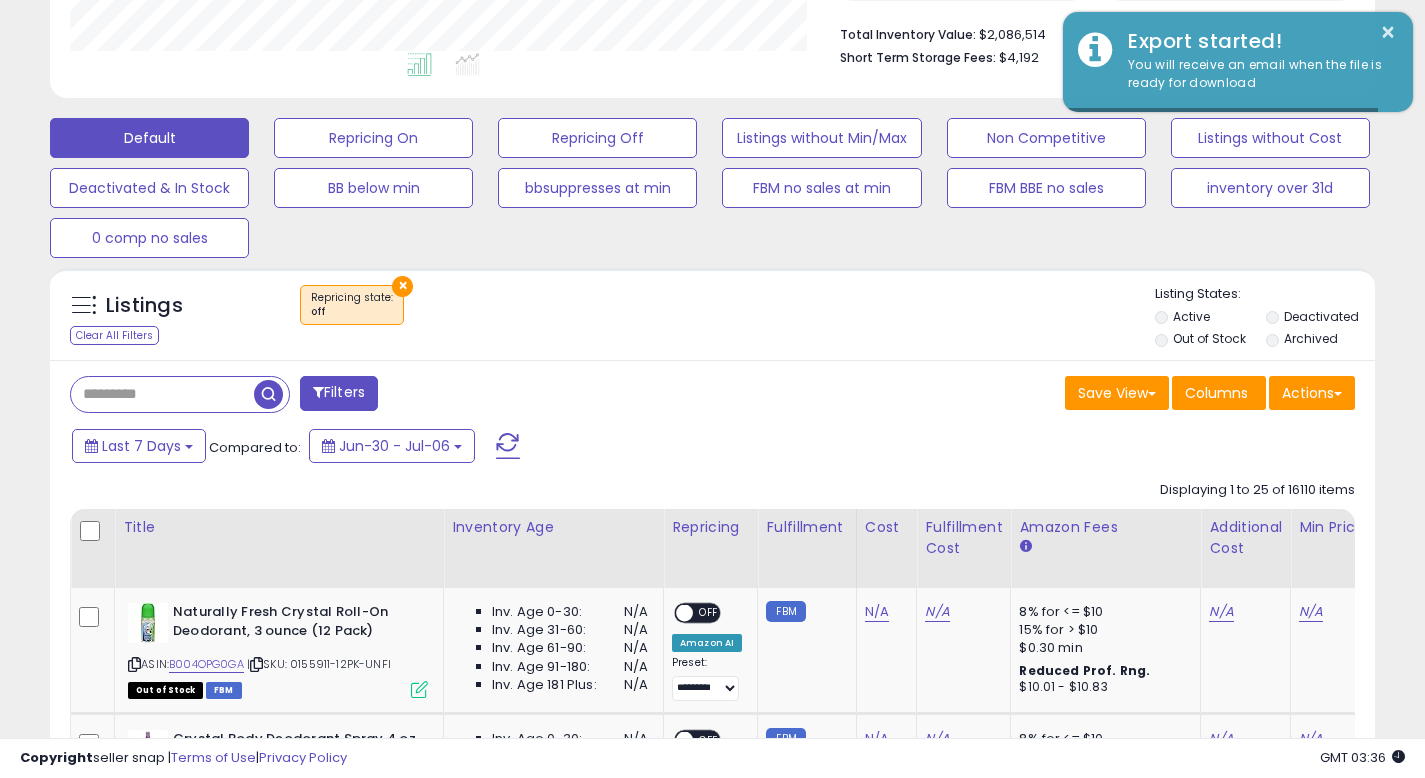scroll, scrollTop: 999590, scrollLeft: 999233, axis: both 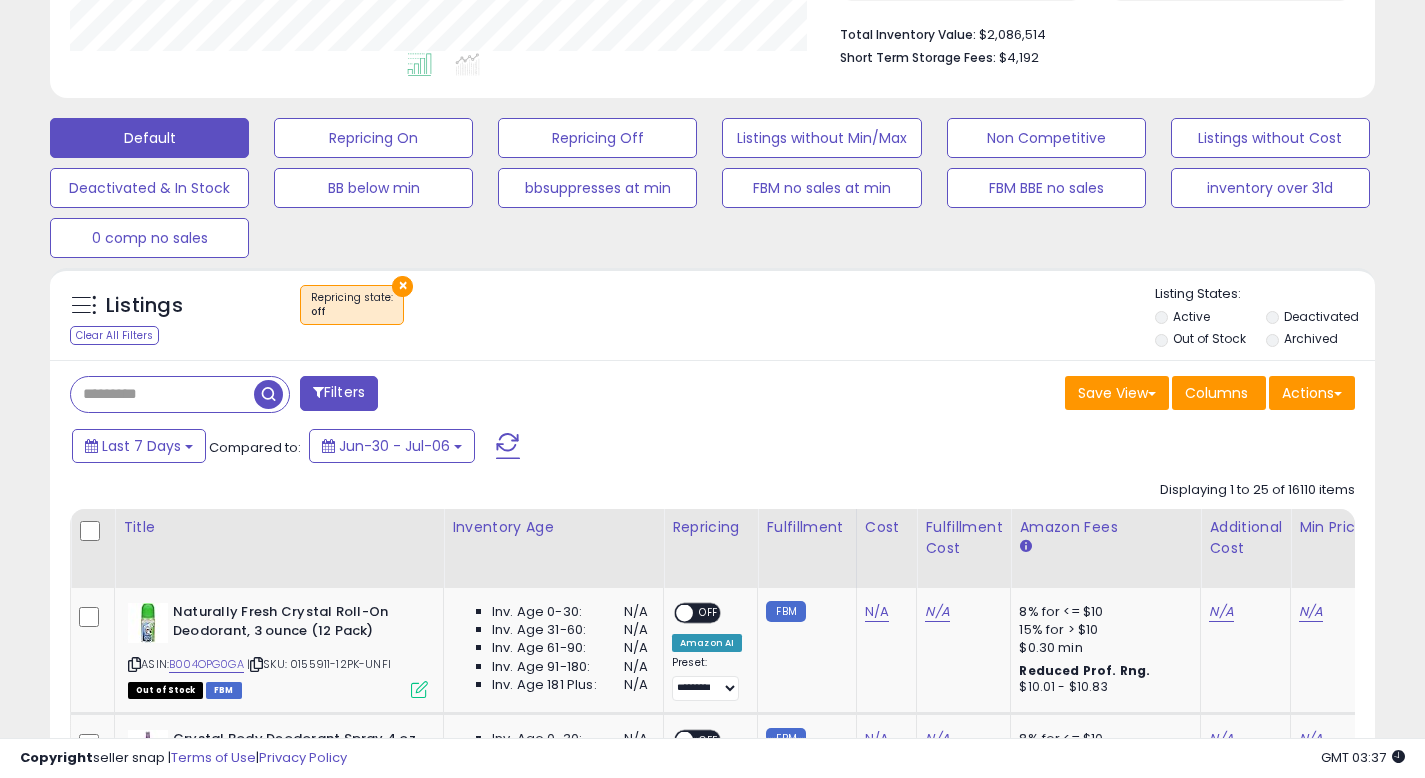 click on "Listings
Clear All Filters
×
Repricing state :
off" at bounding box center (712, 319) 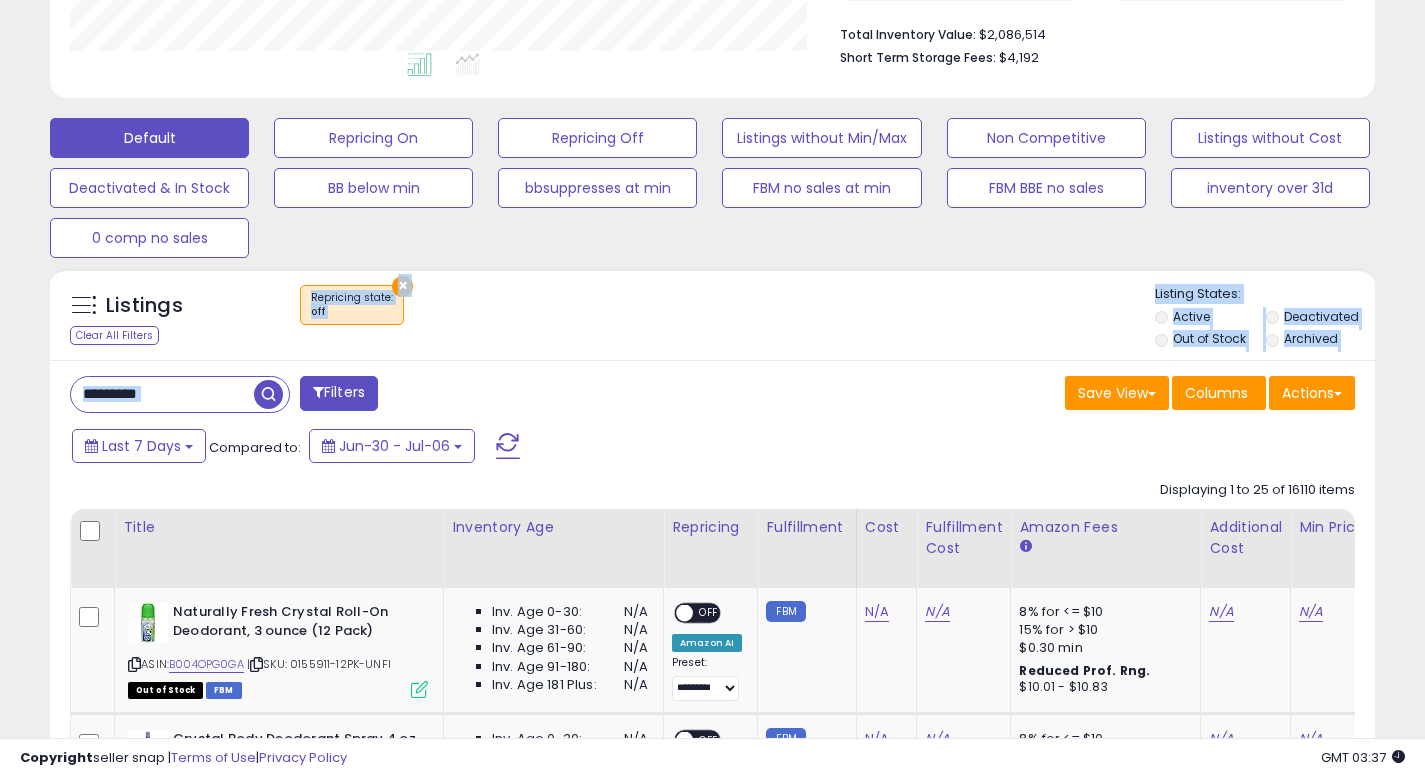 drag, startPoint x: 648, startPoint y: 352, endPoint x: 630, endPoint y: 348, distance: 18.439089 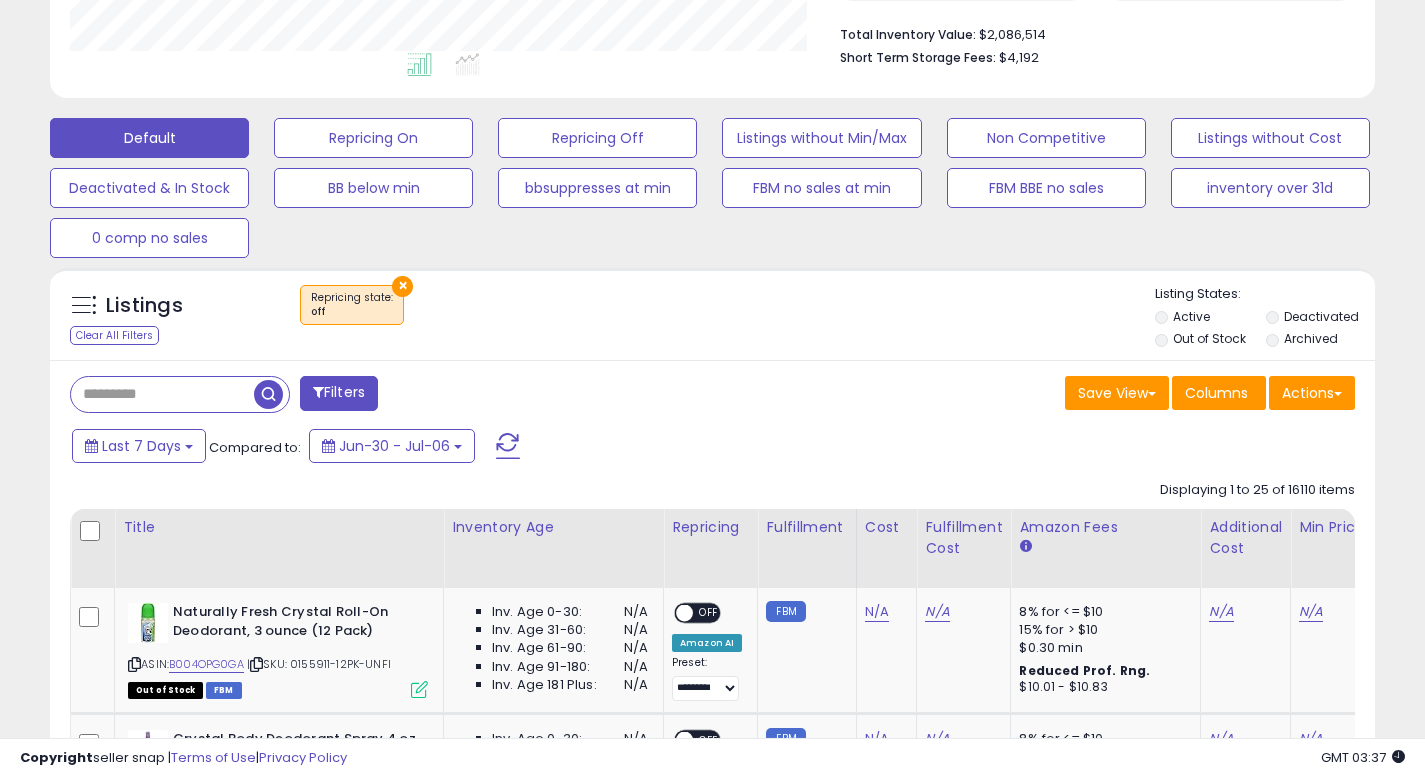 click on "×
Repricing state :
off" at bounding box center (715, 313) 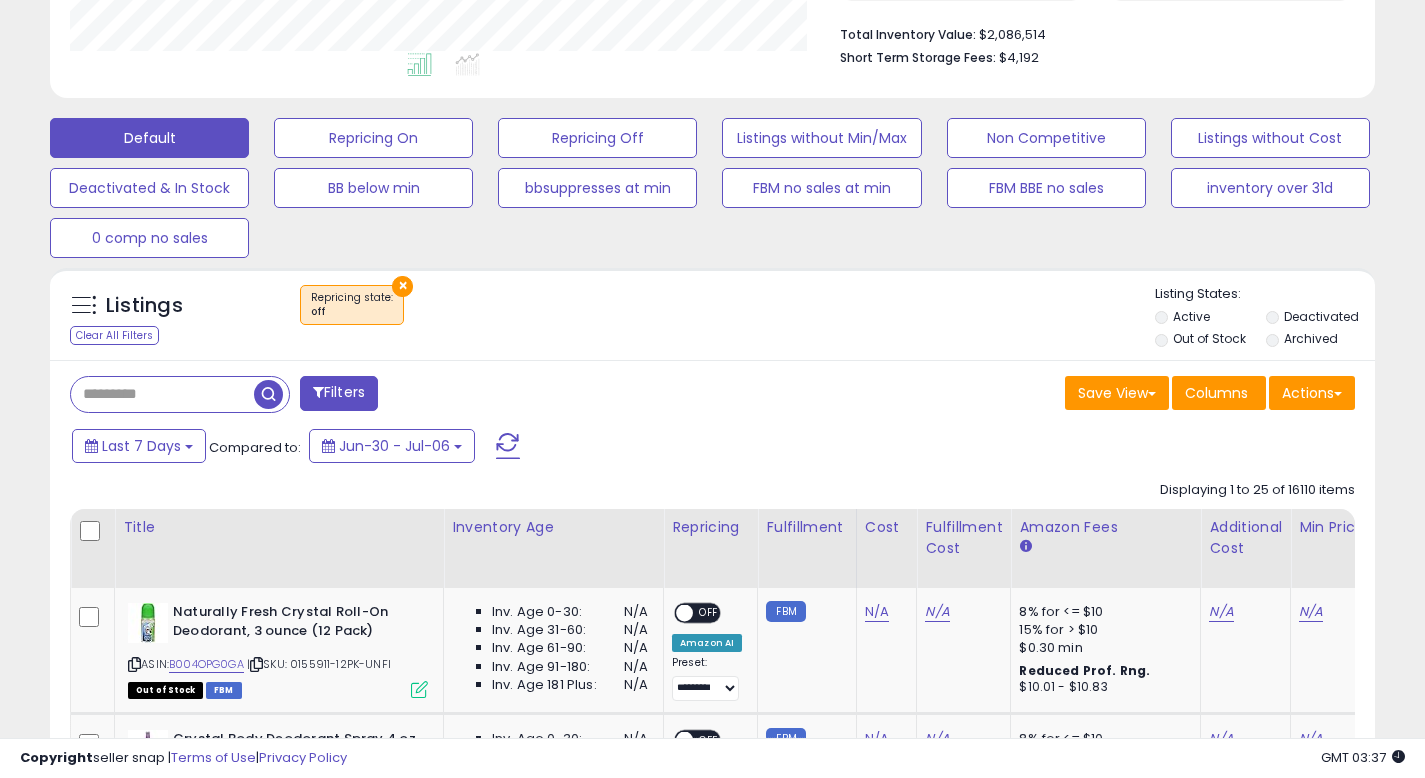 click on "Filters
Save View
Save As New View
Update Current View
Columns" at bounding box center (712, 2465) 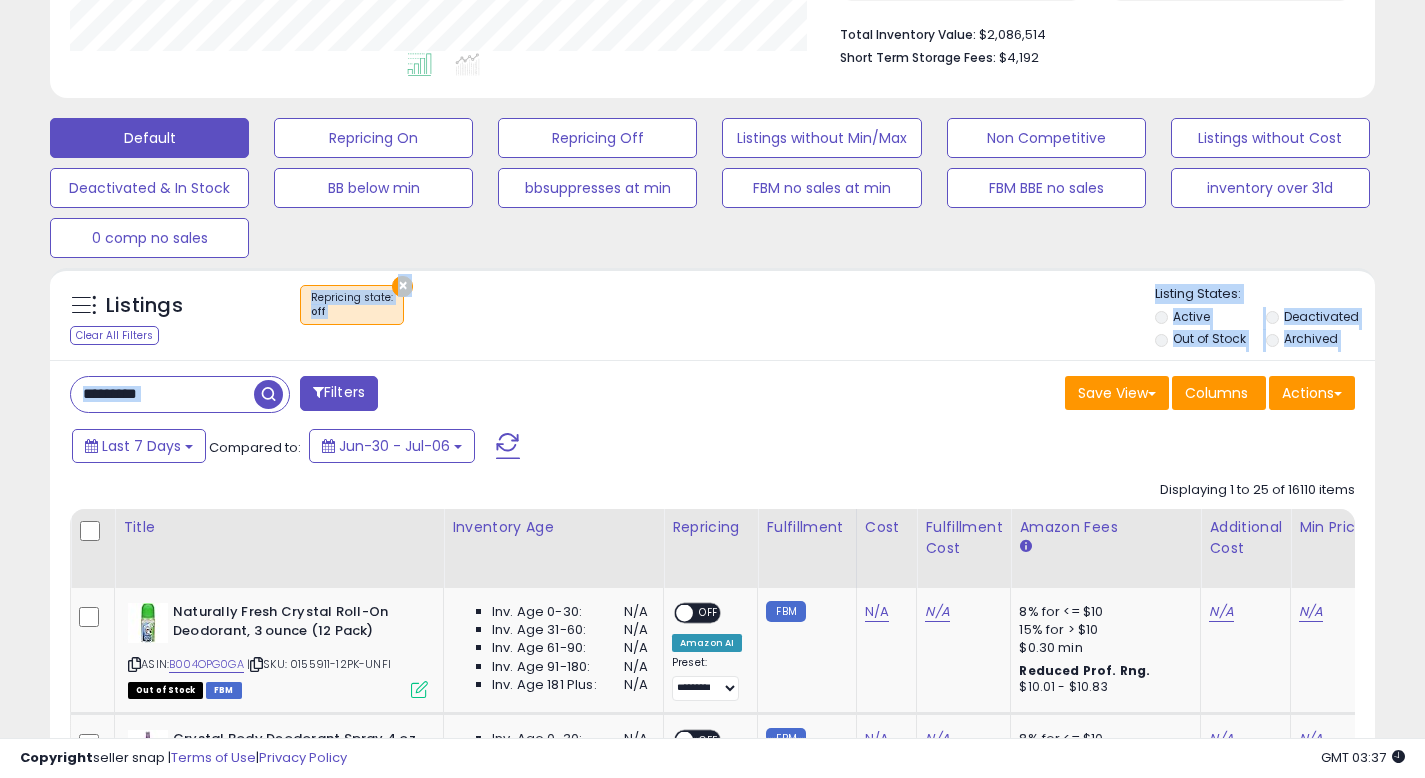drag, startPoint x: 883, startPoint y: 300, endPoint x: 663, endPoint y: 375, distance: 232.43279 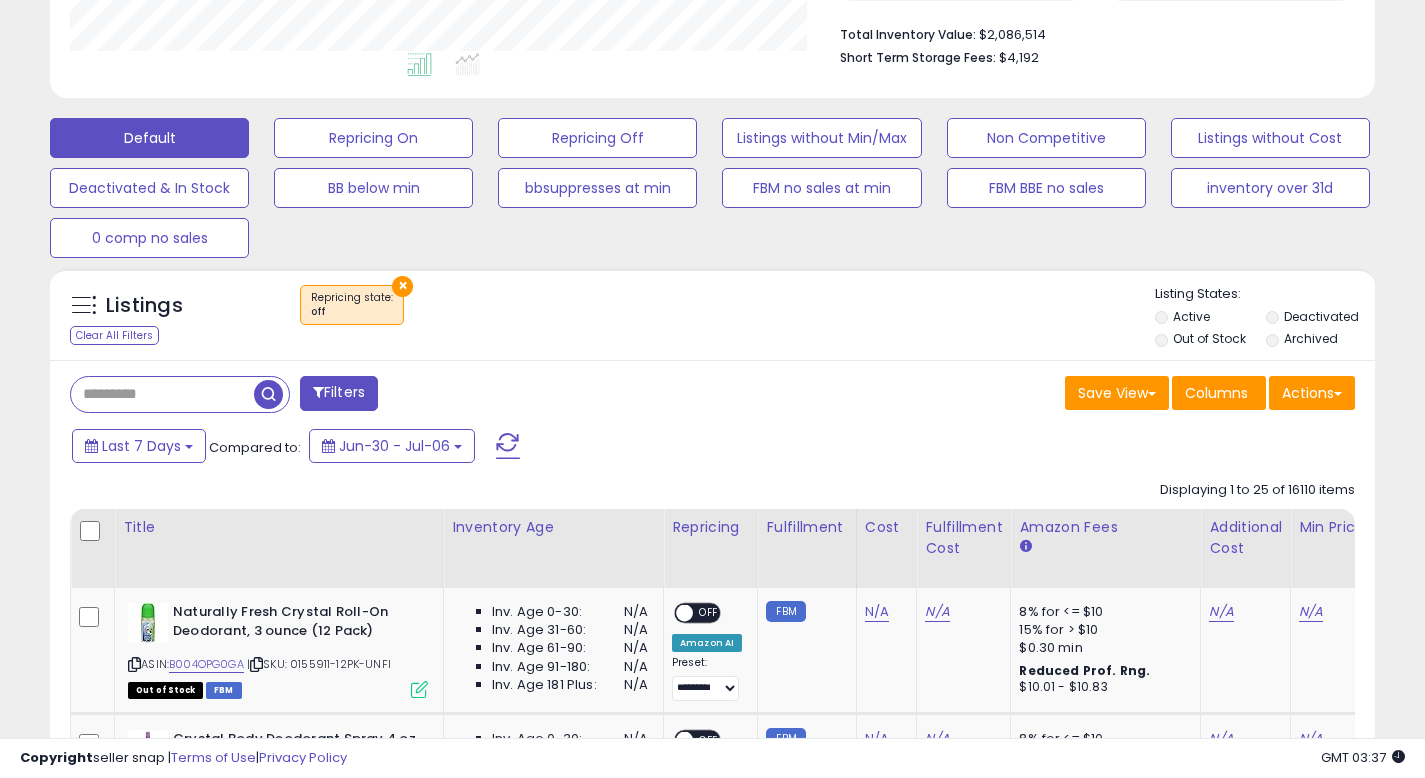 drag, startPoint x: 670, startPoint y: 302, endPoint x: 835, endPoint y: 285, distance: 165.87344 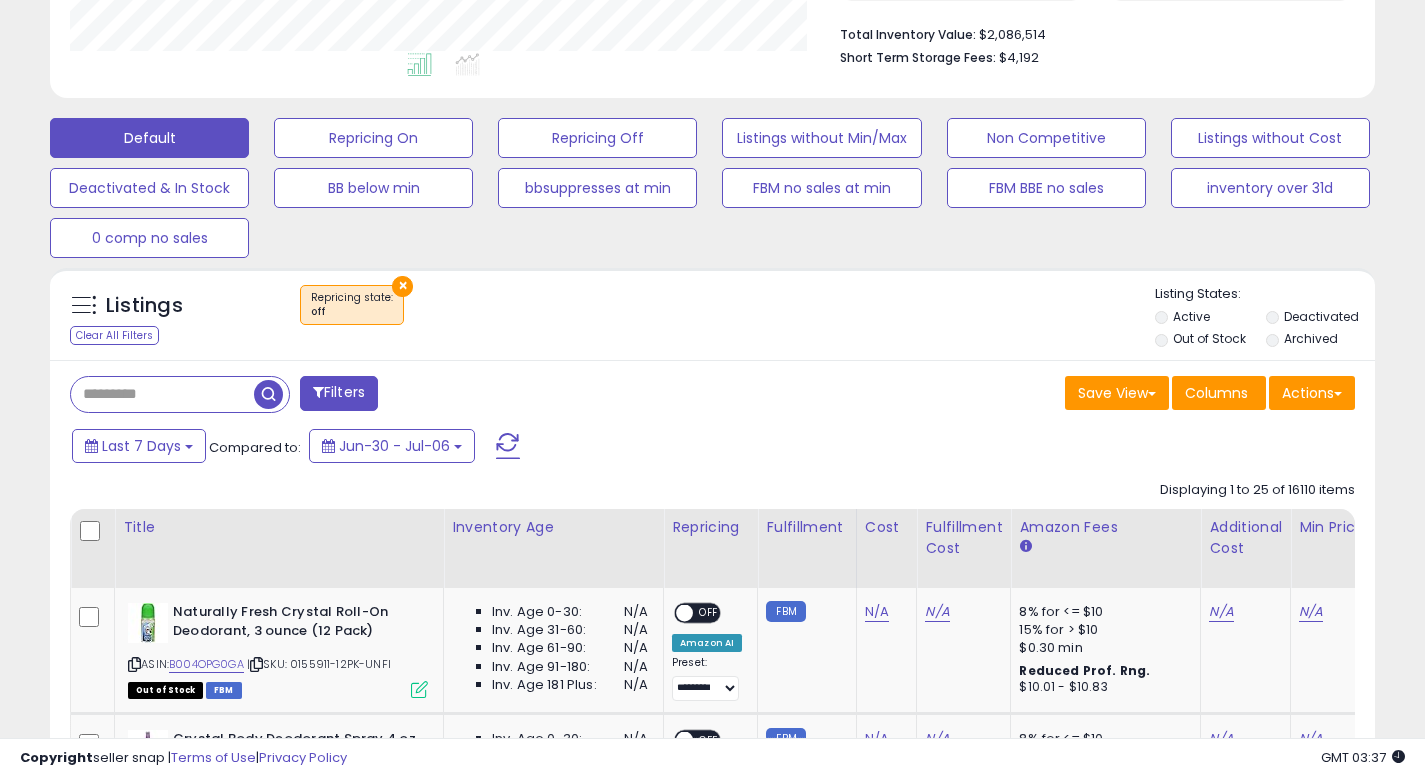 click on "Save View
Save As New View
Update Current View
Columns
Actions
Import  Export Visible Columns" at bounding box center [1042, 395] 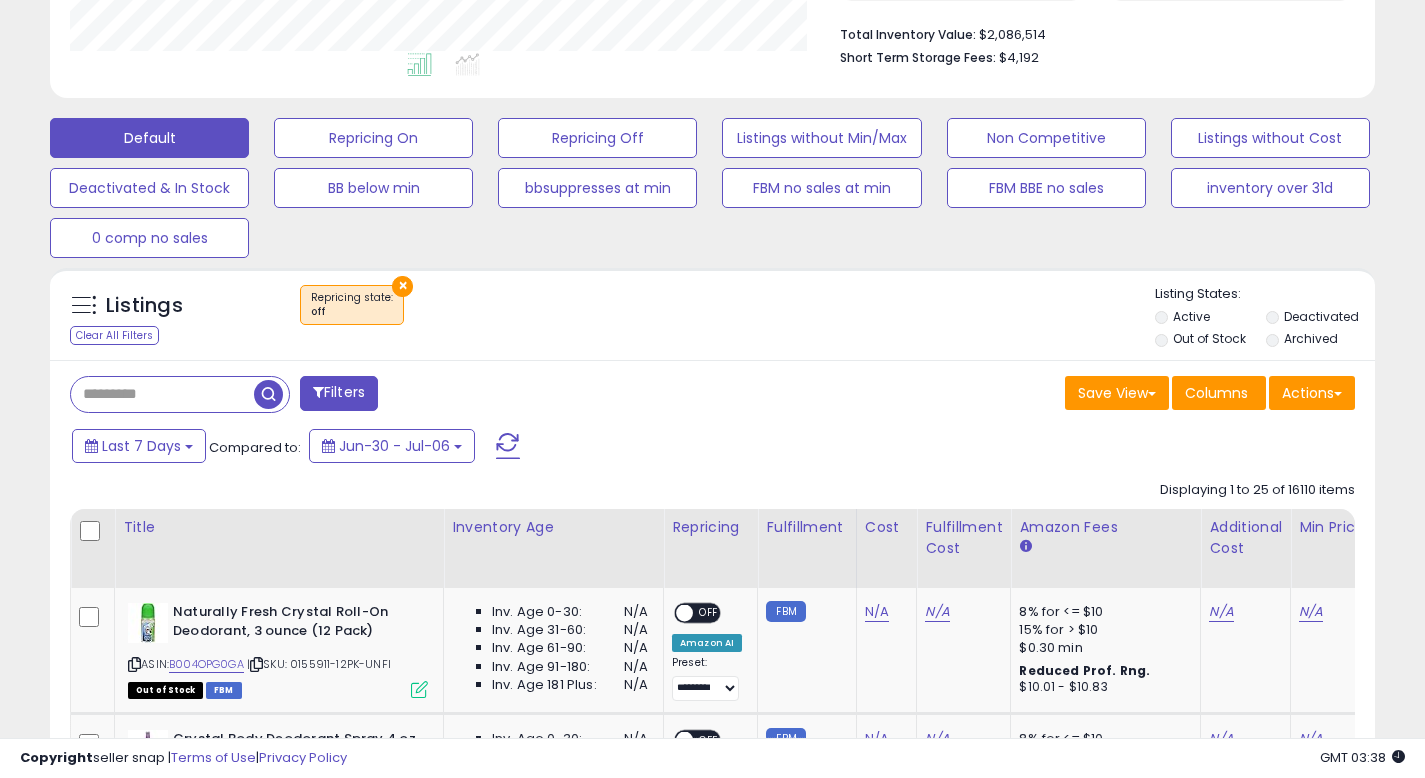 click on "Filters
Save View
Save As New View
Update Current View
Columns" at bounding box center [712, 2465] 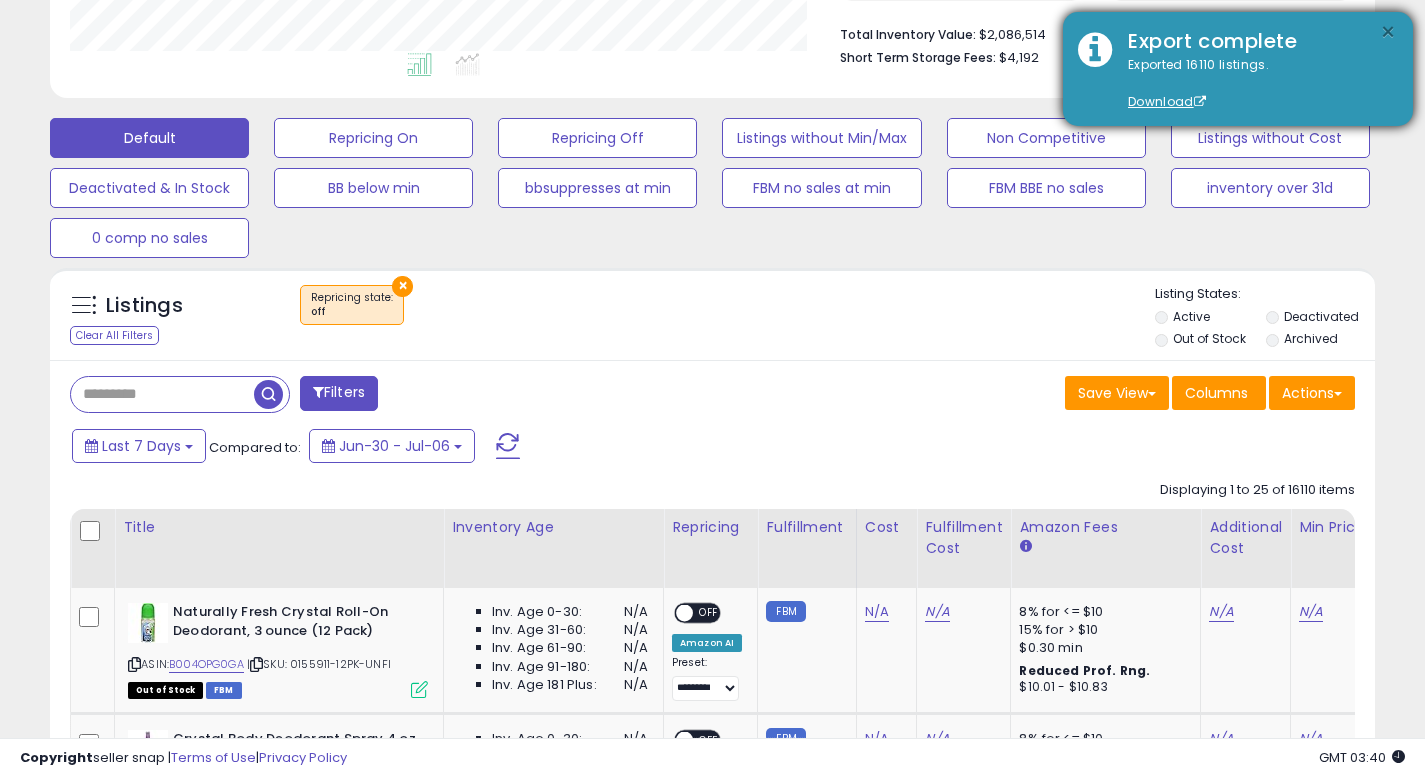 click on "×" at bounding box center [1388, 32] 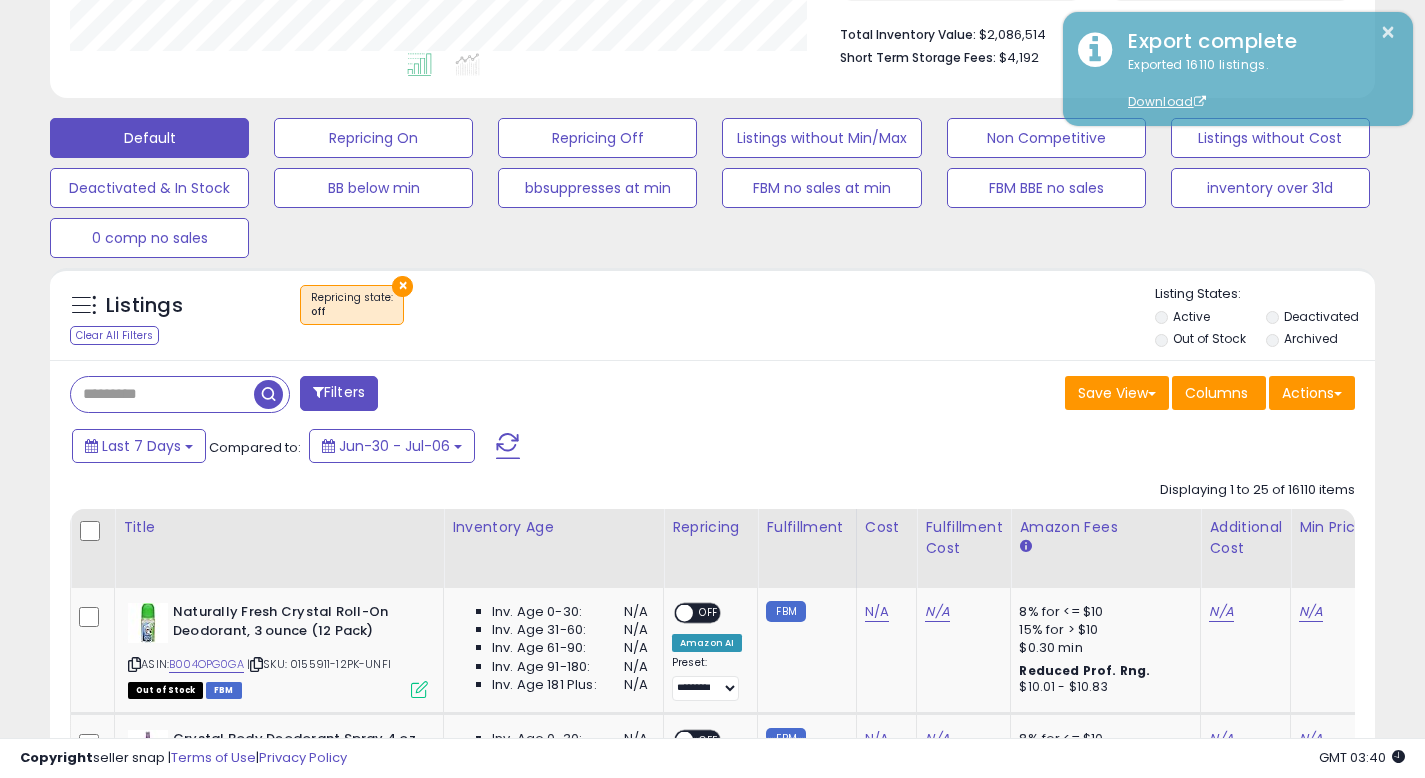 click on "Filters
Save View
Save As New View
Update Current View
Columns" at bounding box center (712, 2465) 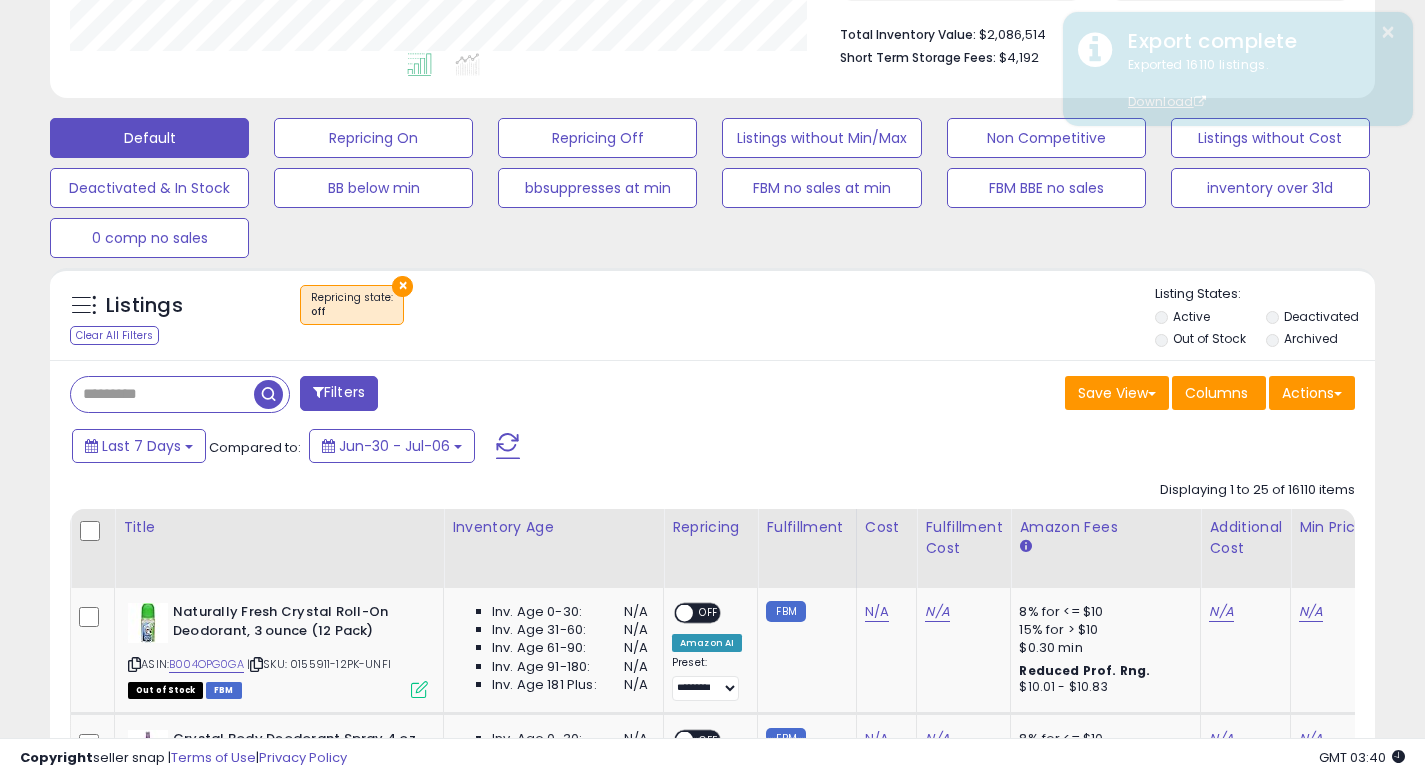 click on "Filters" at bounding box center (339, 393) 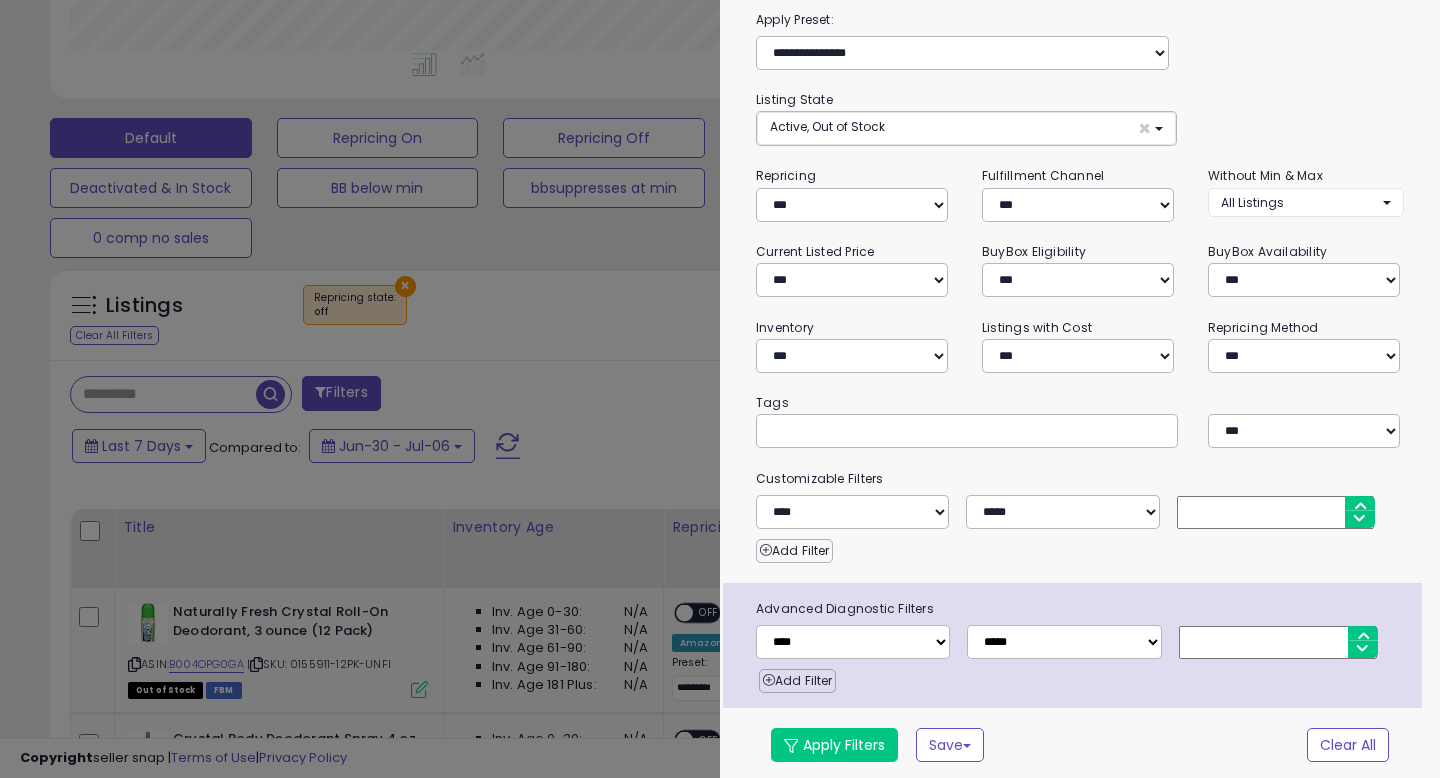scroll, scrollTop: 61, scrollLeft: 0, axis: vertical 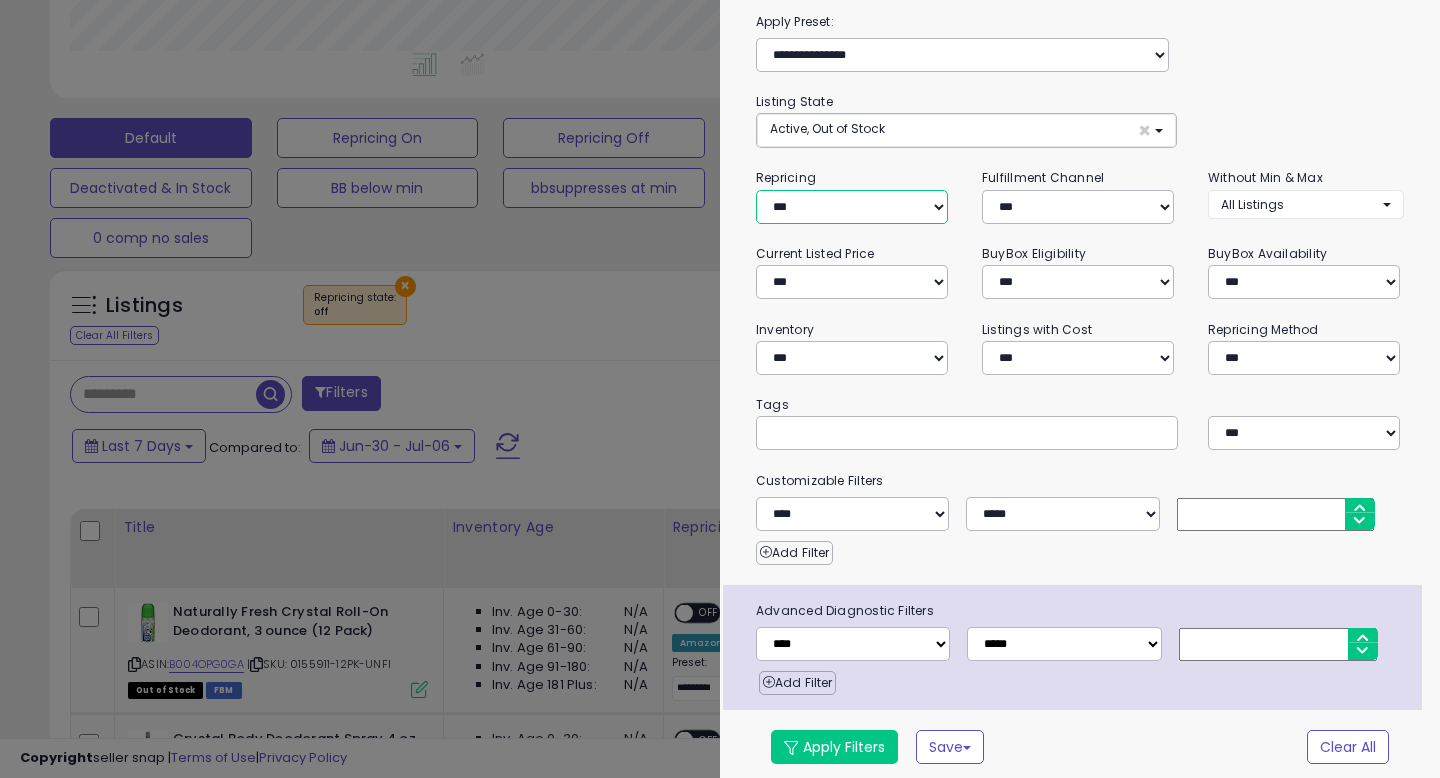 click on "**********" at bounding box center (852, 207) 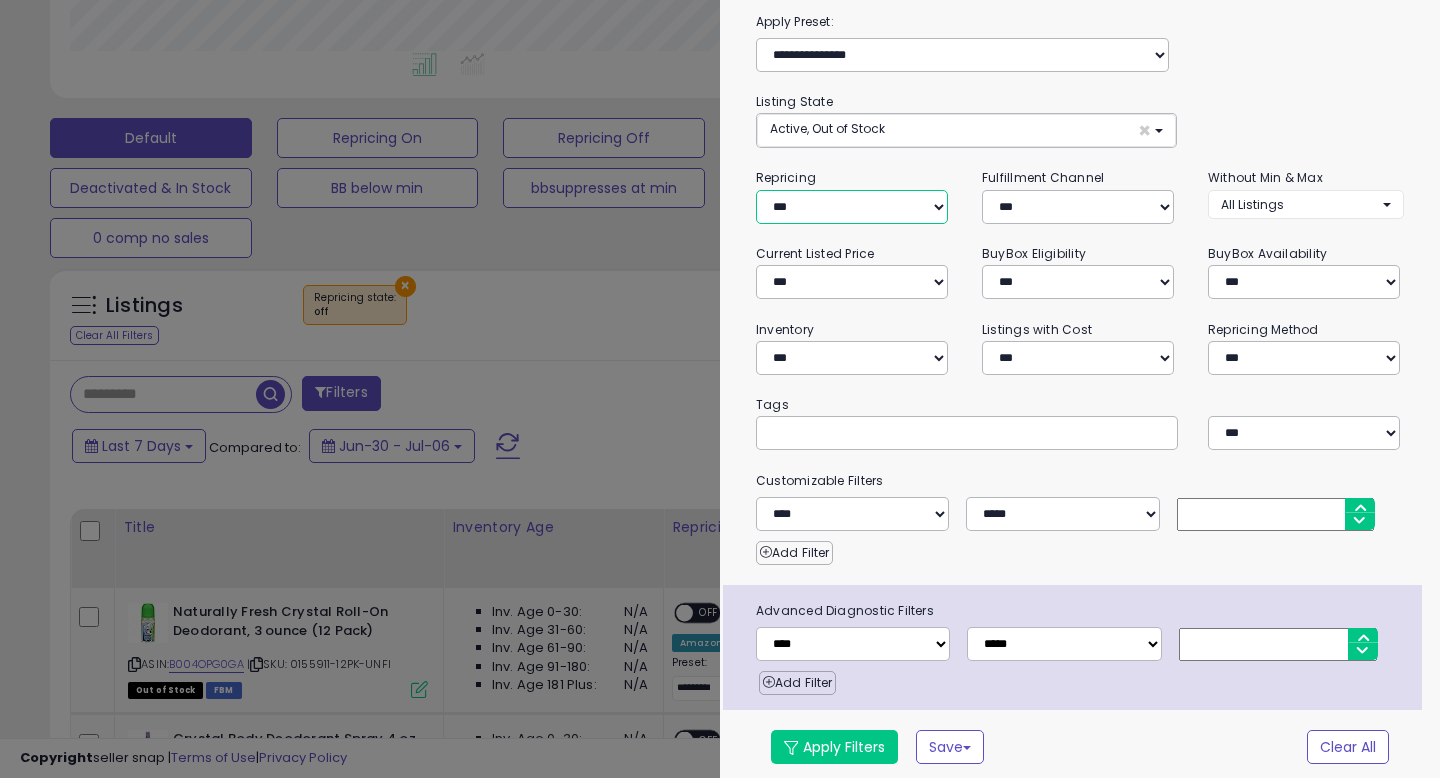 select on "***" 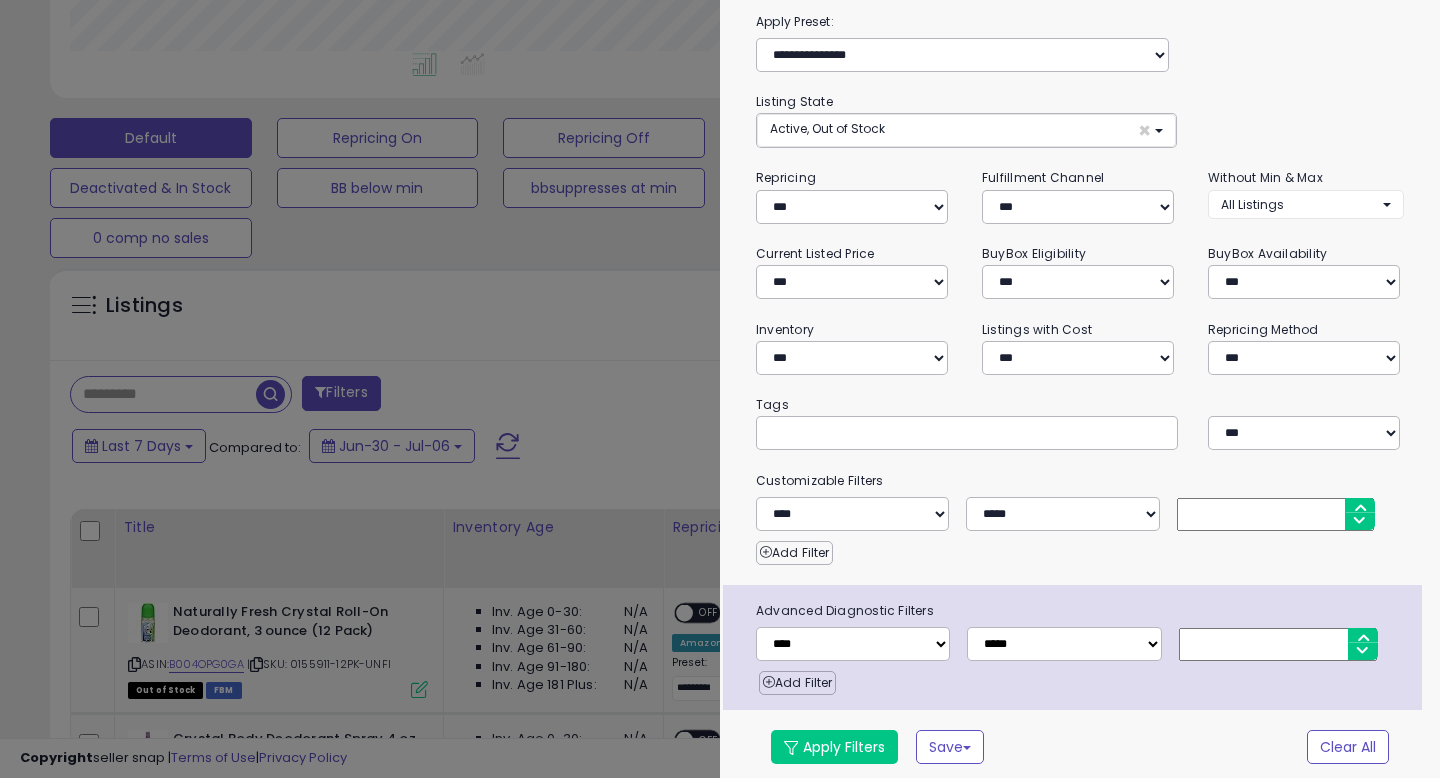 click on "**********" at bounding box center (1080, 397) 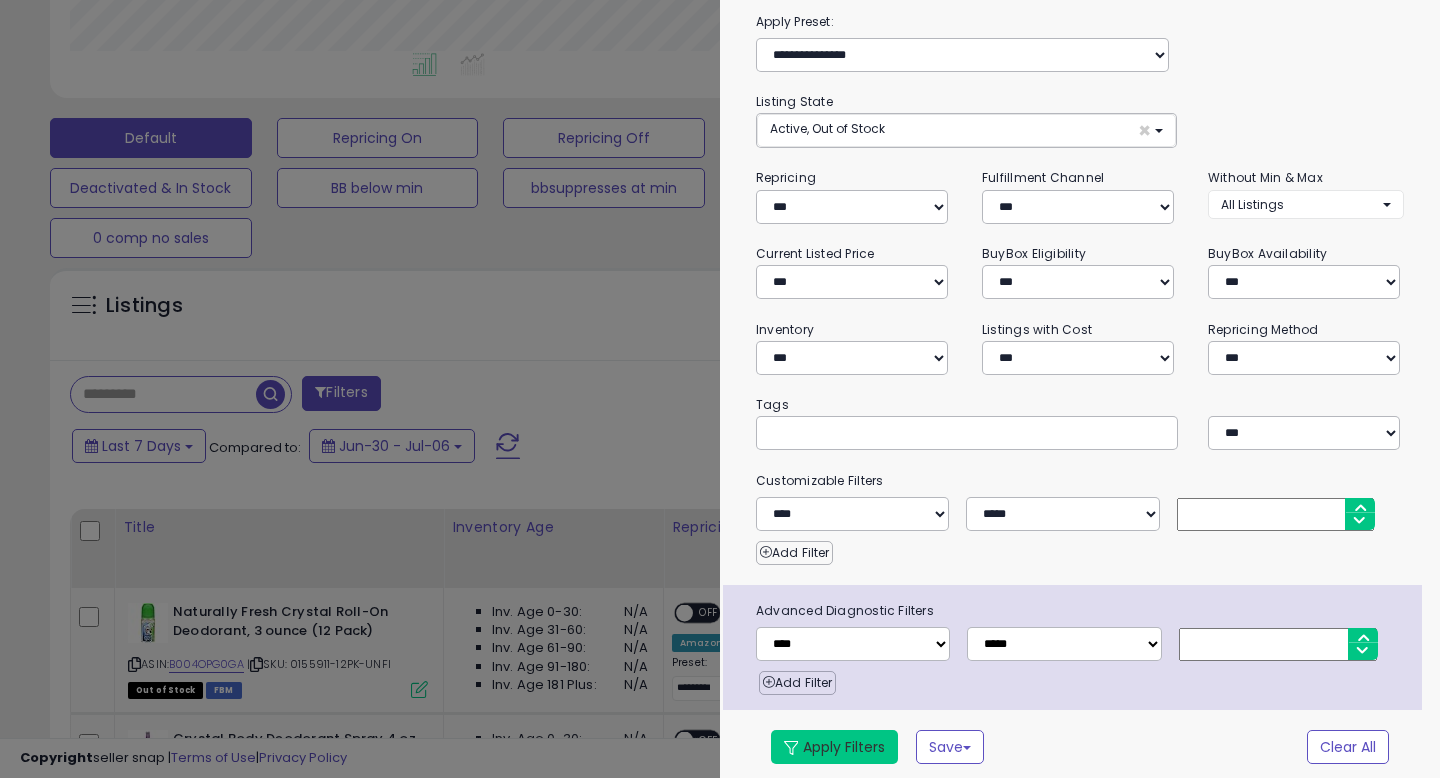 click on "Apply Filters" at bounding box center (834, 747) 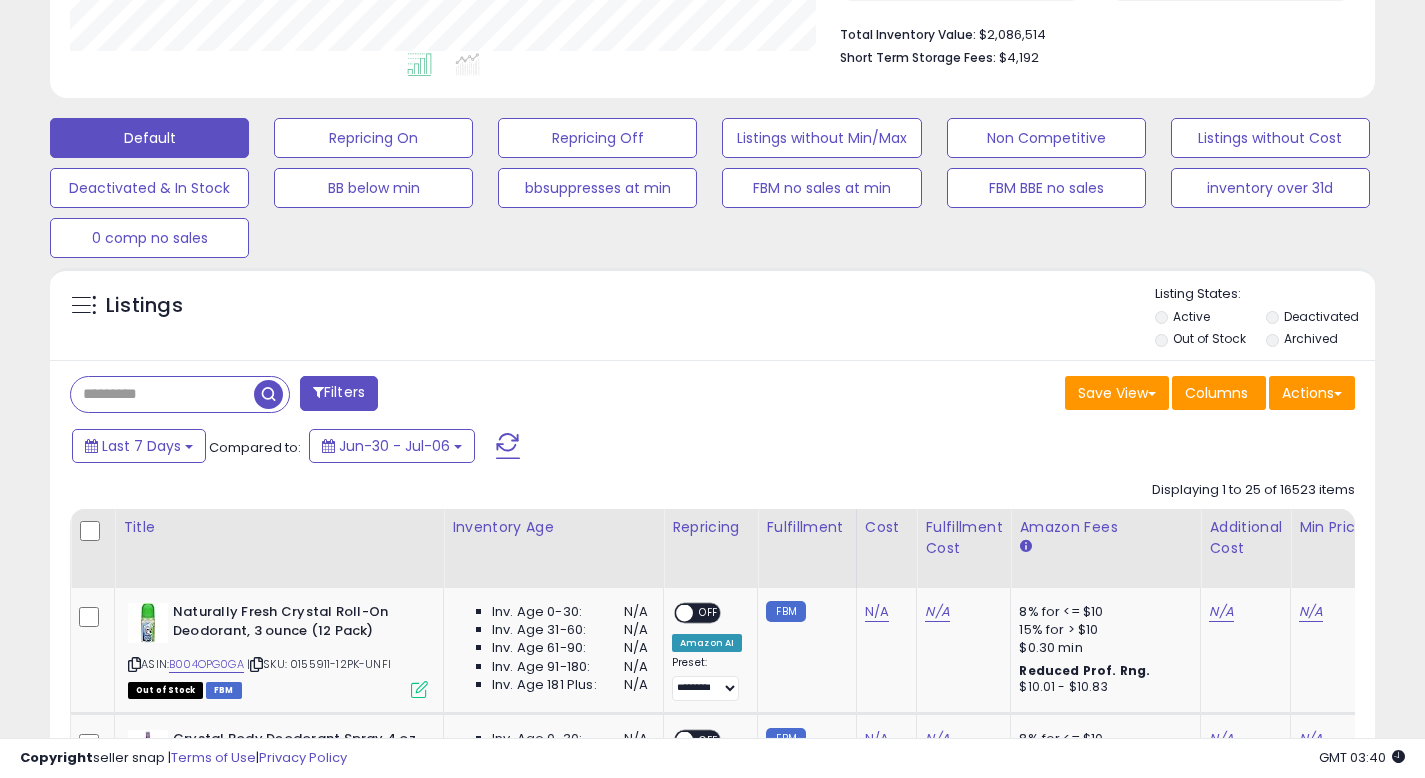 scroll, scrollTop: 410, scrollLeft: 767, axis: both 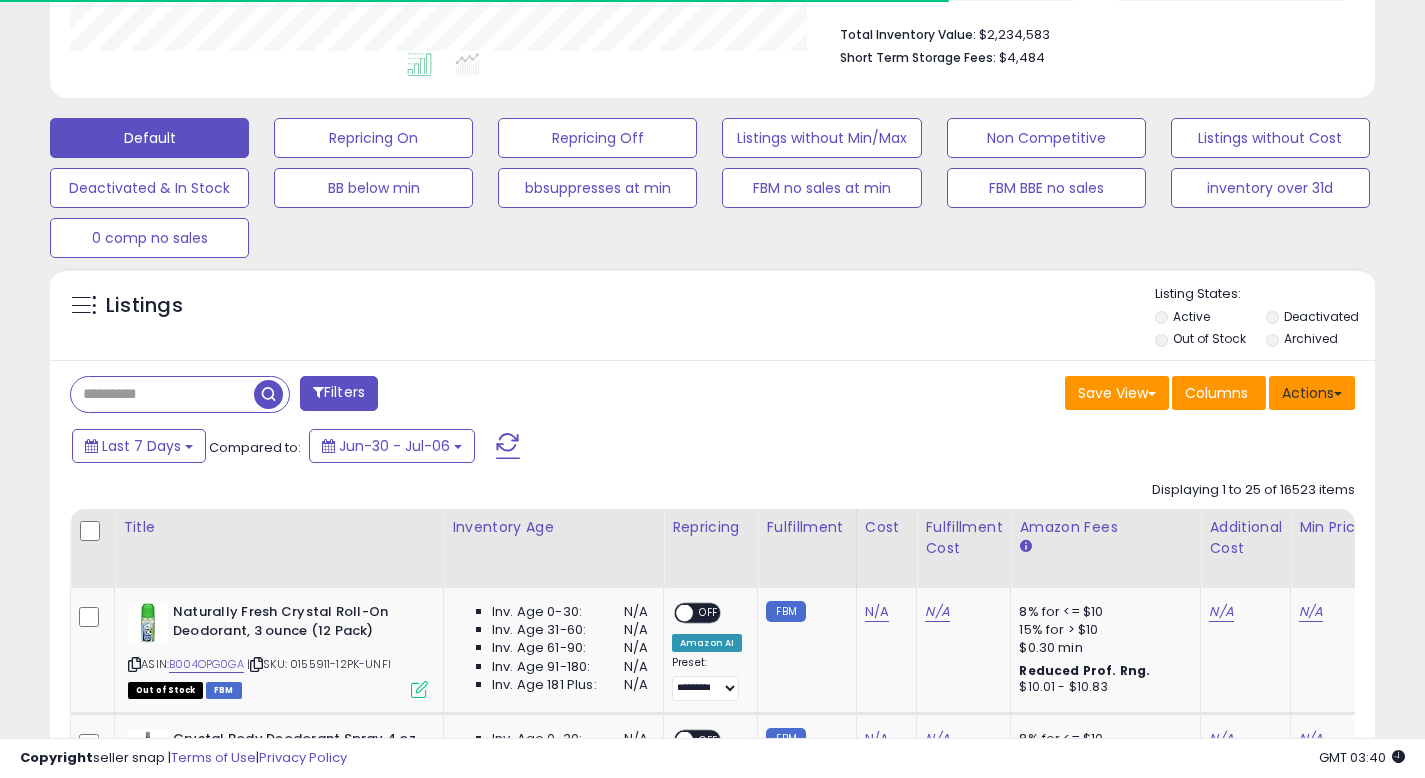 click on "Actions" at bounding box center (1312, 393) 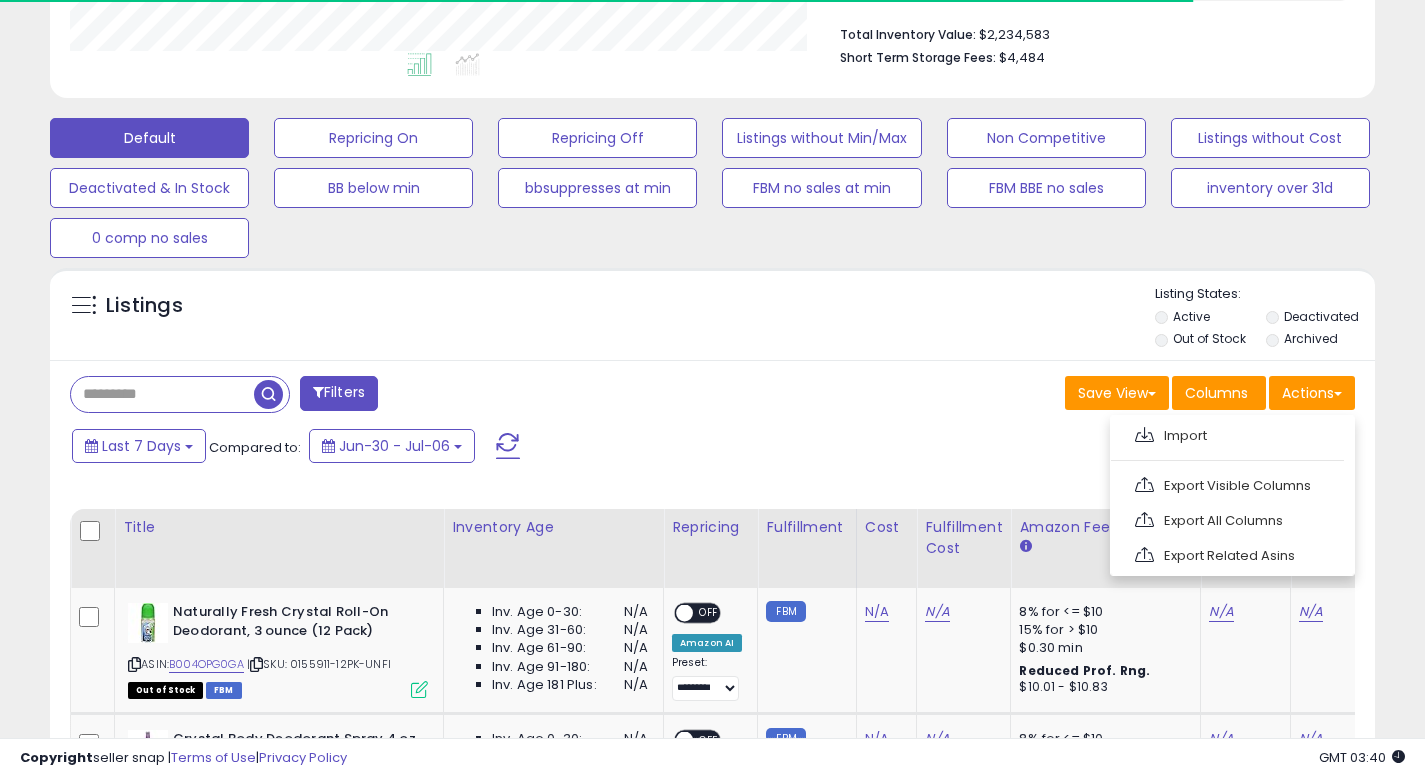 click on "Save View
Save As New View
Update Current View
Columns
Actions
Import  Export Visible Columns" at bounding box center (1042, 395) 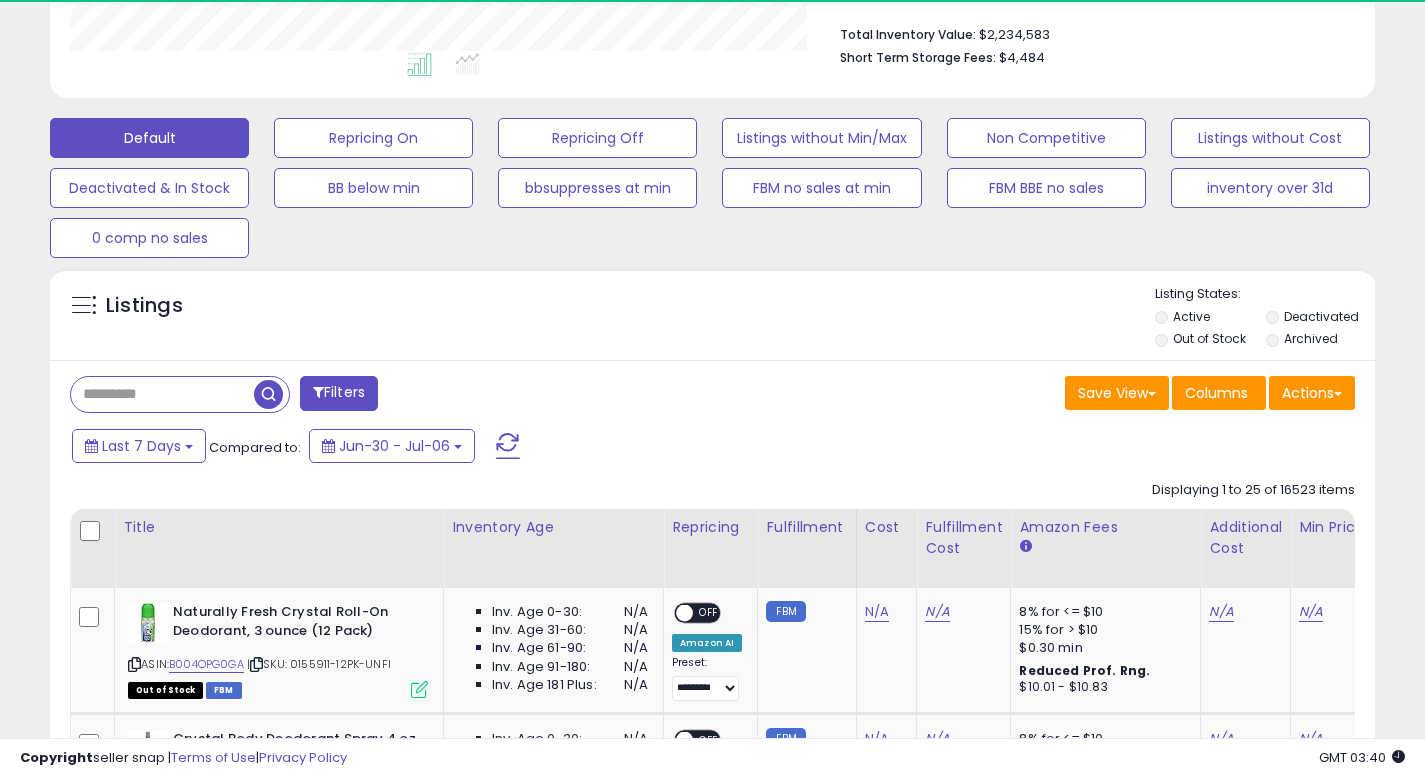 scroll, scrollTop: 999590, scrollLeft: 999233, axis: both 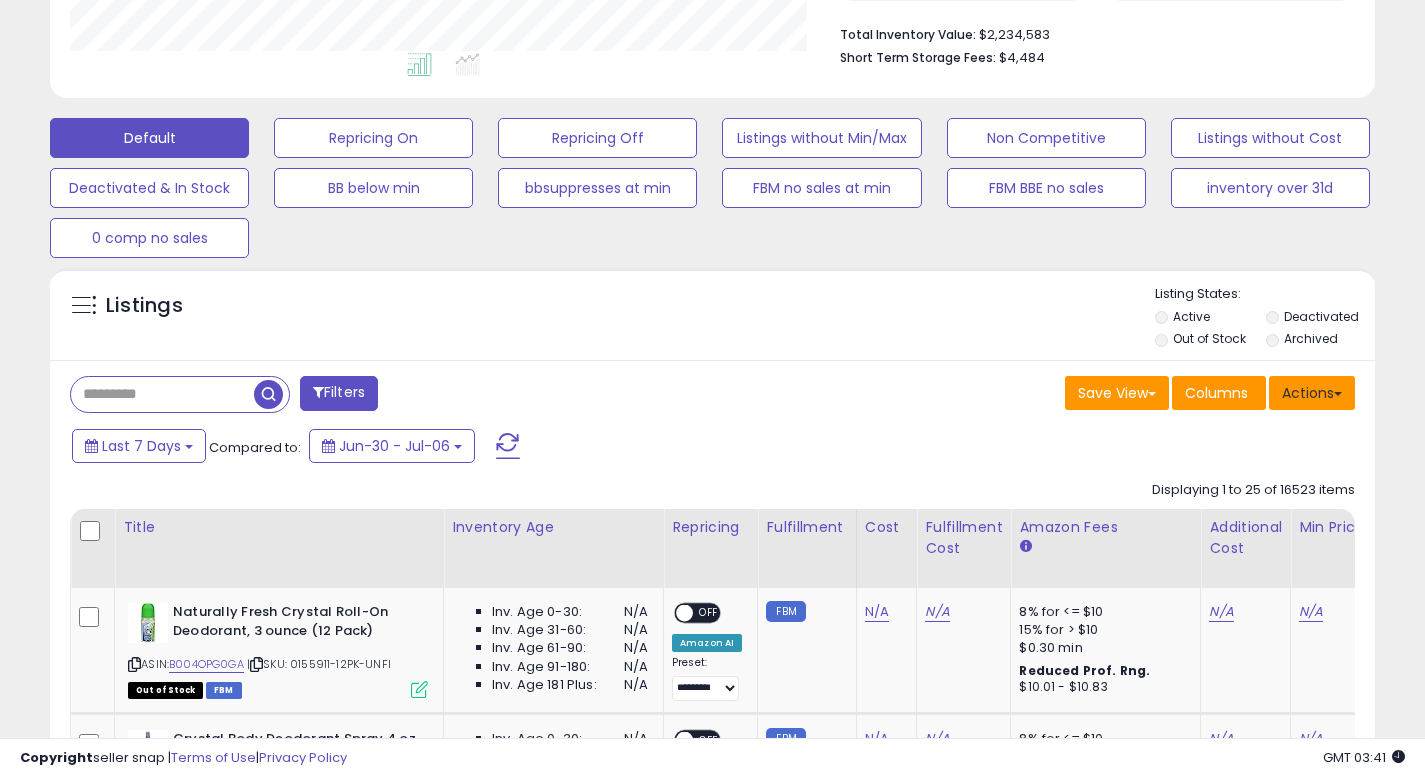 click on "Actions" at bounding box center [1312, 393] 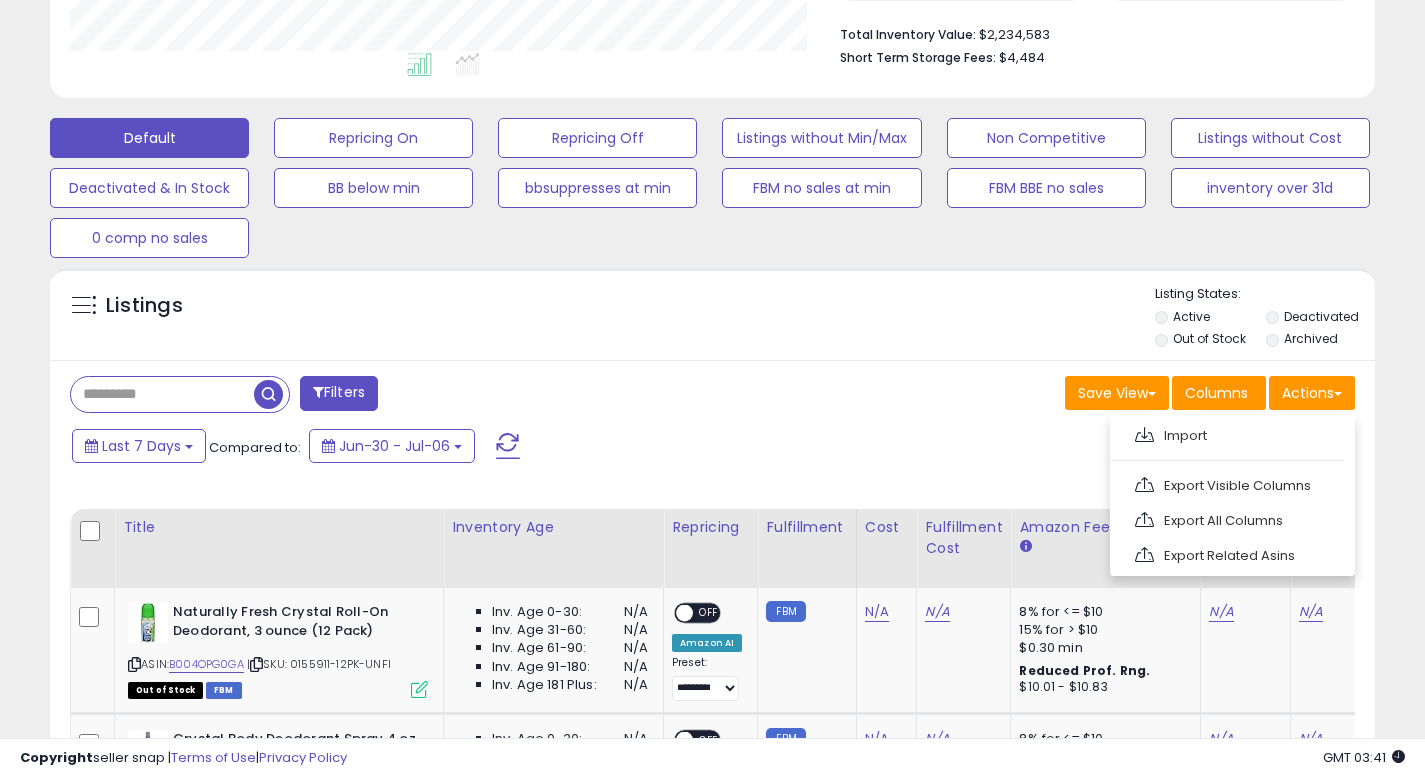 click on "Export Visible Columns" at bounding box center [1230, 485] 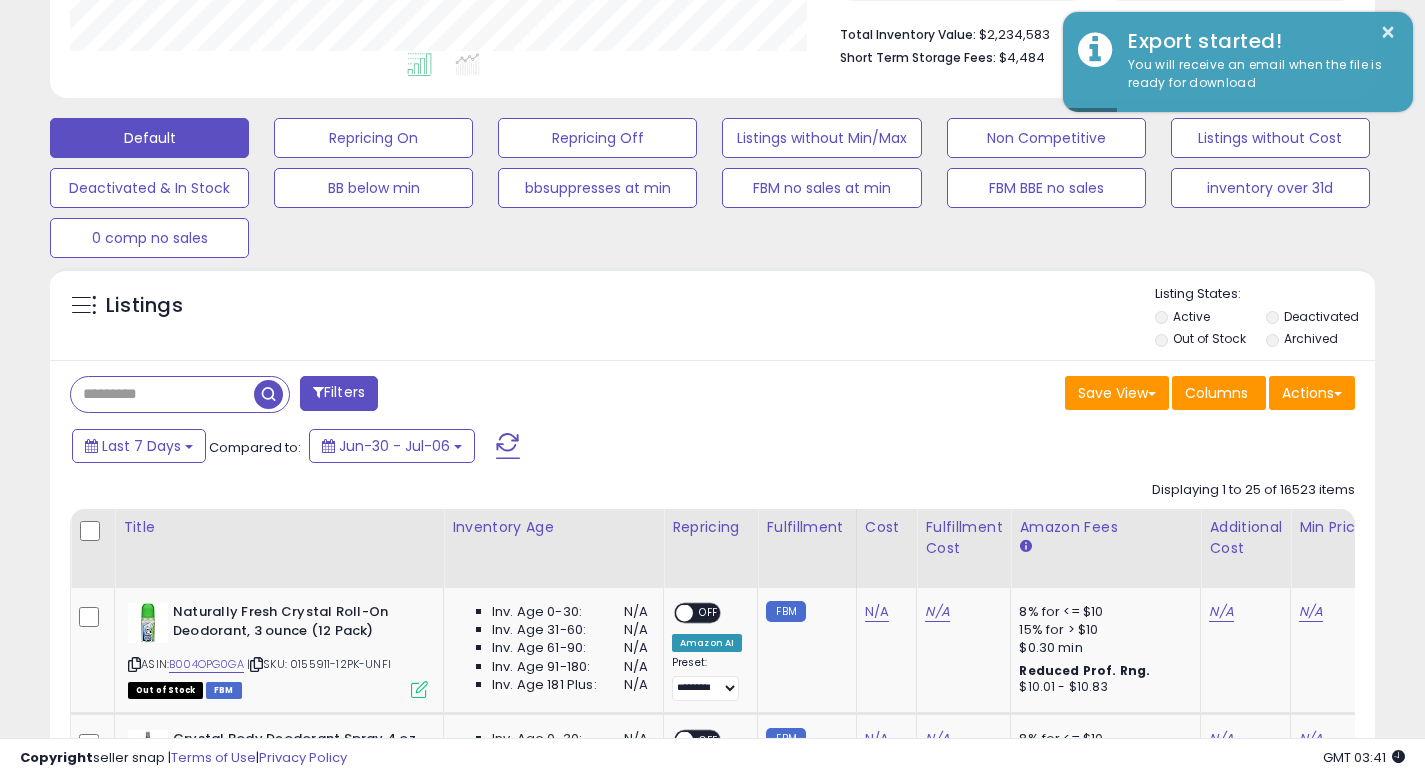 drag, startPoint x: 688, startPoint y: 322, endPoint x: 707, endPoint y: 317, distance: 19.646883 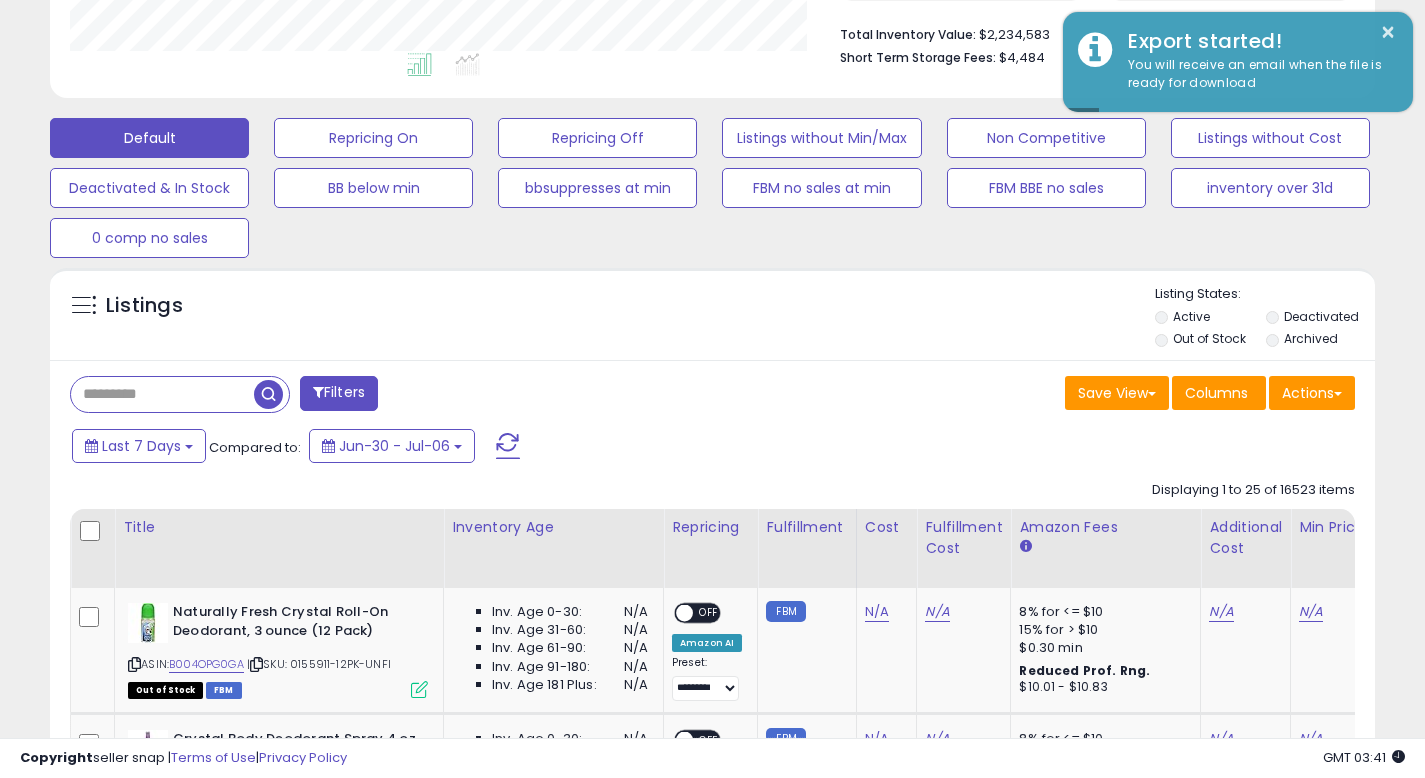 drag, startPoint x: 813, startPoint y: 301, endPoint x: 810, endPoint y: 390, distance: 89.050545 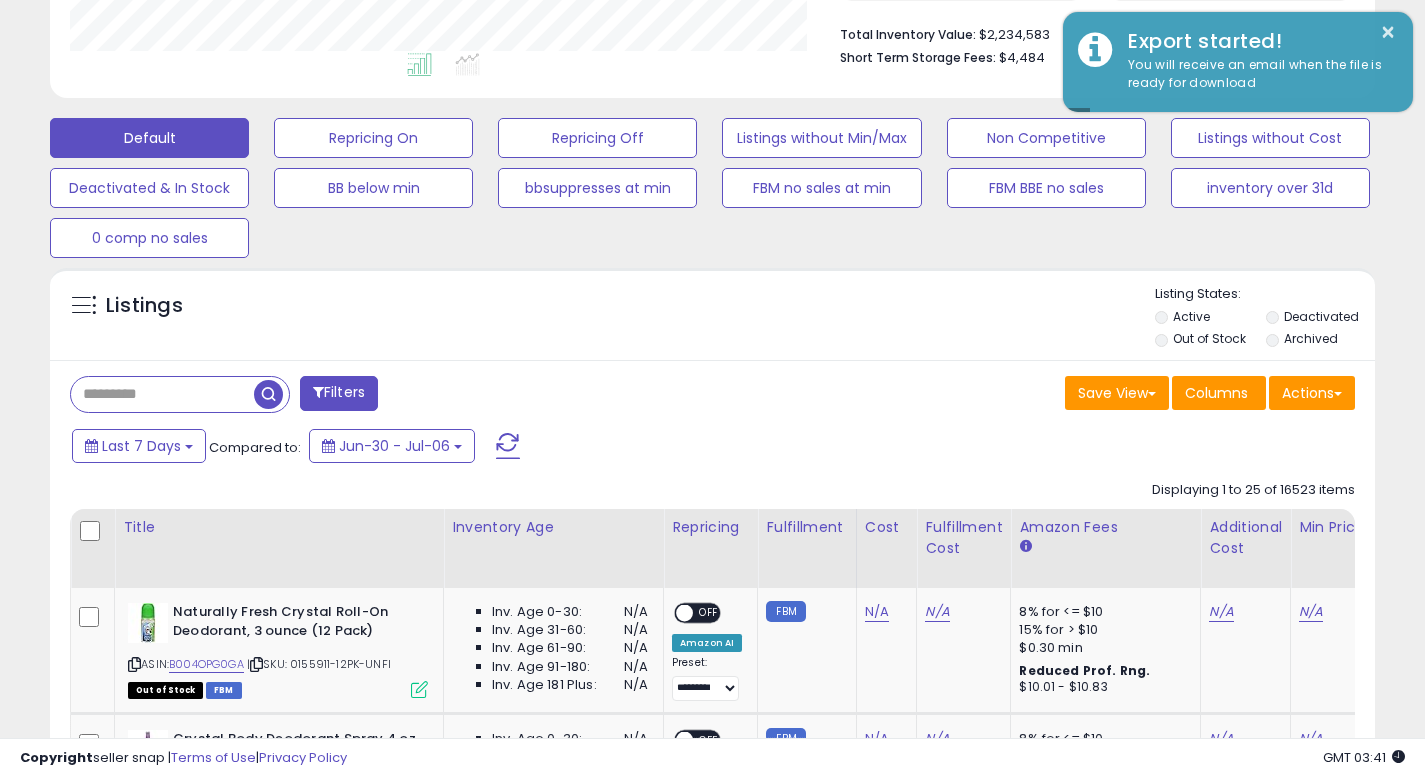 click on "Save View
Save As New View
Update Current View
Columns
Actions
Import  Export Visible Columns" at bounding box center (1042, 395) 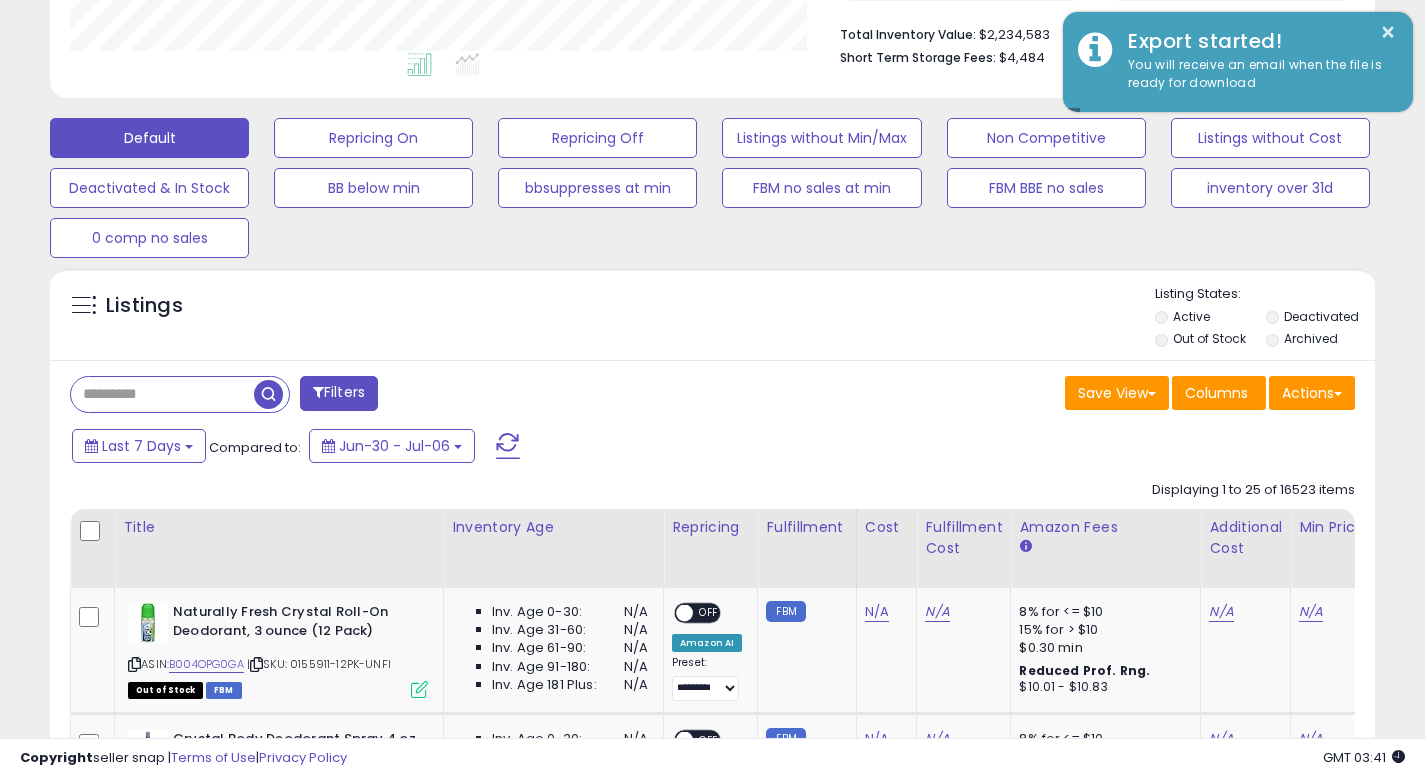 click on "Filters
Save View
Save As New View
Update Current View
Columns" at bounding box center (712, 2472) 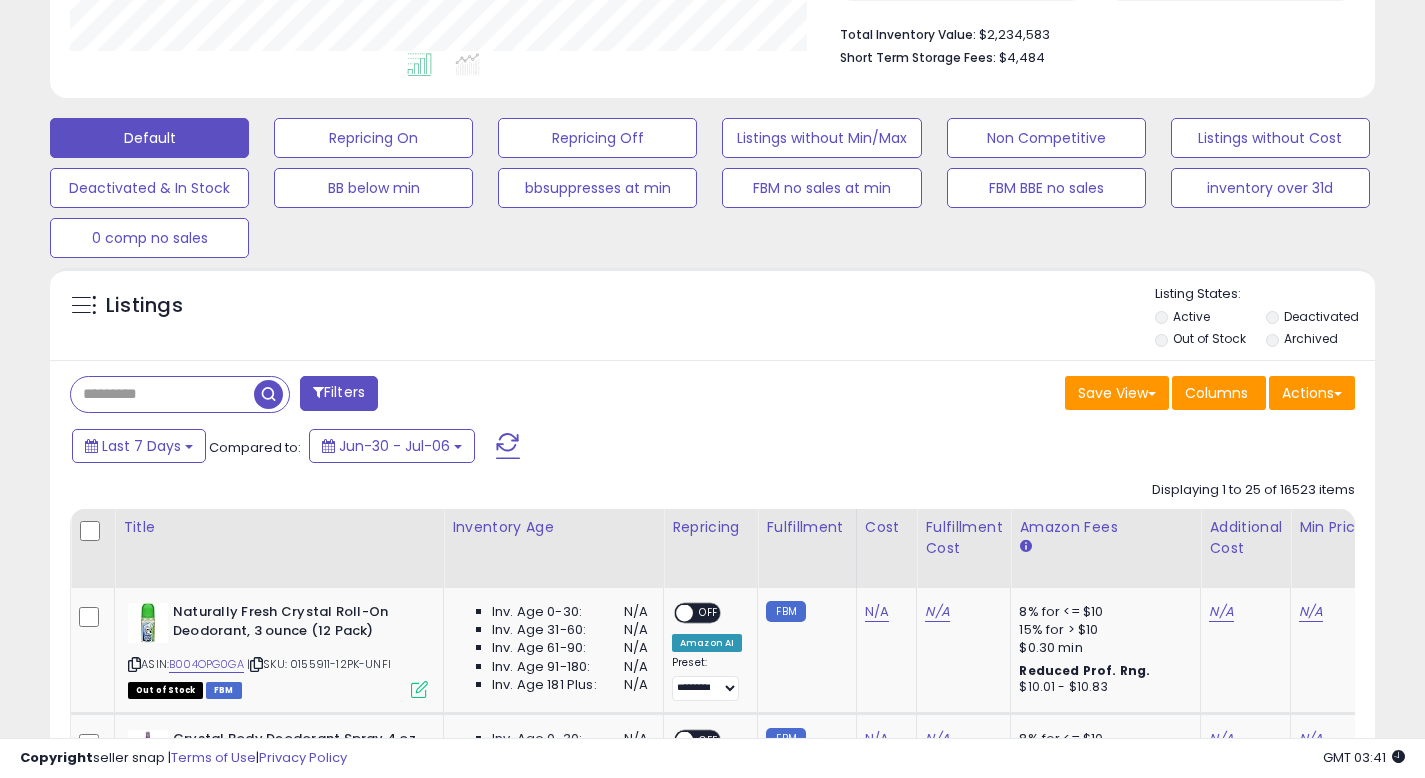 click on "Listings" at bounding box center [712, 319] 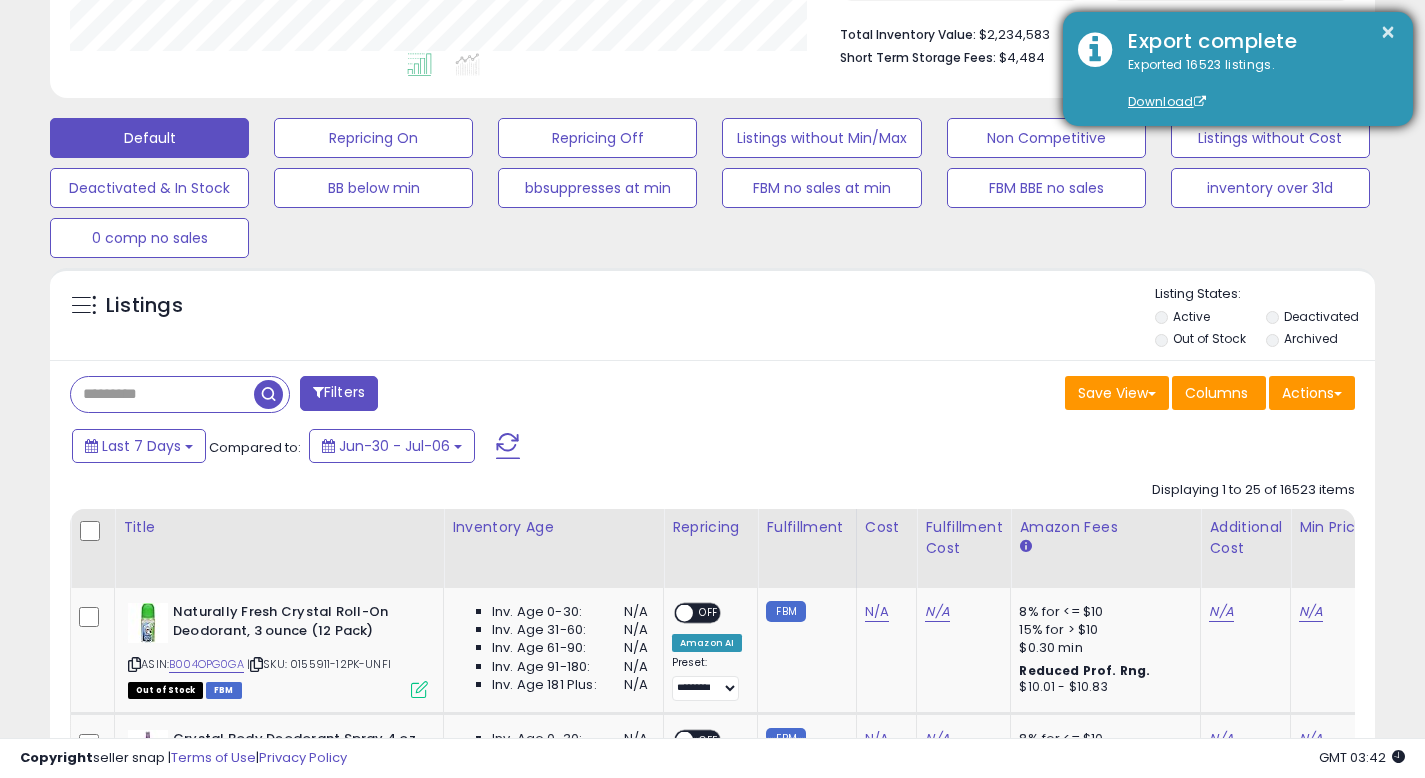 click on "Exported 16523 listings. Download" at bounding box center [1255, 84] 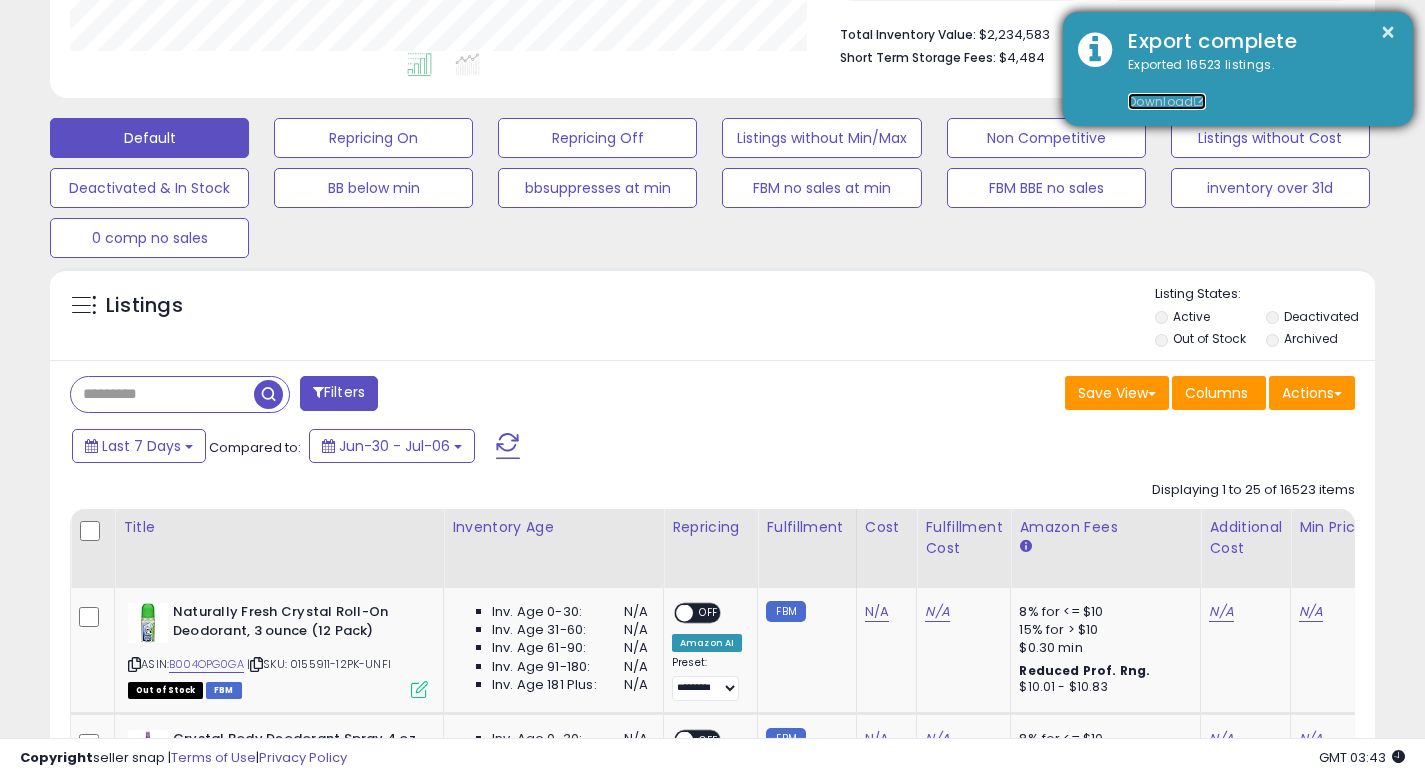 click on "Download" at bounding box center (1167, 101) 